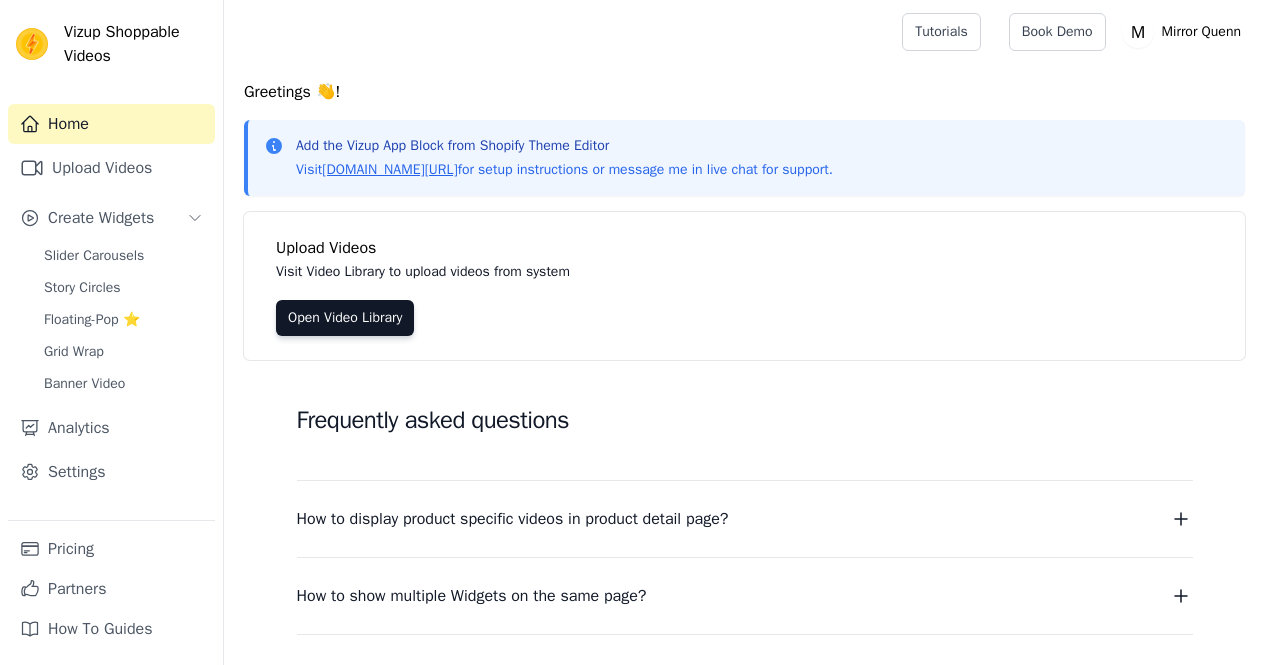 scroll, scrollTop: 0, scrollLeft: 0, axis: both 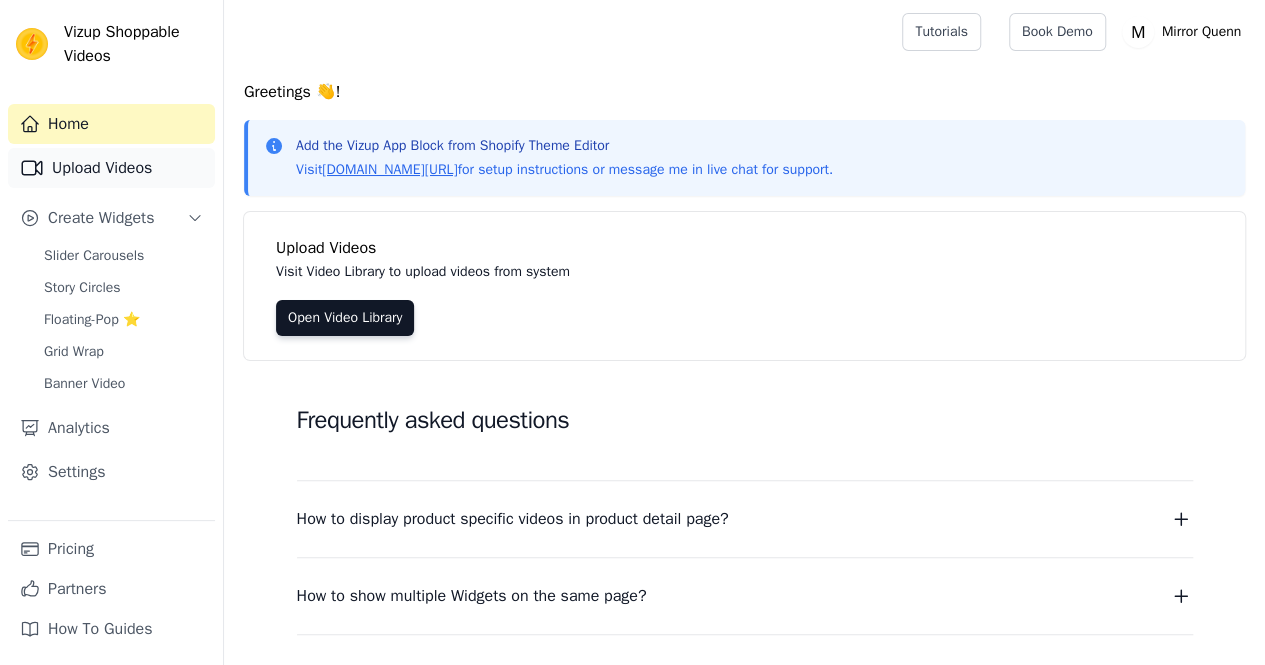 click on "Upload Videos" at bounding box center (111, 168) 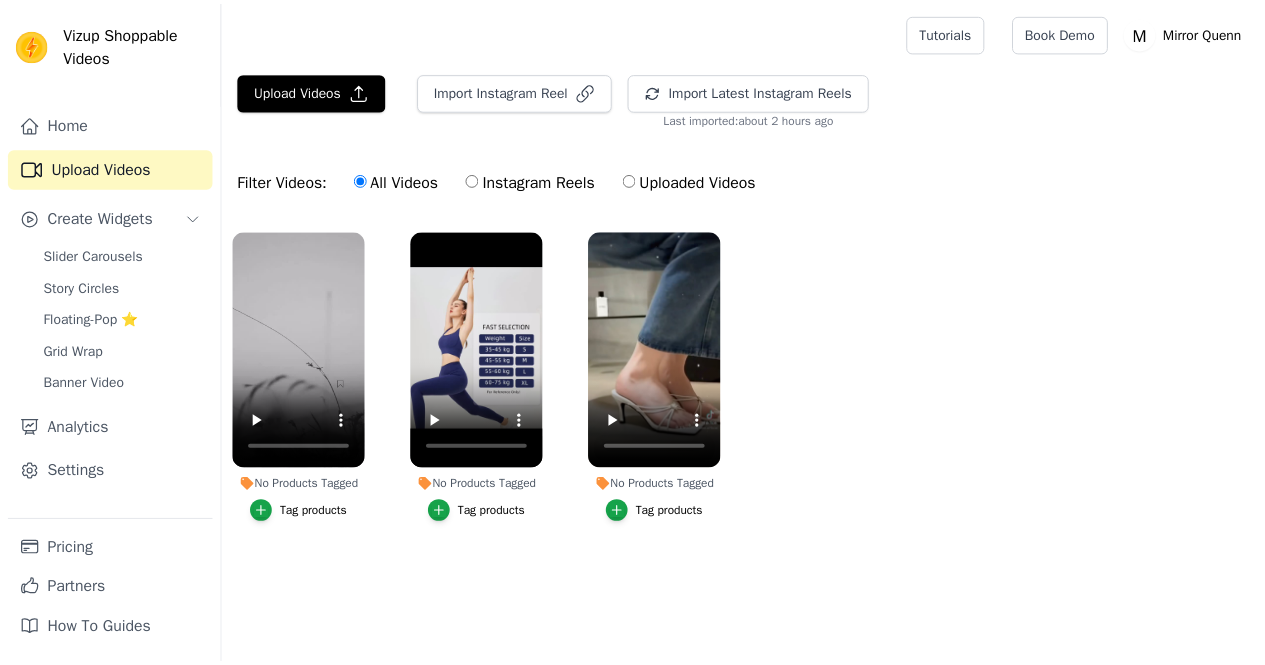 scroll, scrollTop: 0, scrollLeft: 0, axis: both 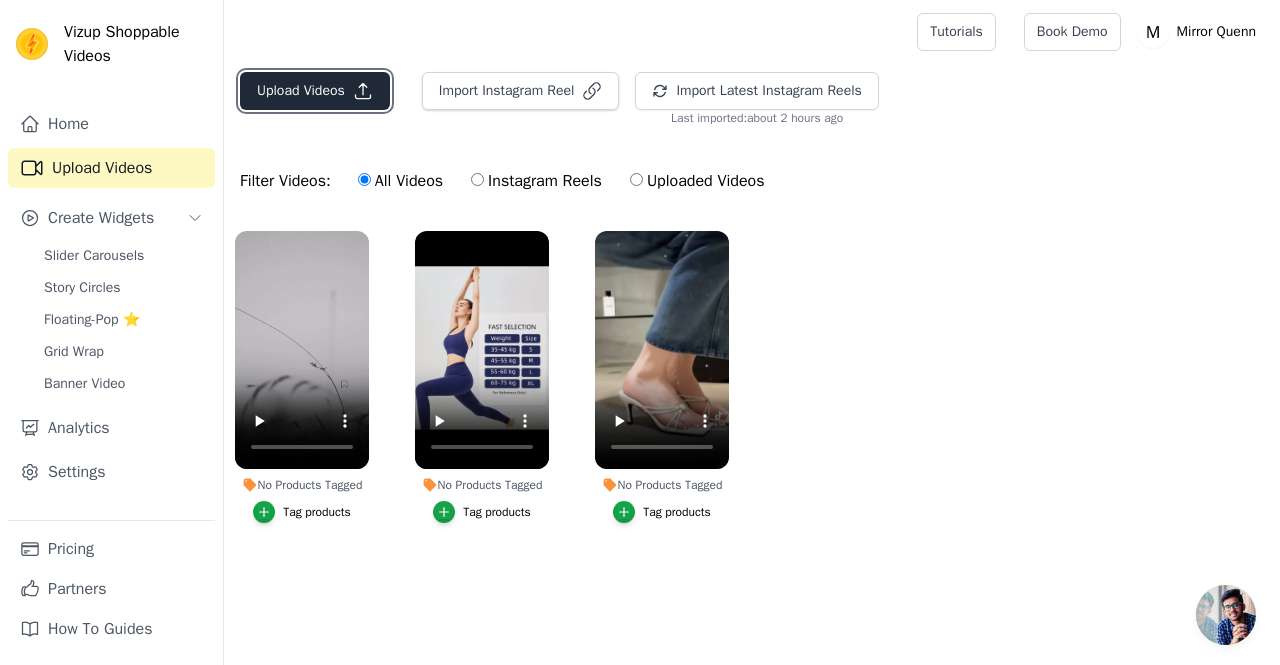 click on "Upload Videos" at bounding box center (315, 91) 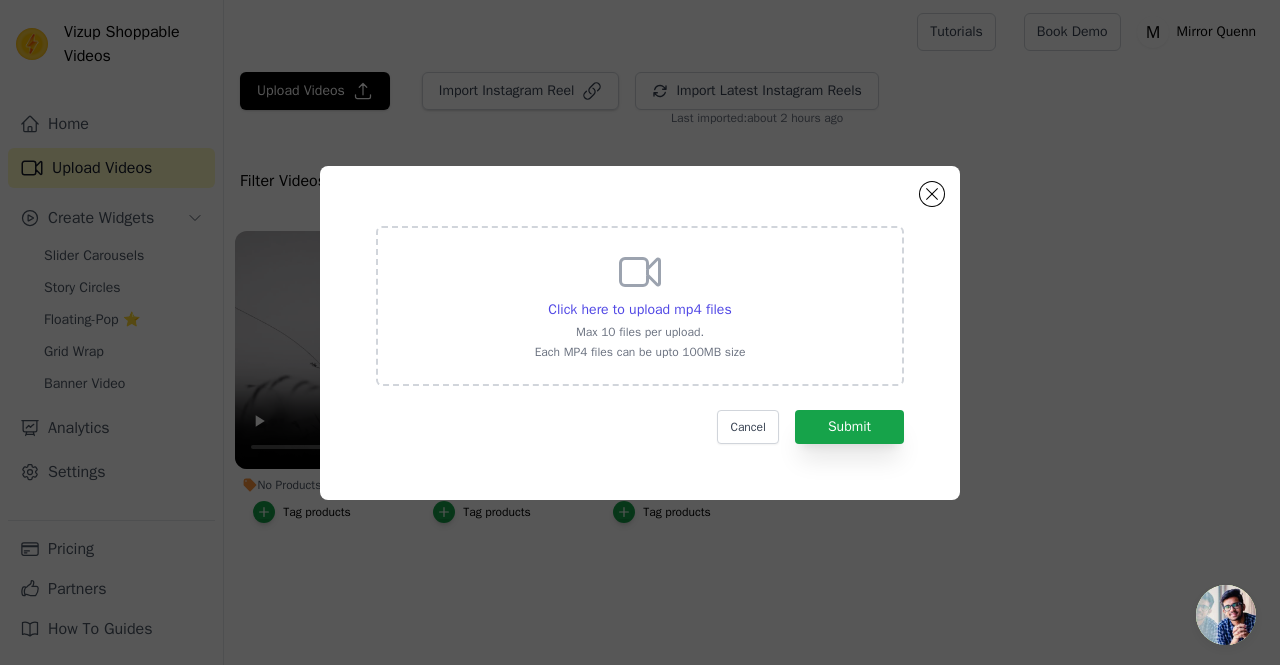 click 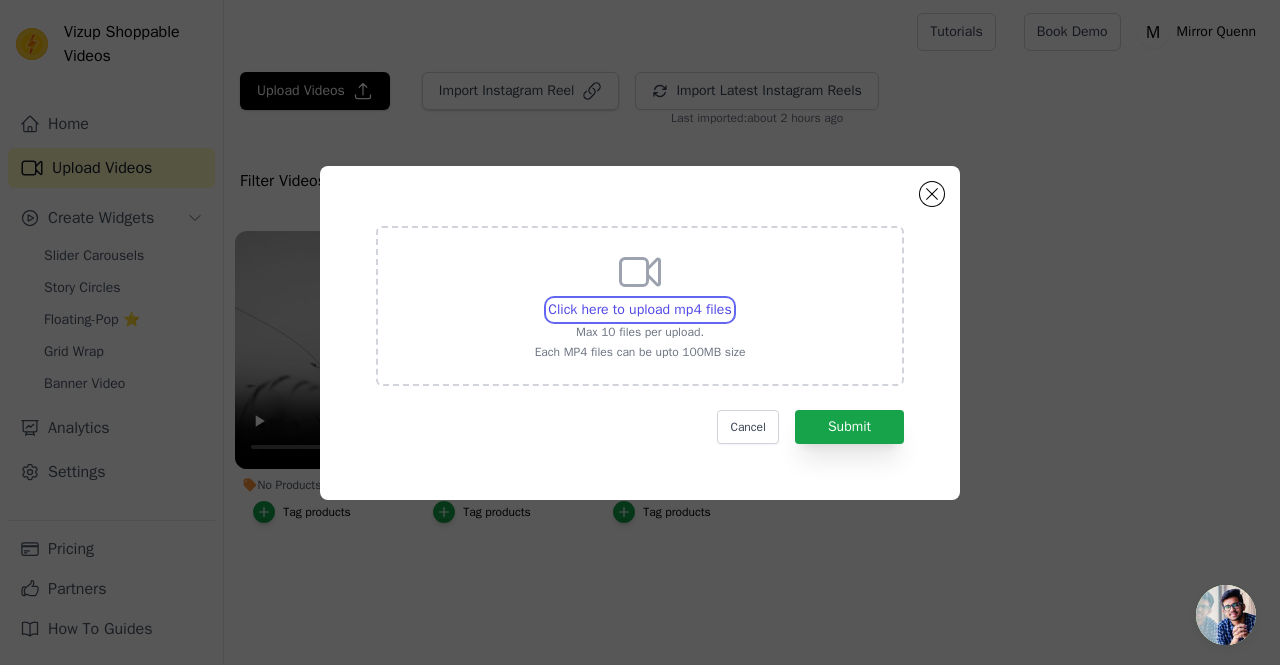 click on "Click here to upload mp4 files     Max 10 files per upload.   Each MP4 files can be upto 100MB size" at bounding box center (731, 299) 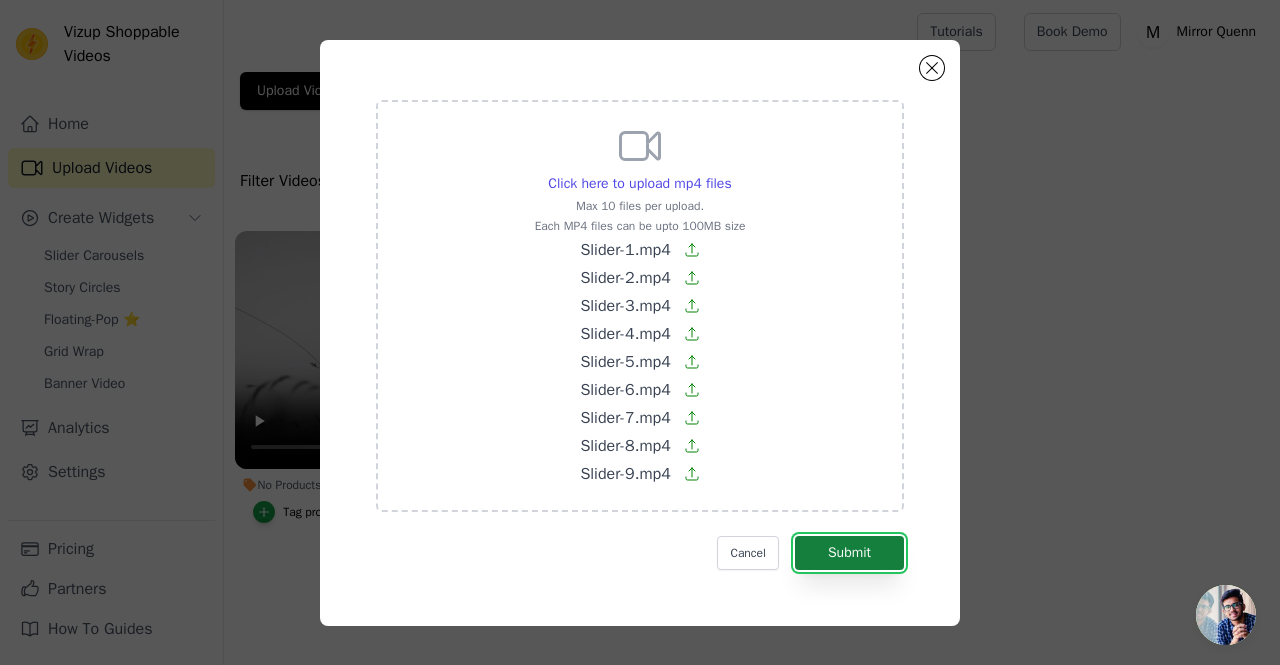 click on "Submit" at bounding box center [849, 553] 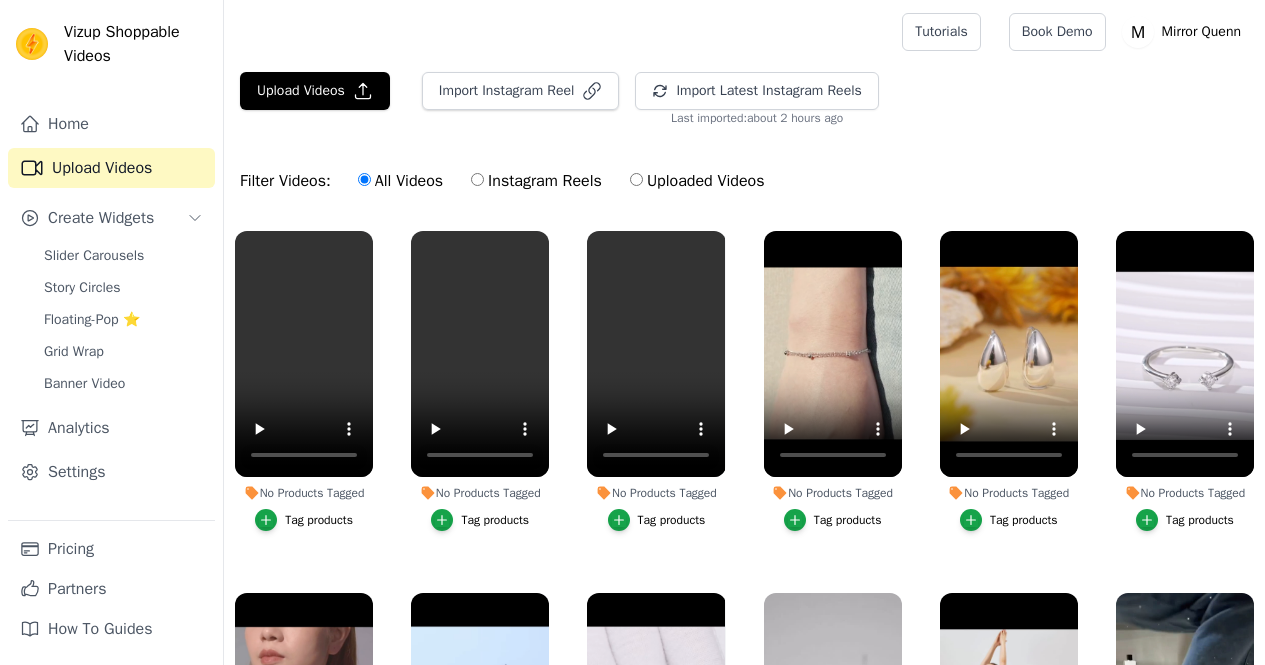 scroll, scrollTop: 0, scrollLeft: 0, axis: both 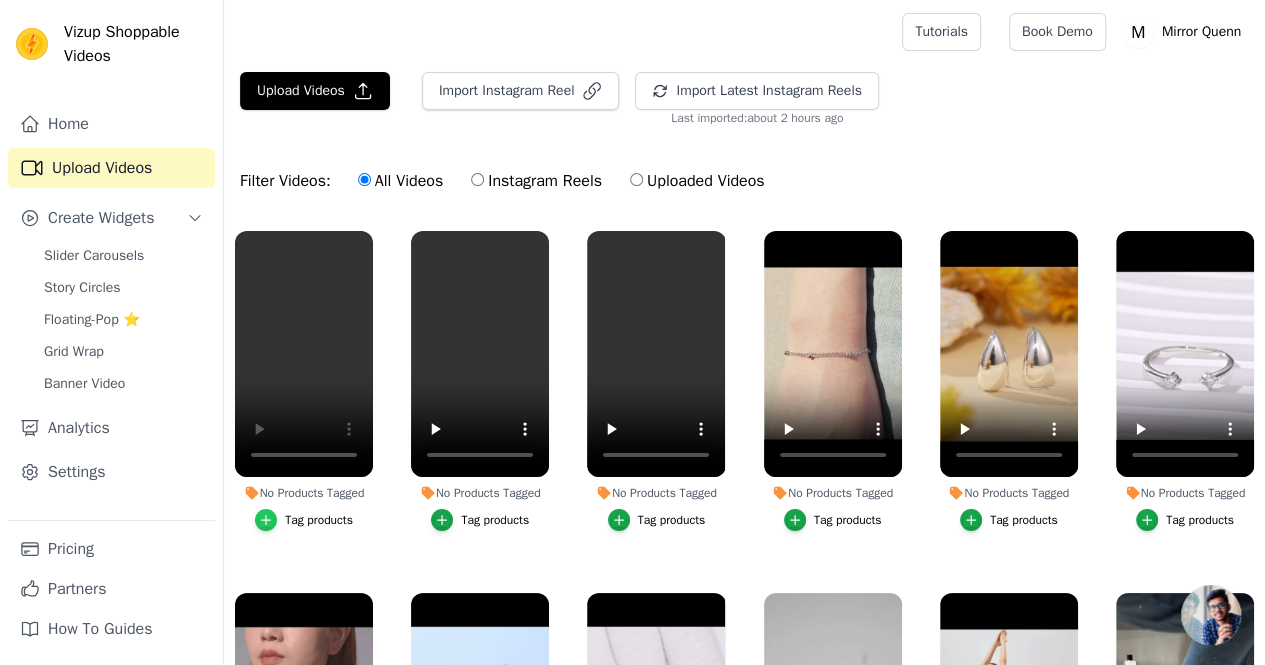 click 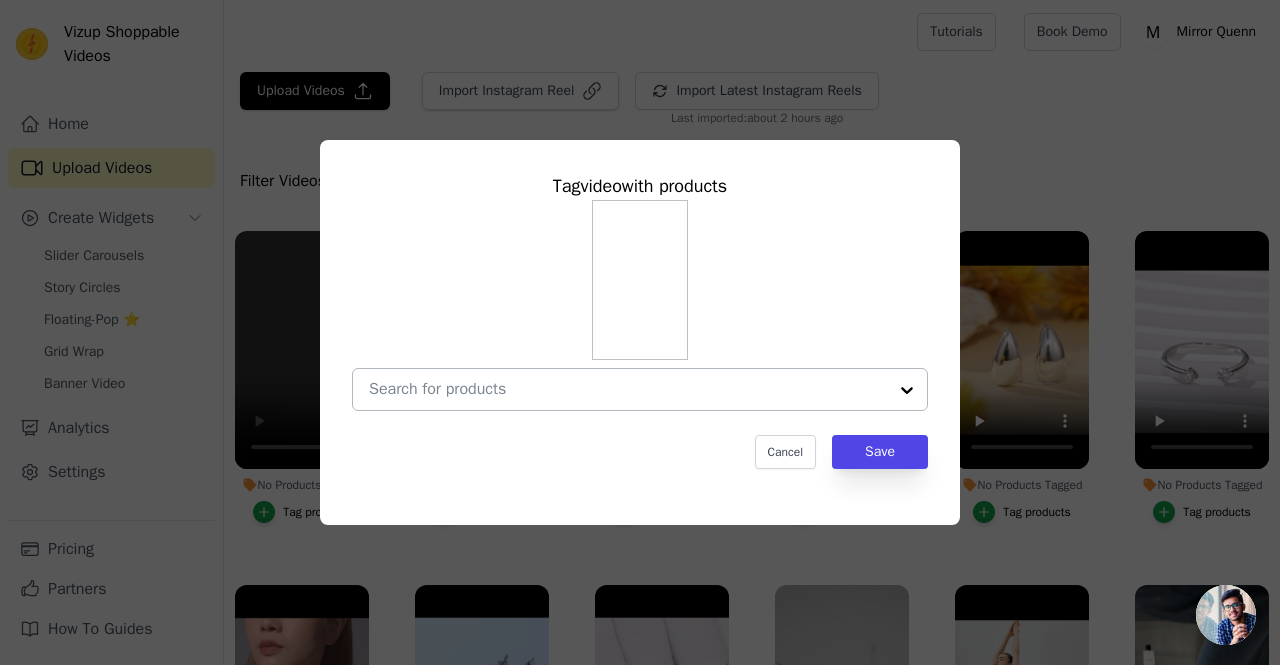 click on "No Products Tagged     Tag  video  with products                         Cancel   Save     Tag products" at bounding box center [628, 389] 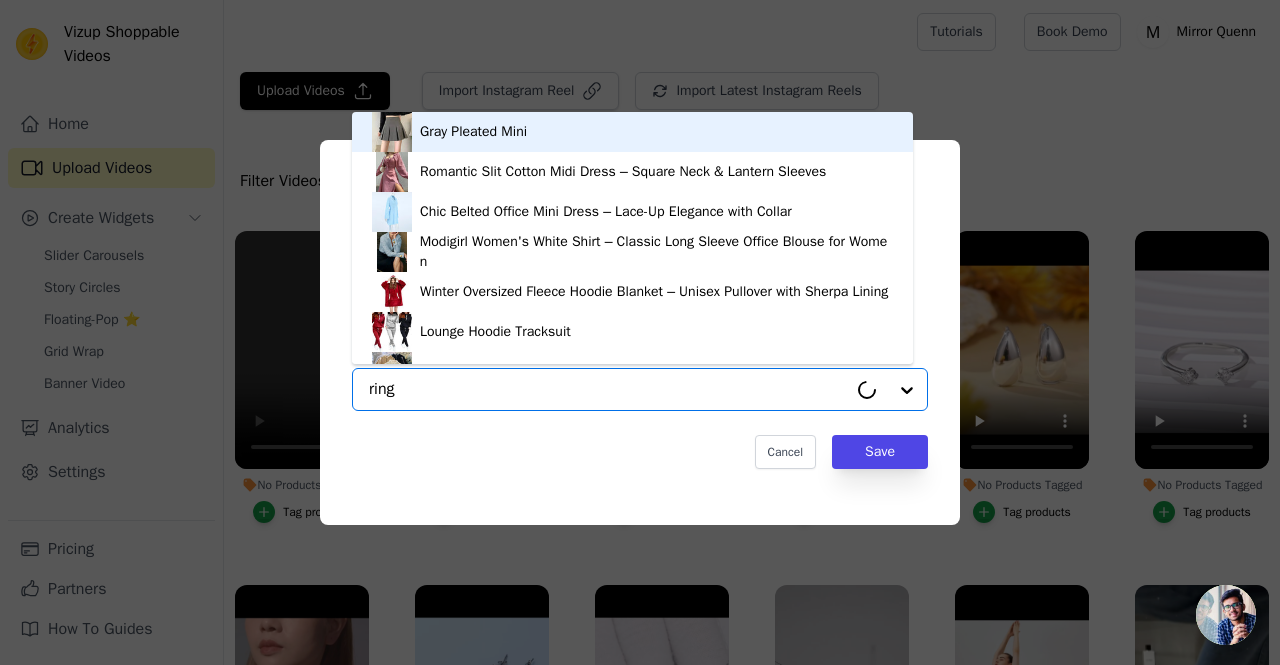 type on "rings" 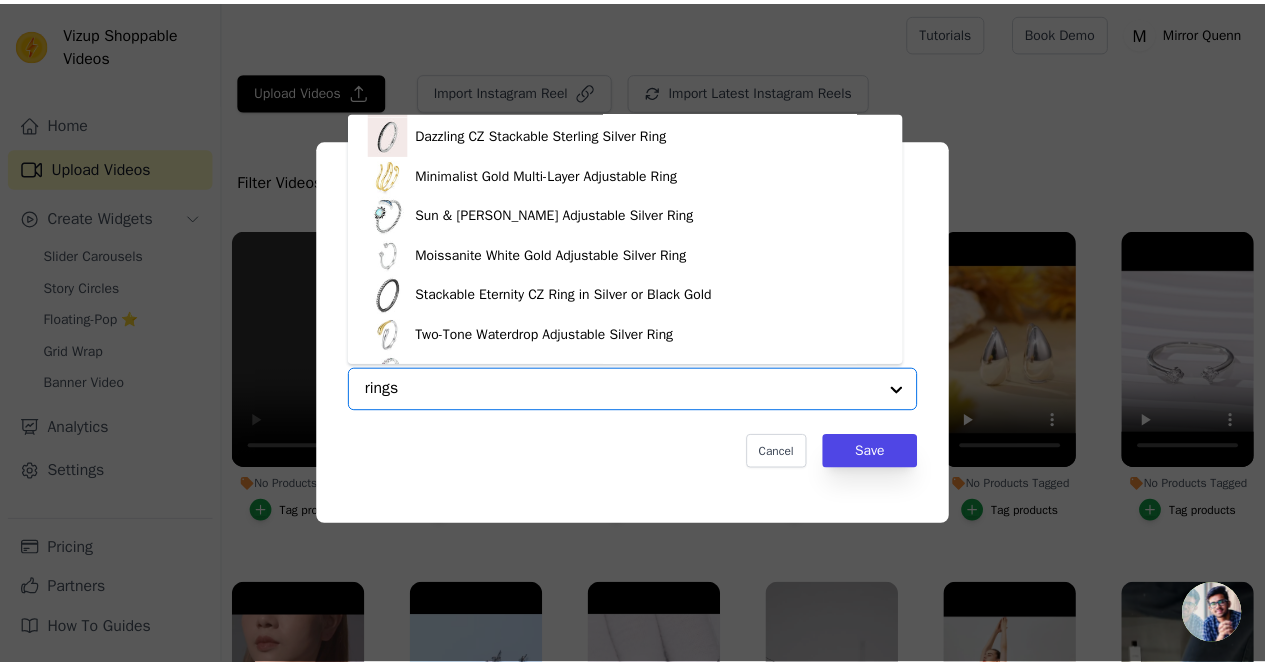 scroll, scrollTop: 1148, scrollLeft: 0, axis: vertical 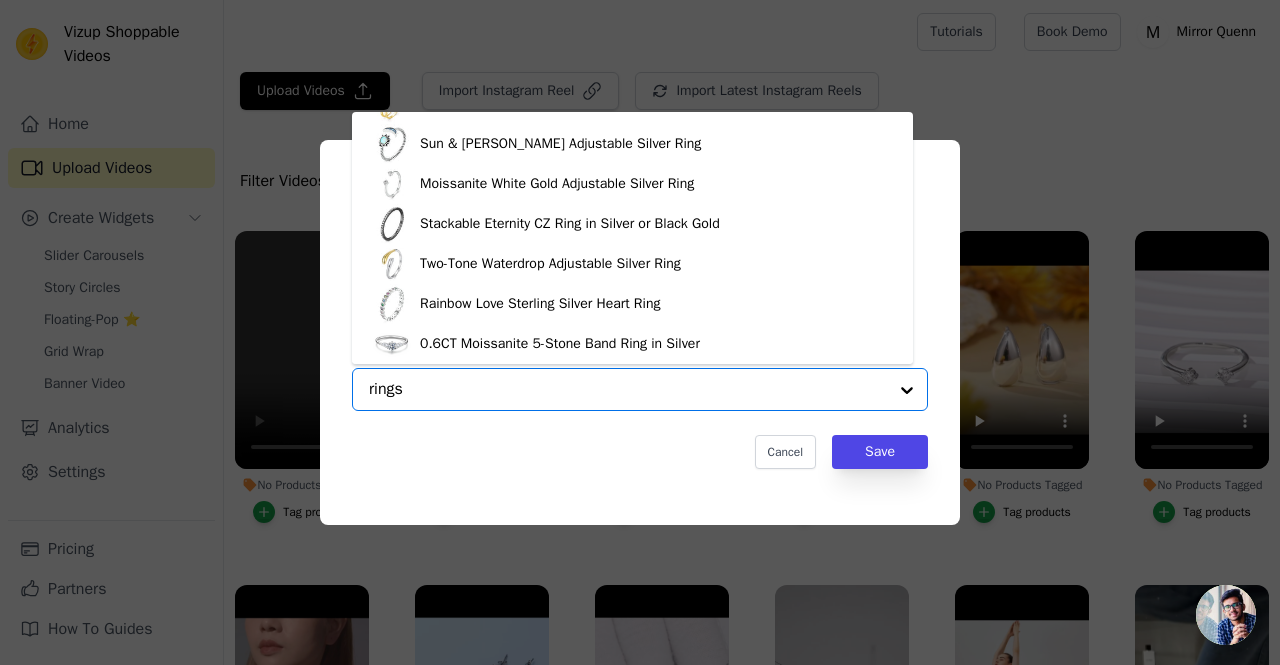 click on "Rainbow Love Sterling Silver Heart Ring" at bounding box center (540, 304) 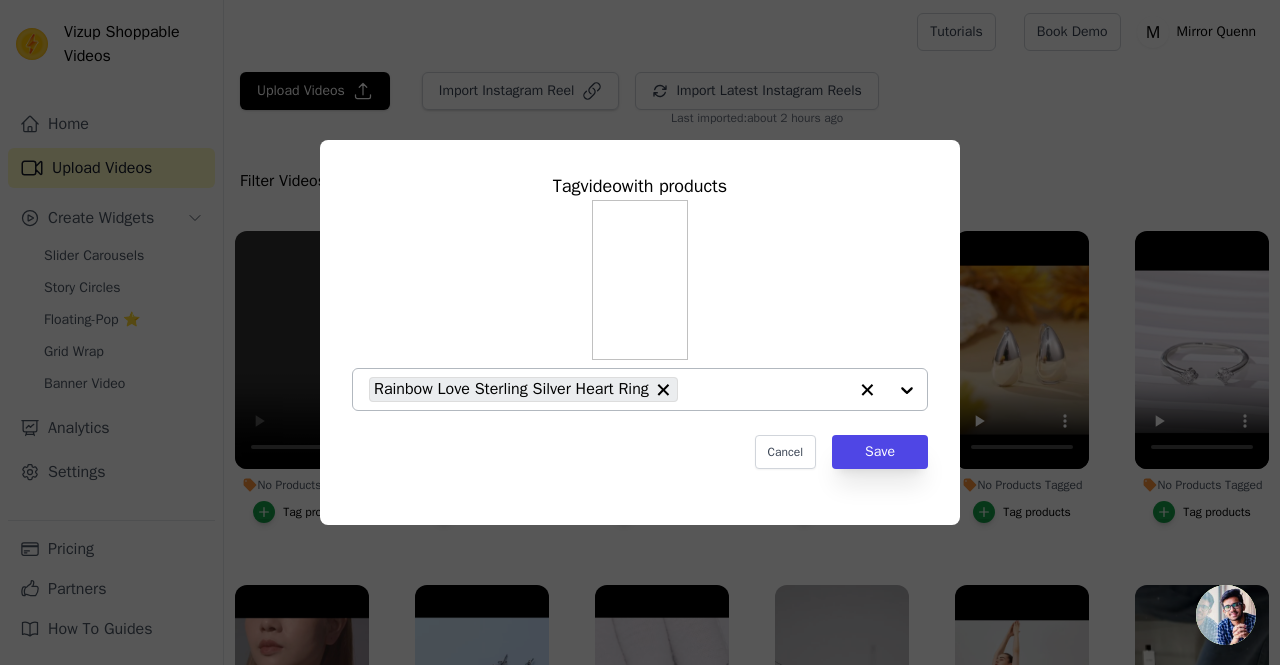 click at bounding box center [887, 389] 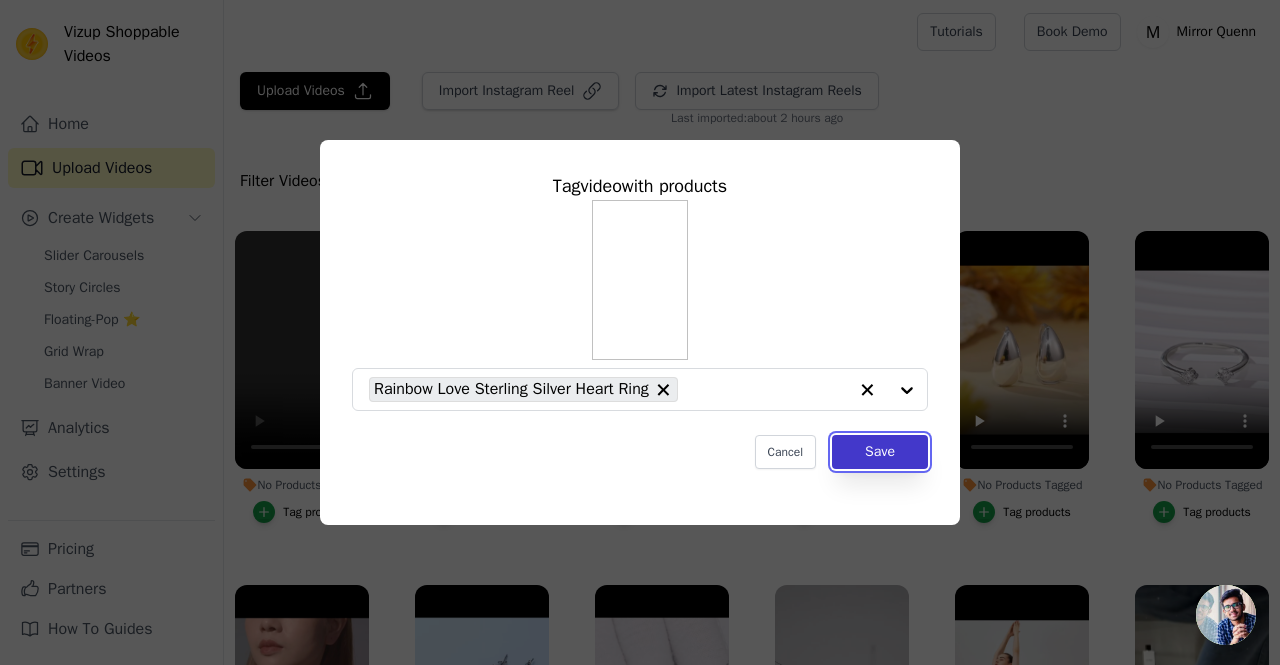 click on "Save" at bounding box center (880, 452) 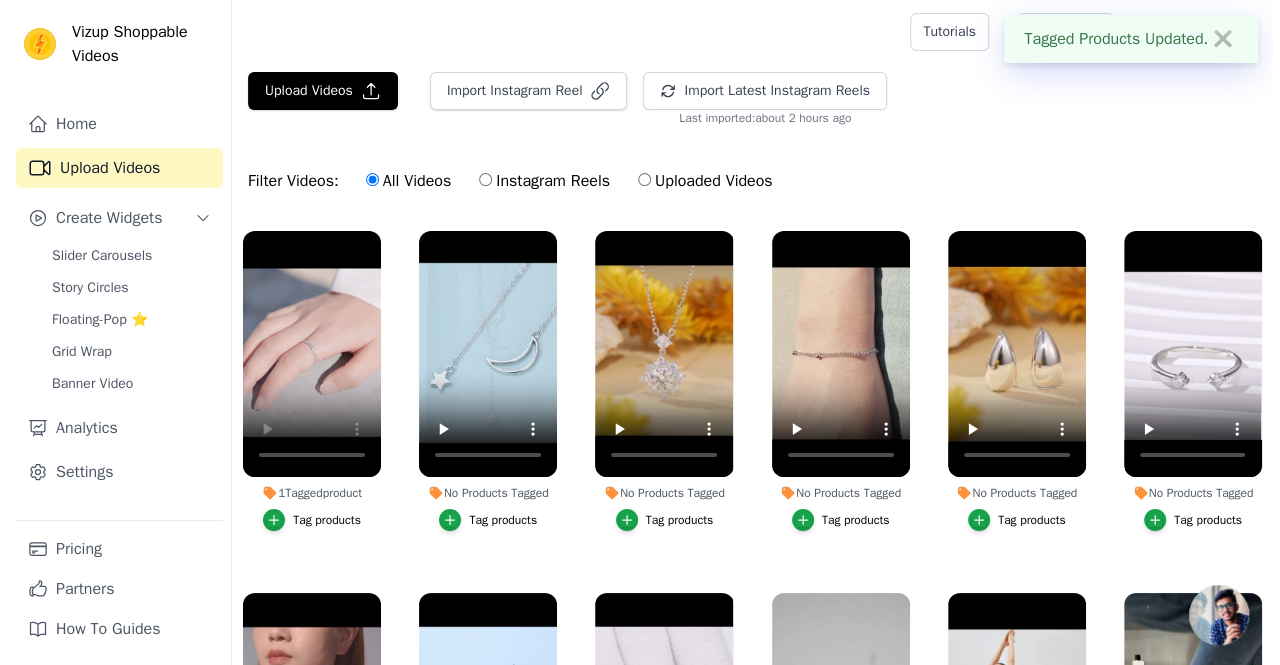 scroll, scrollTop: 0, scrollLeft: 0, axis: both 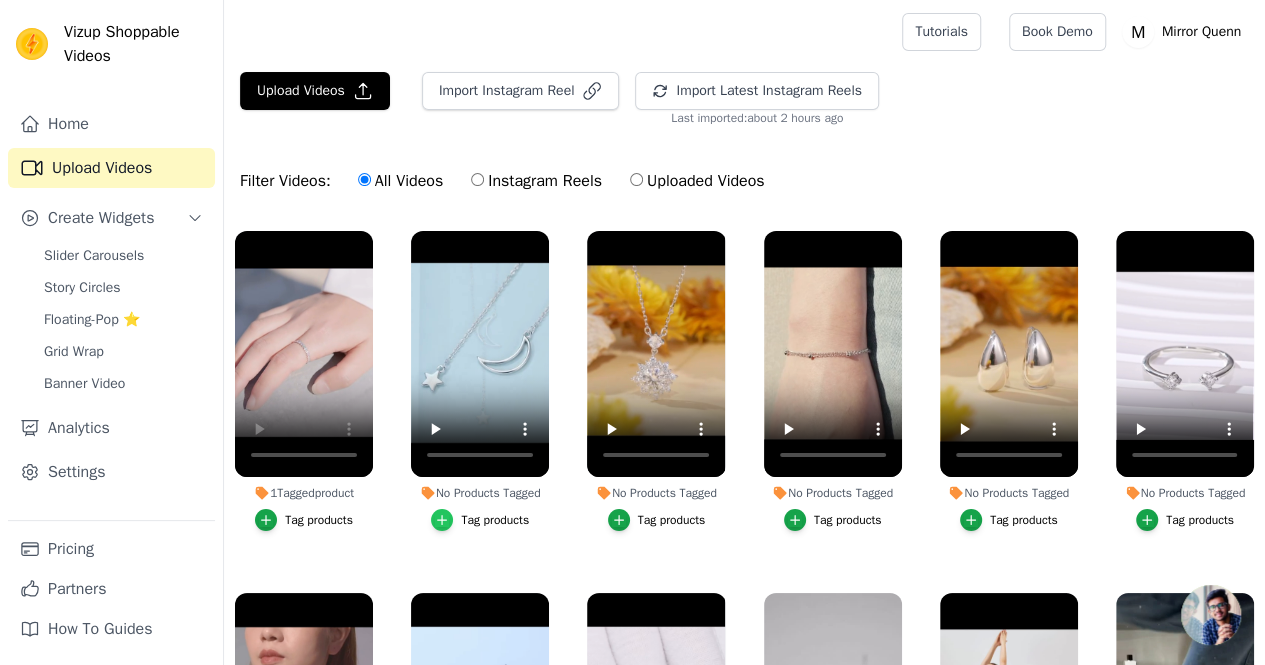 click 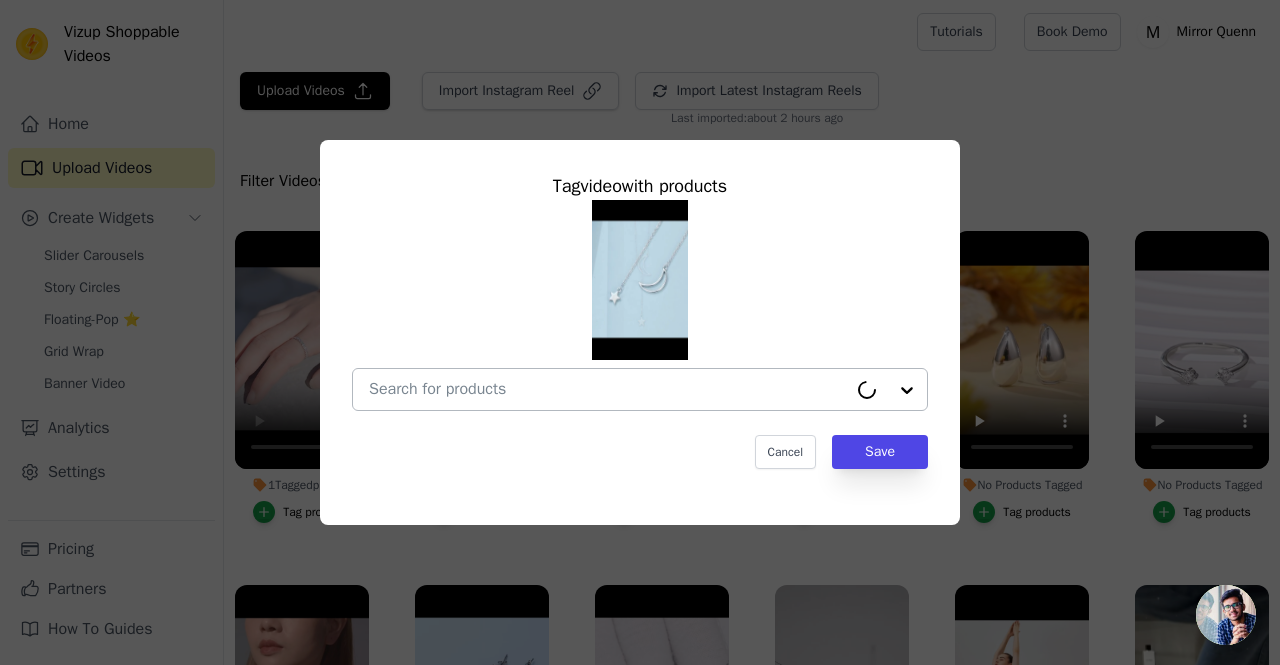 click on "No Products Tagged     Tag  video  with products                         Cancel   Save     Tag products" at bounding box center (608, 389) 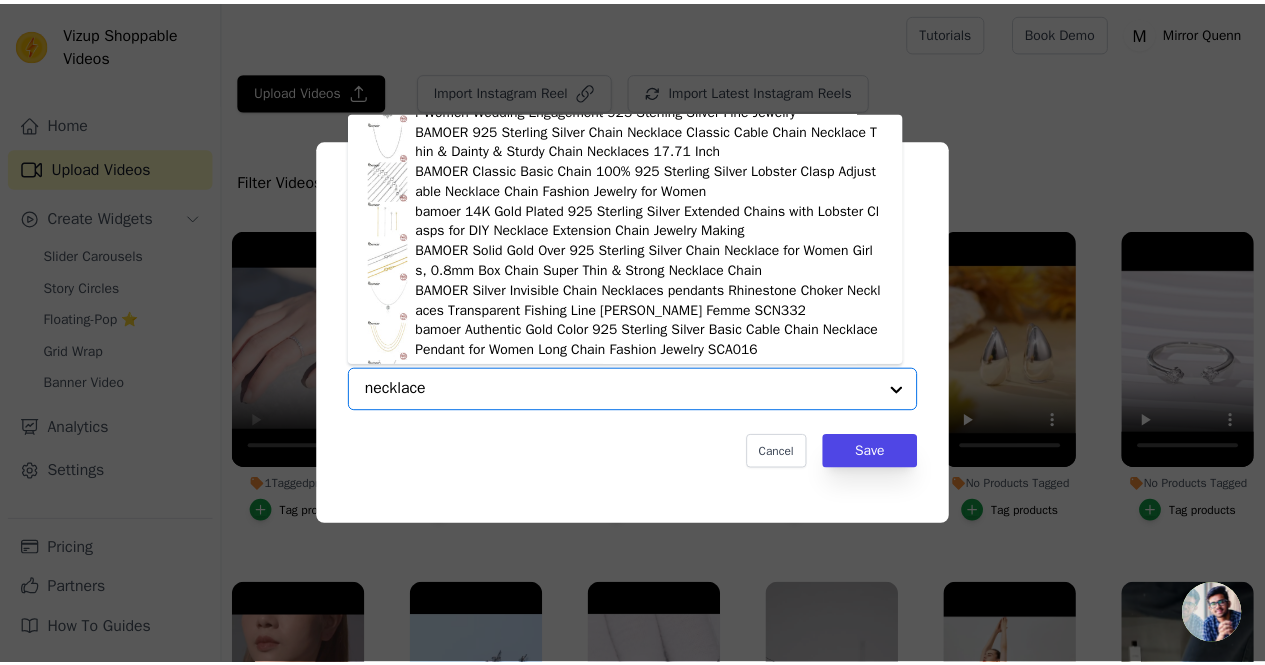 scroll, scrollTop: 1054, scrollLeft: 0, axis: vertical 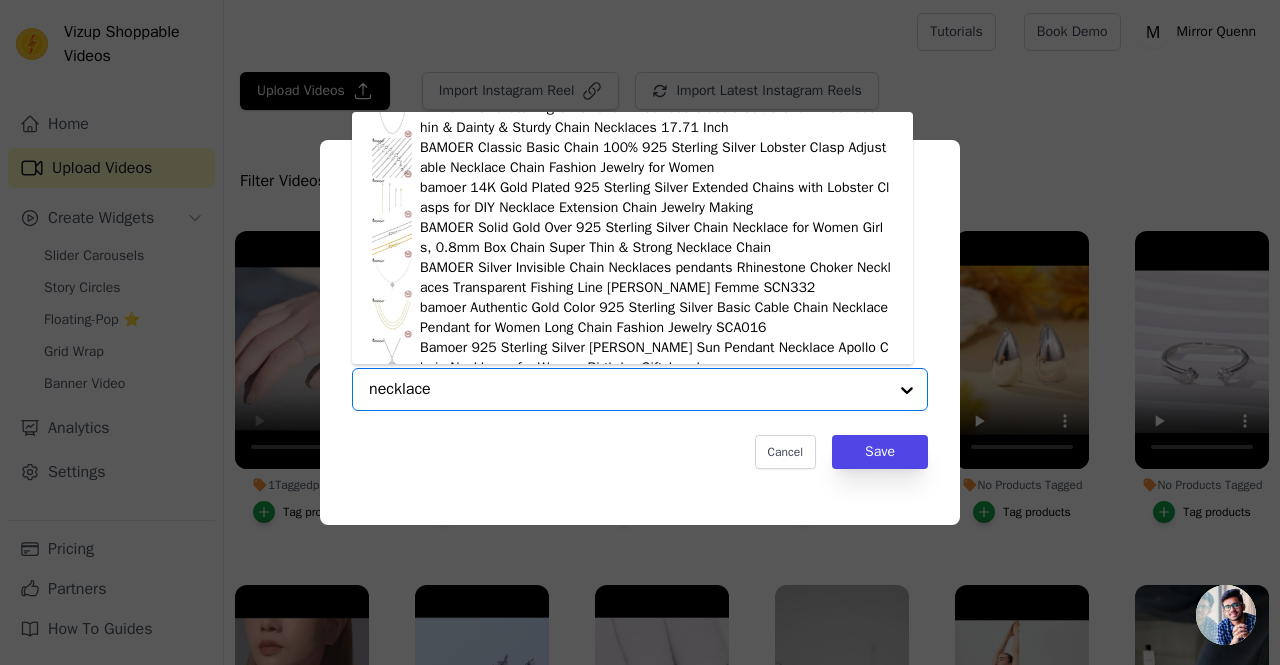 type on "necklace" 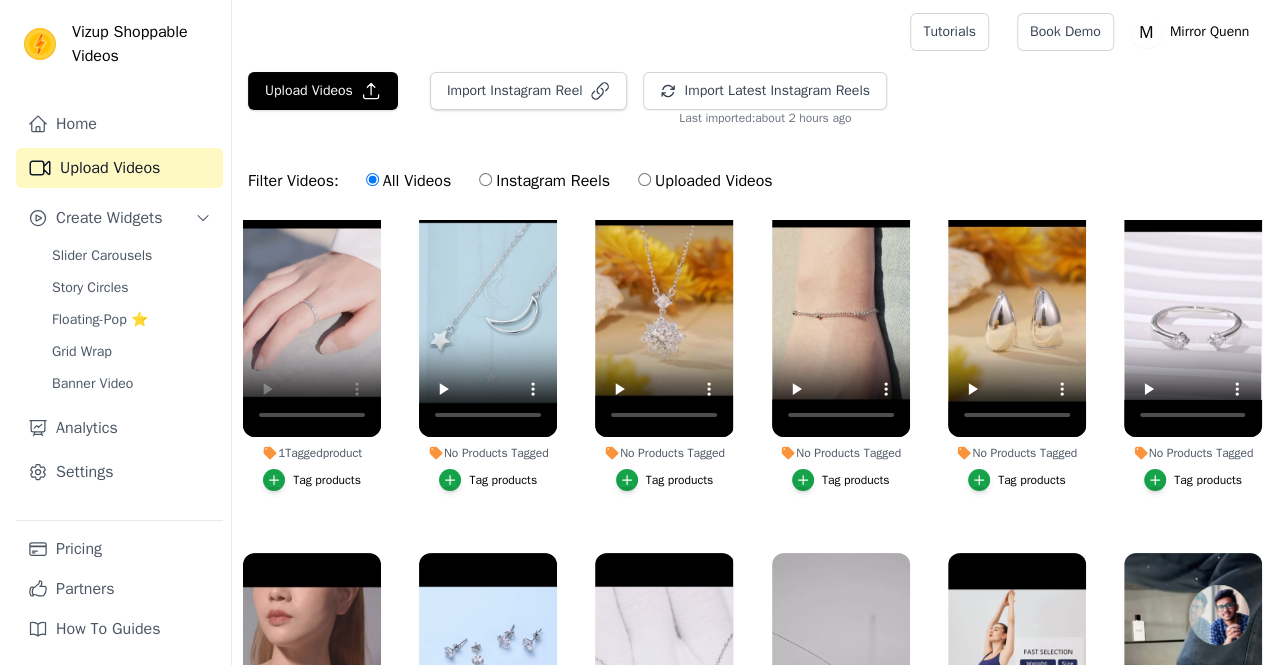 scroll, scrollTop: 45, scrollLeft: 0, axis: vertical 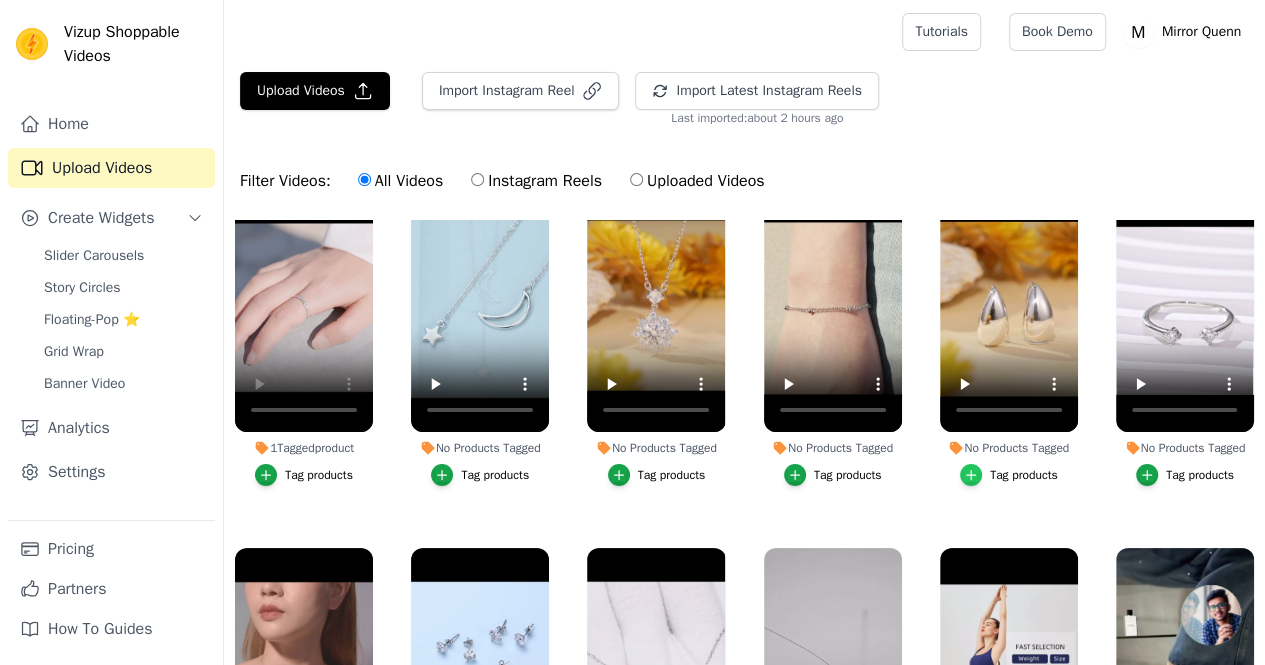 click 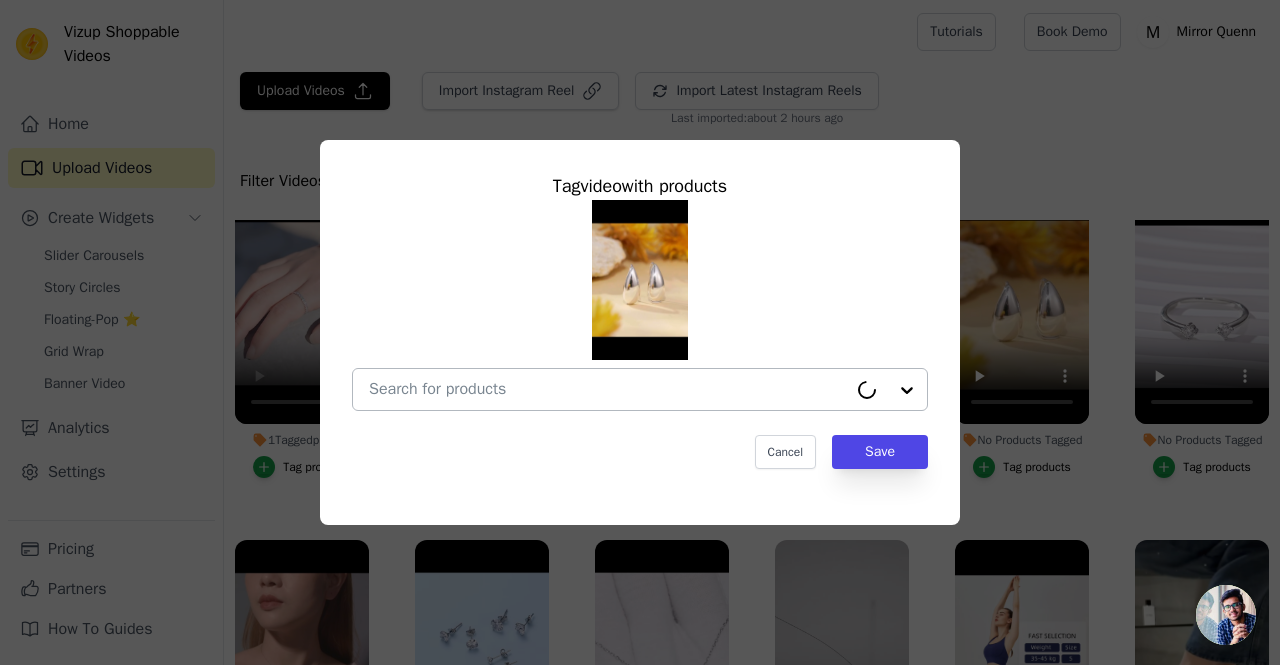click on "No Products Tagged     Tag  video  with products                         Cancel   Save     Tag products" at bounding box center [608, 389] 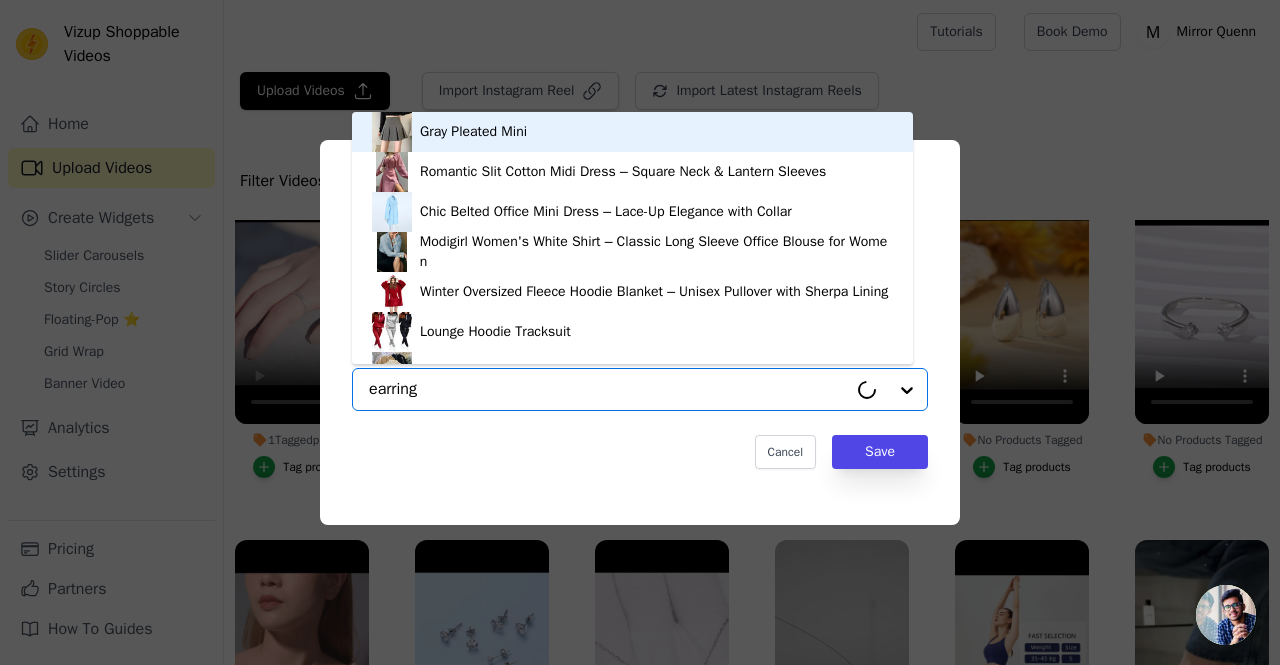type on "earrings" 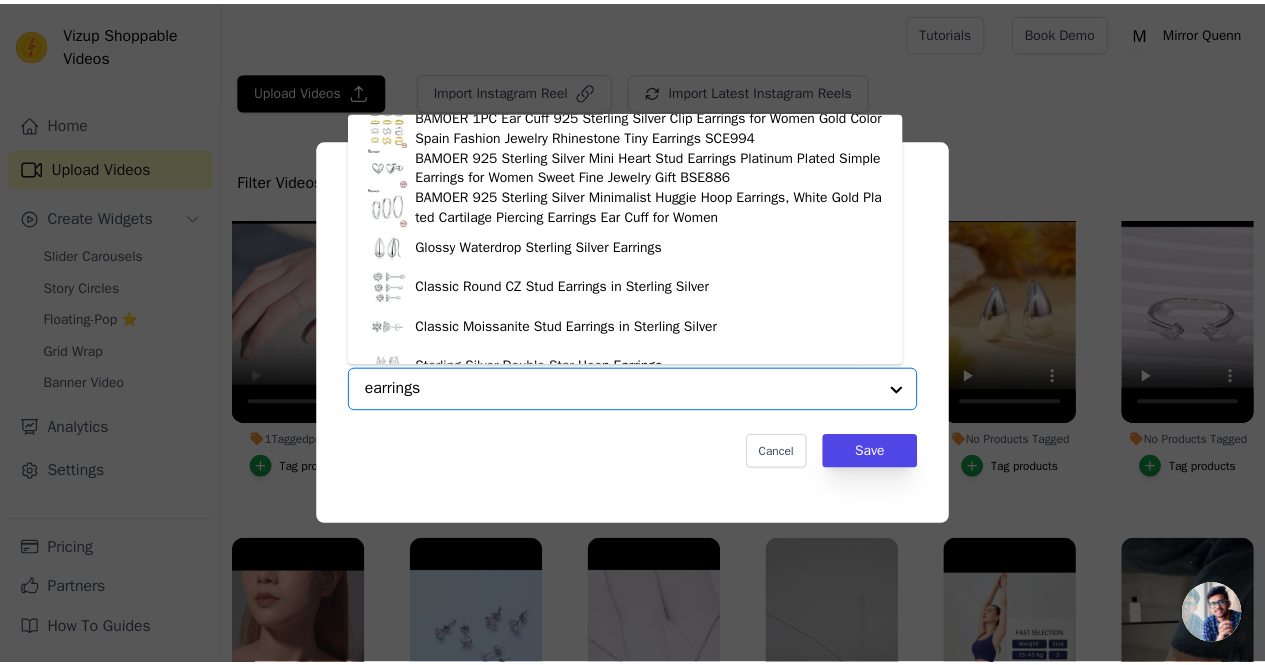 scroll, scrollTop: 1529, scrollLeft: 0, axis: vertical 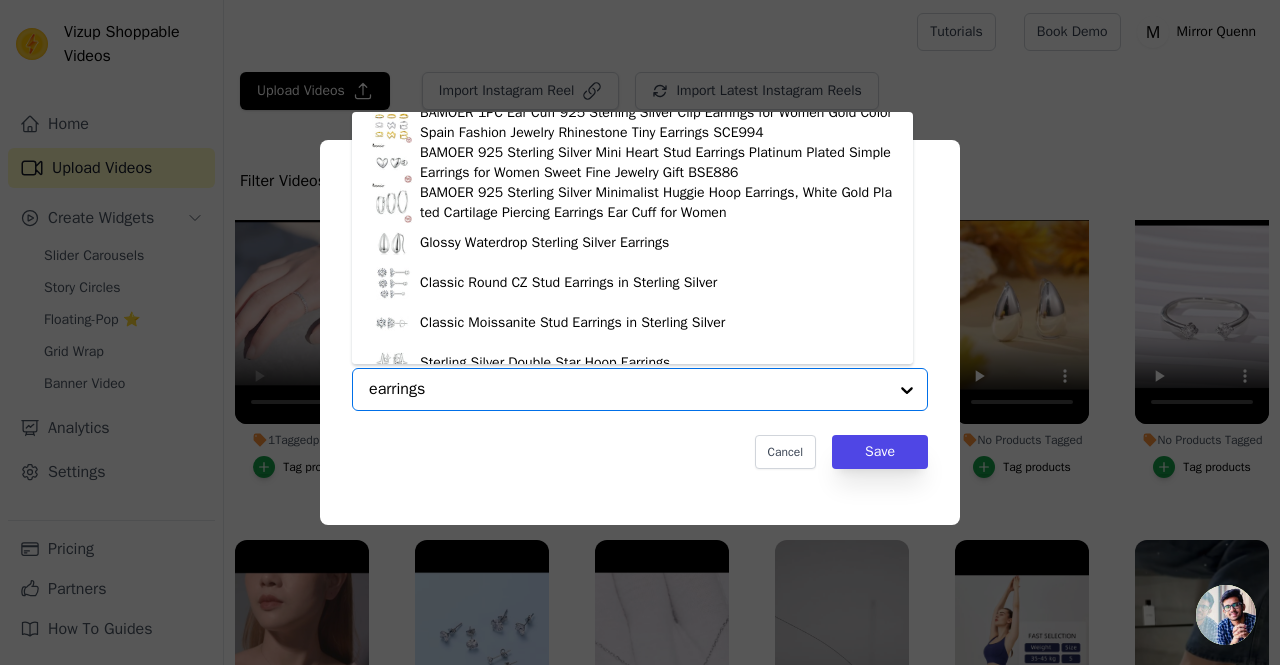 click on "Glossy Waterdrop Sterling Silver Earrings" at bounding box center [632, 243] 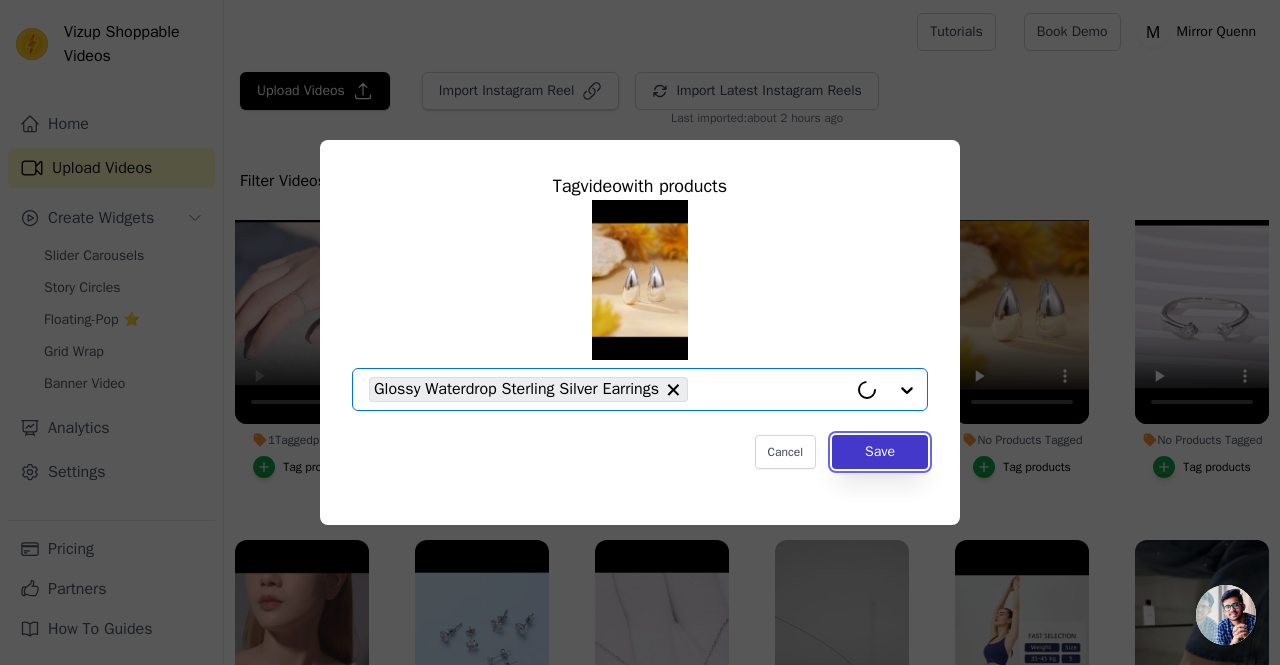 click on "Save" at bounding box center (880, 452) 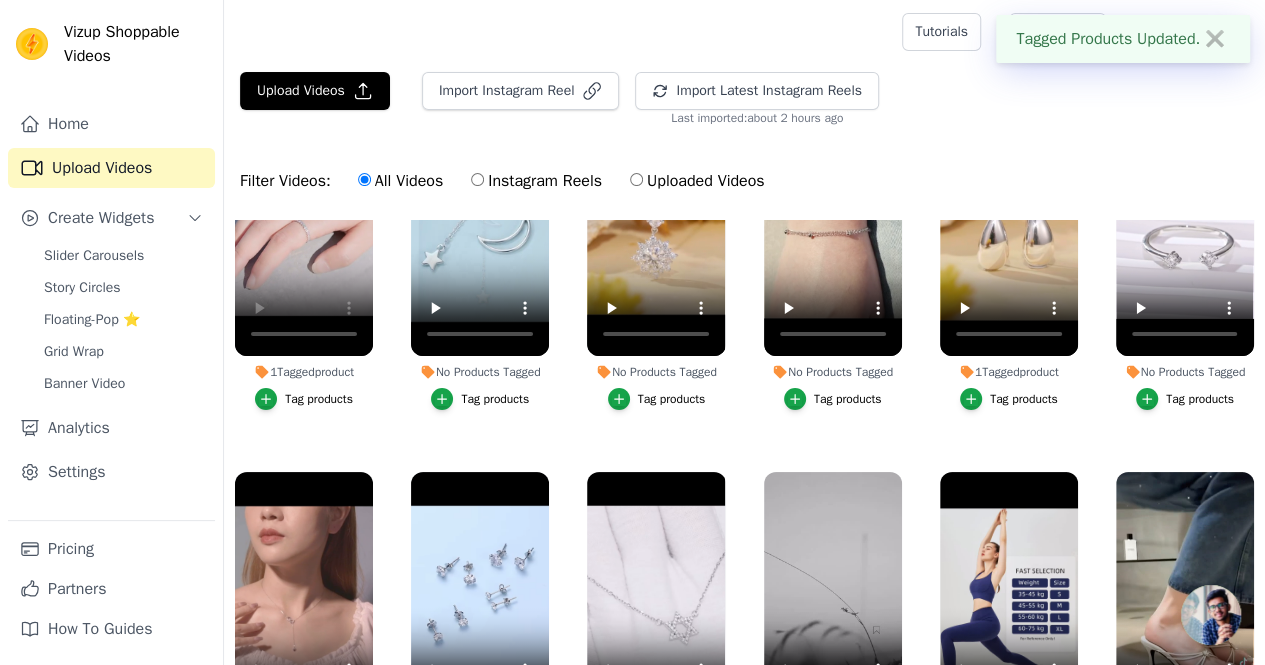 scroll, scrollTop: 135, scrollLeft: 0, axis: vertical 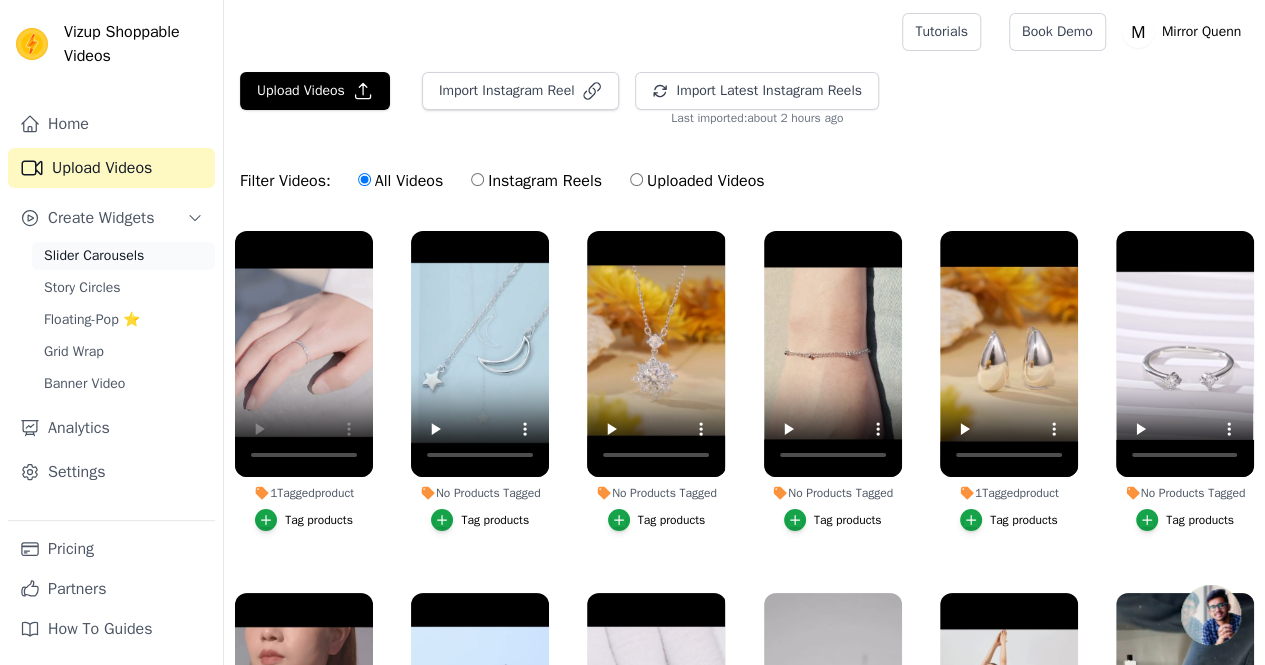 click on "Slider Carousels" at bounding box center [94, 256] 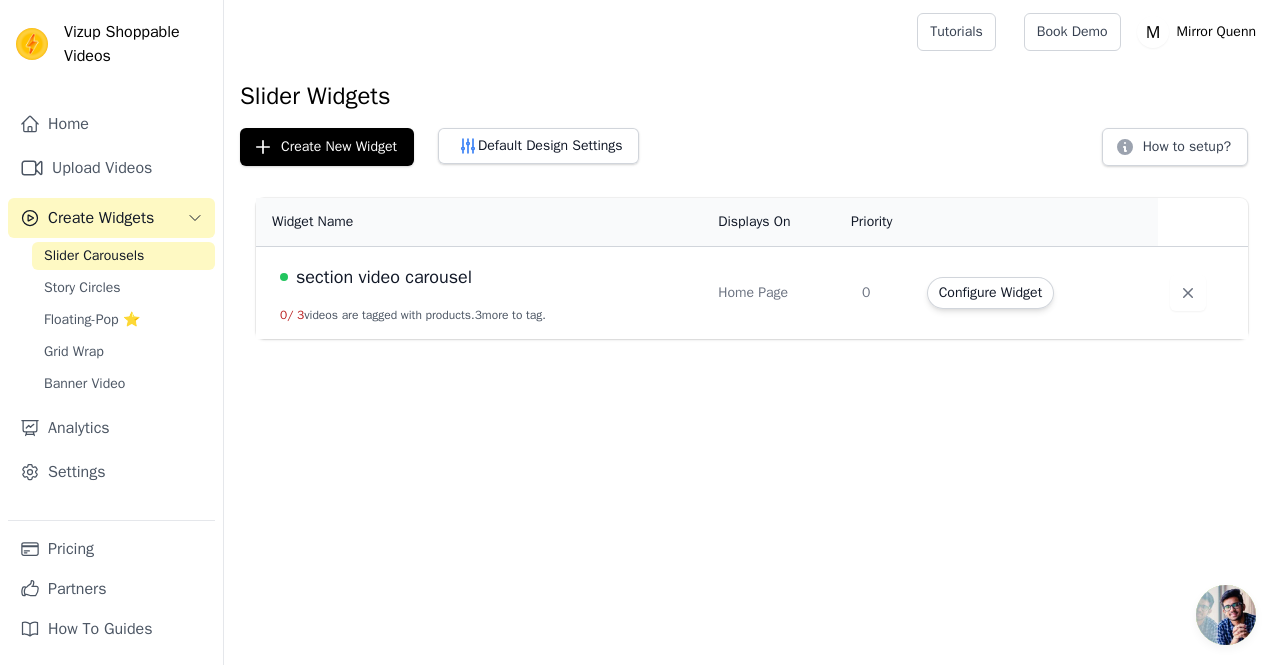 click on "section video carousel   0  /   3  videos are tagged with products.
3  more to tag." at bounding box center (481, 293) 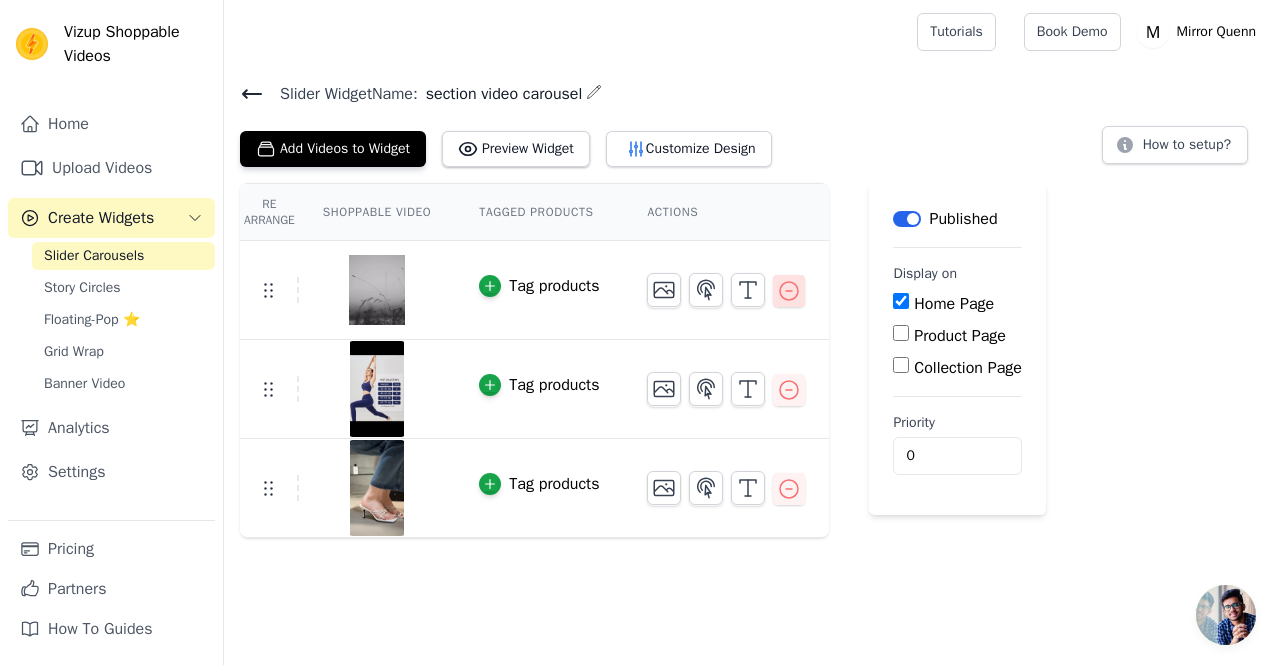 click 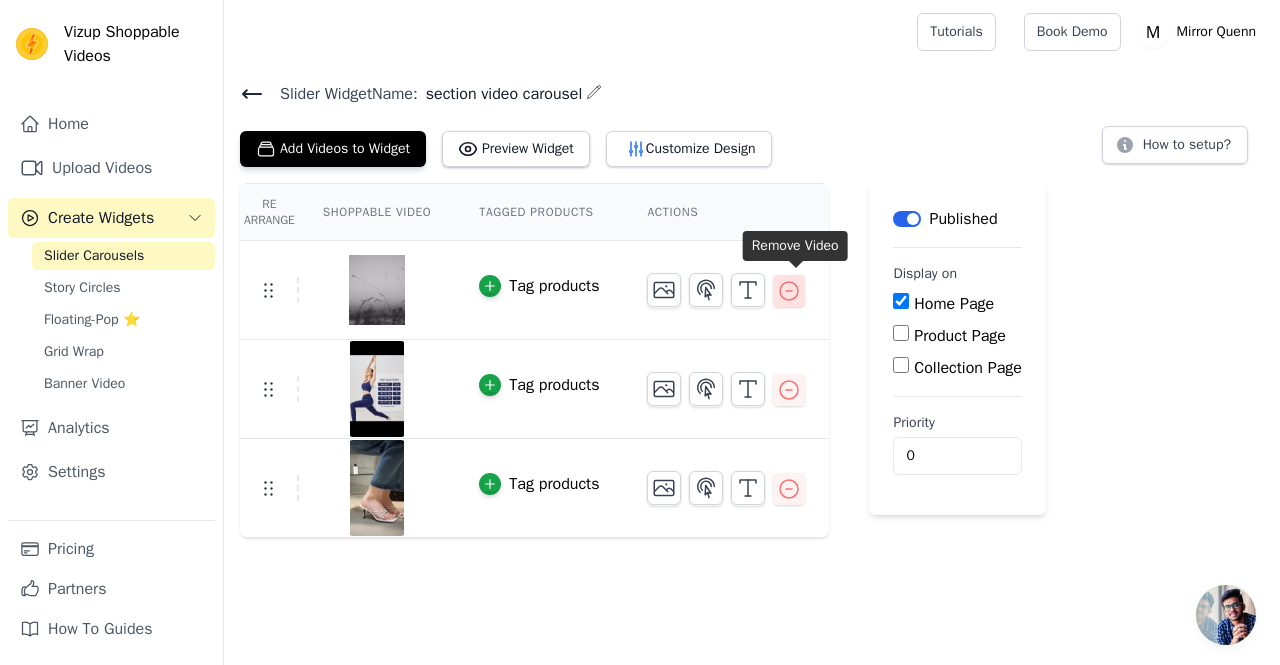click 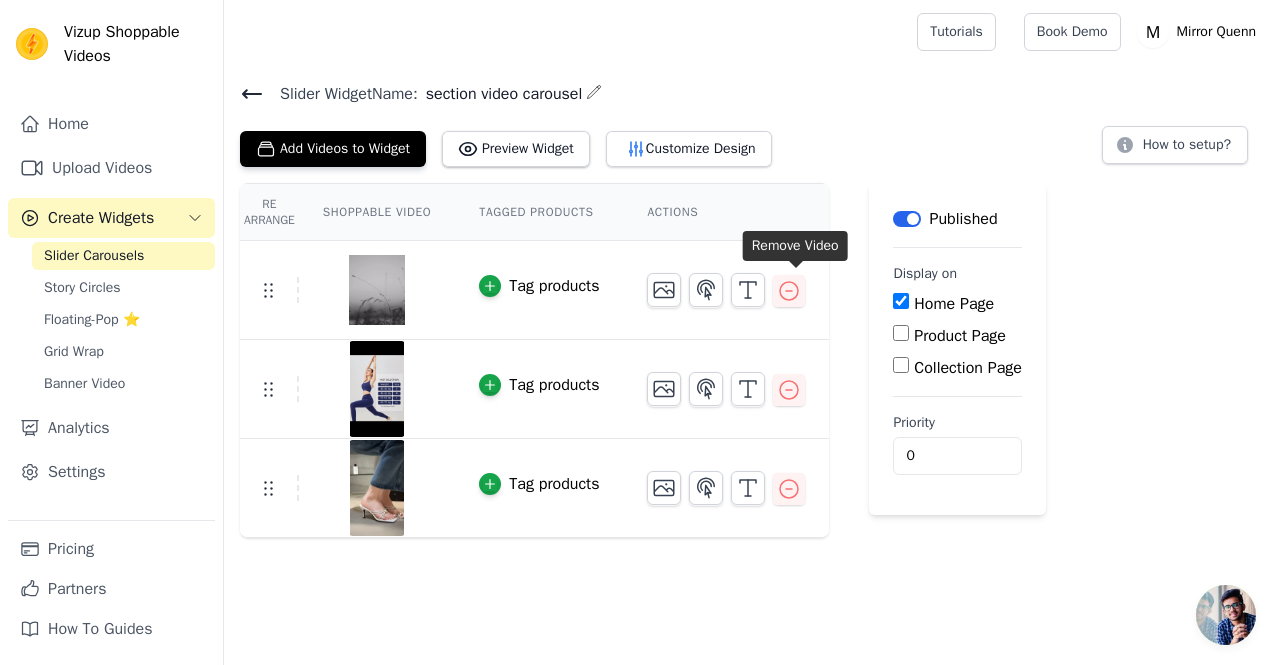 click on "Label     Published     Display on     Home Page     Product Page       Collection Page       Priority   0" at bounding box center (957, 349) 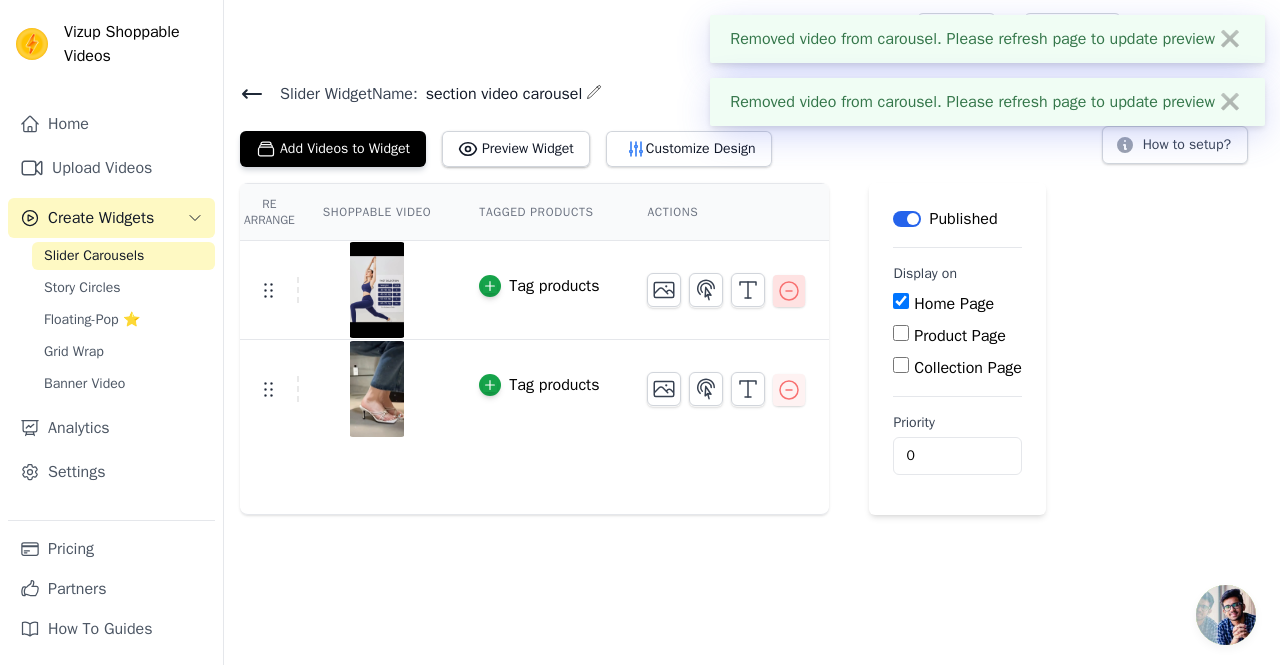 click 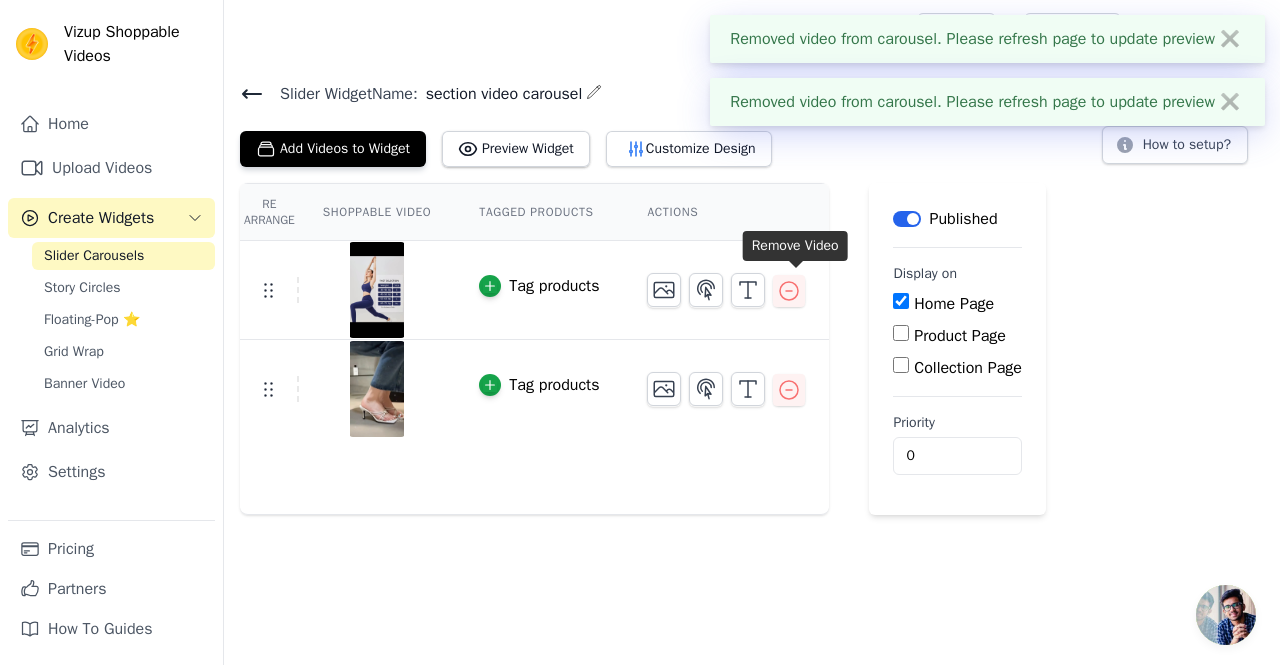click at bounding box center [726, 282] 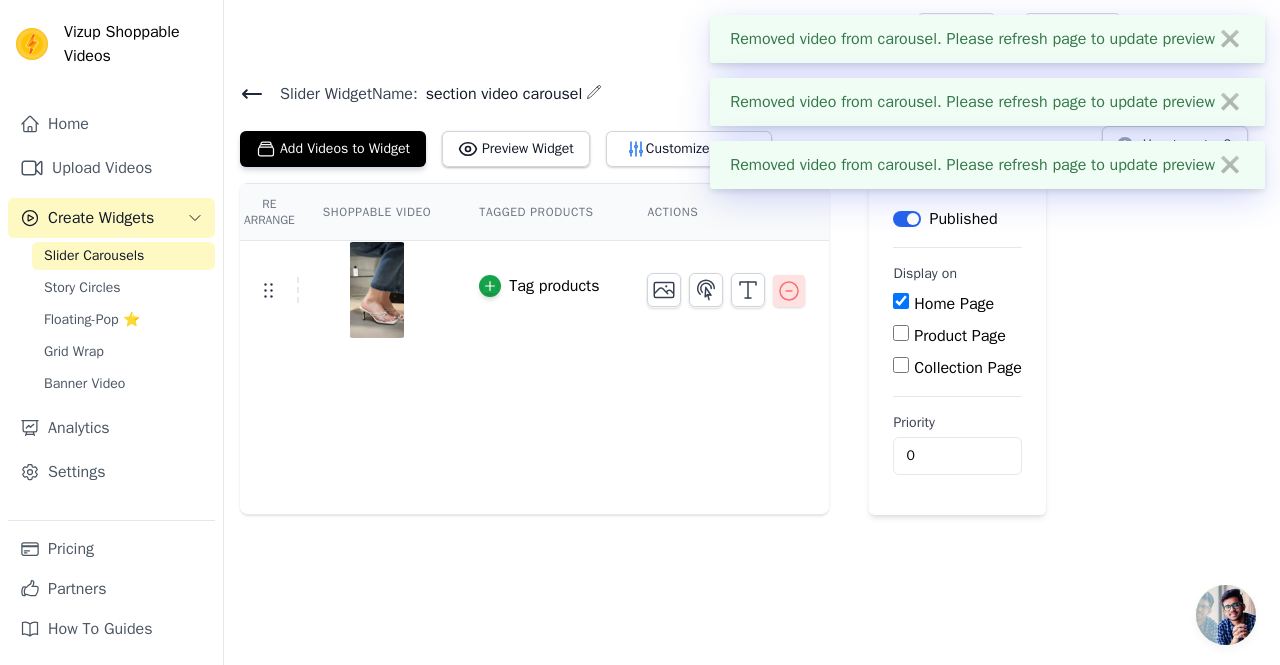 click 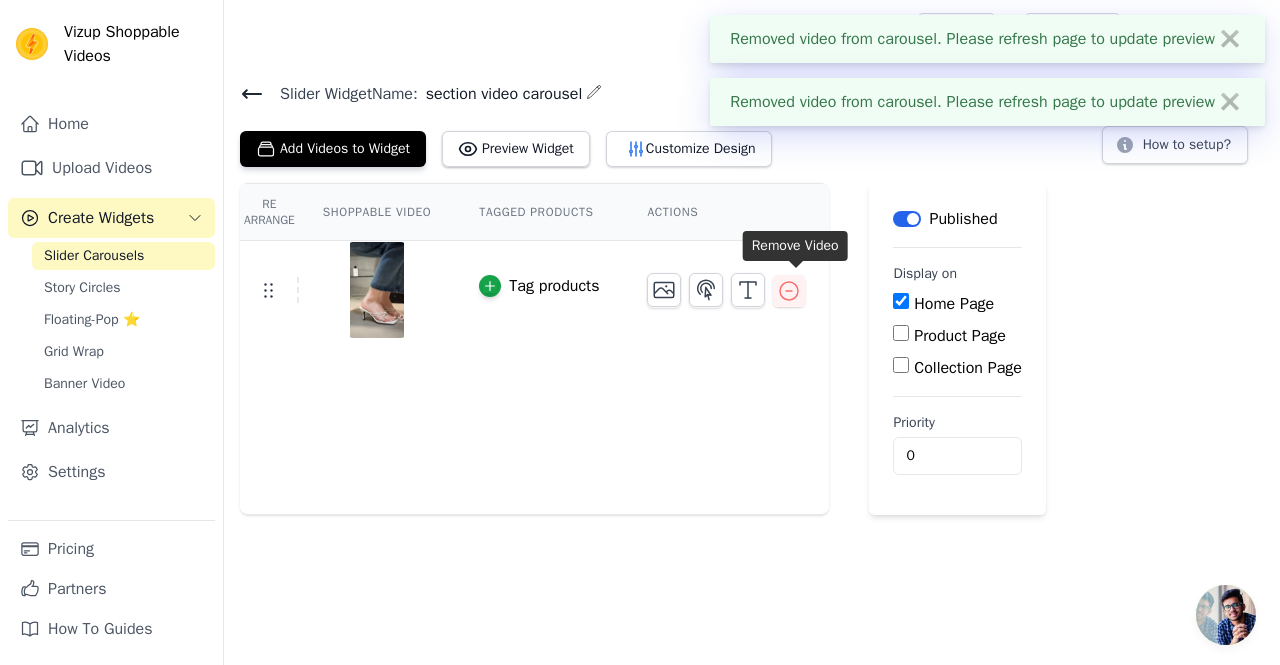 click at bounding box center [726, 282] 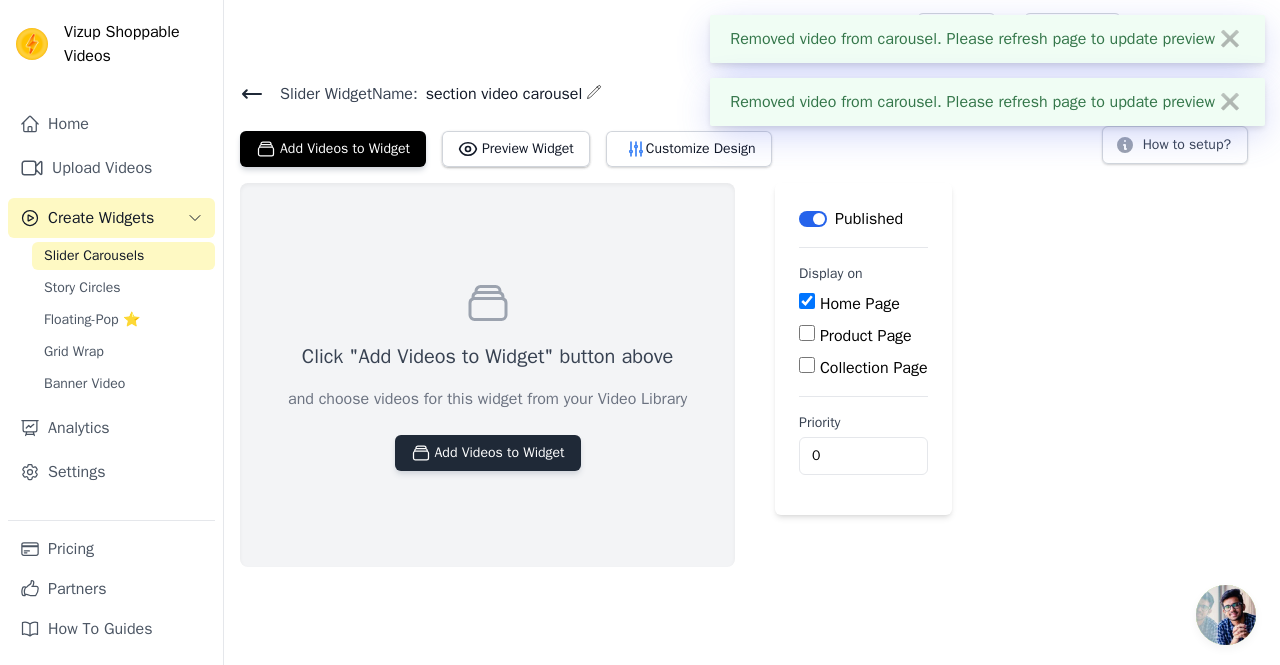 click on "Add Videos to Widget" at bounding box center [488, 453] 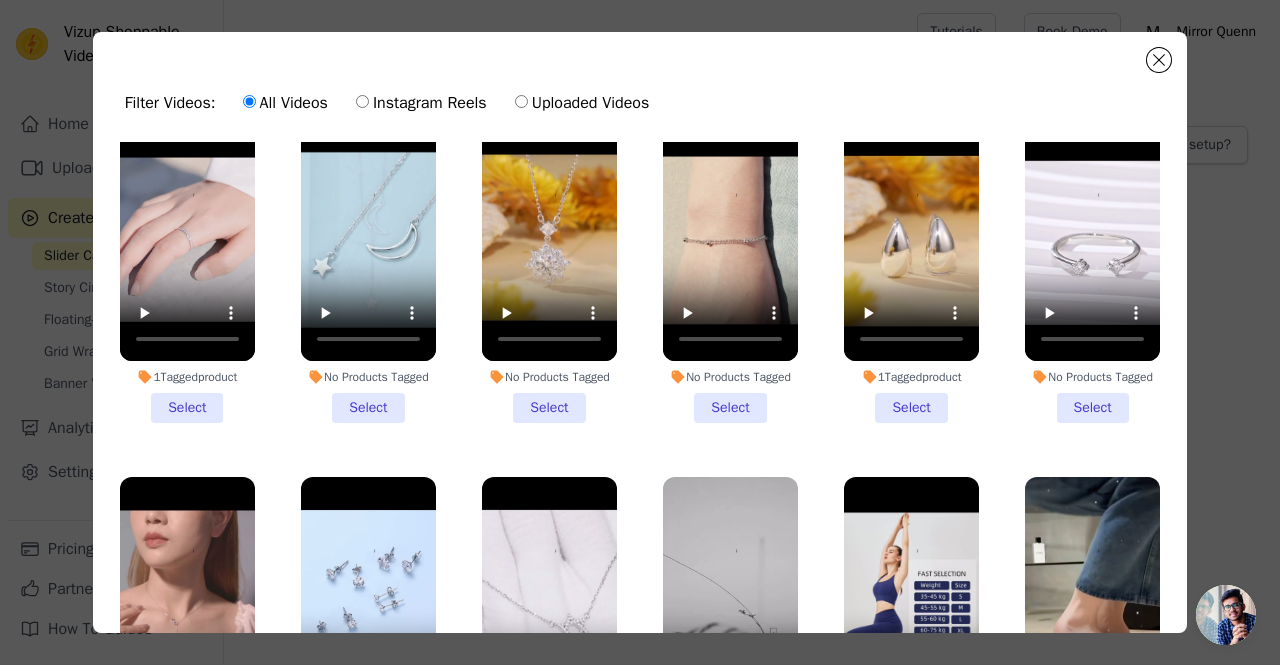 scroll, scrollTop: 0, scrollLeft: 0, axis: both 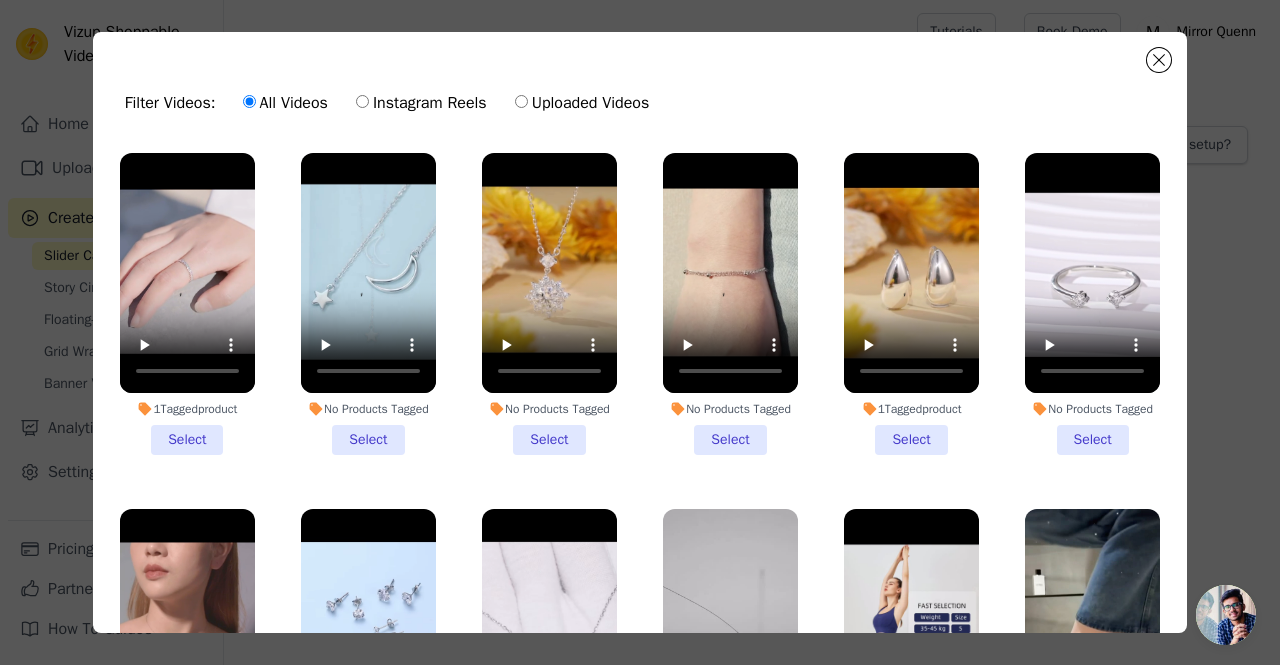click on "No Products Tagged     Select" at bounding box center [1092, 304] 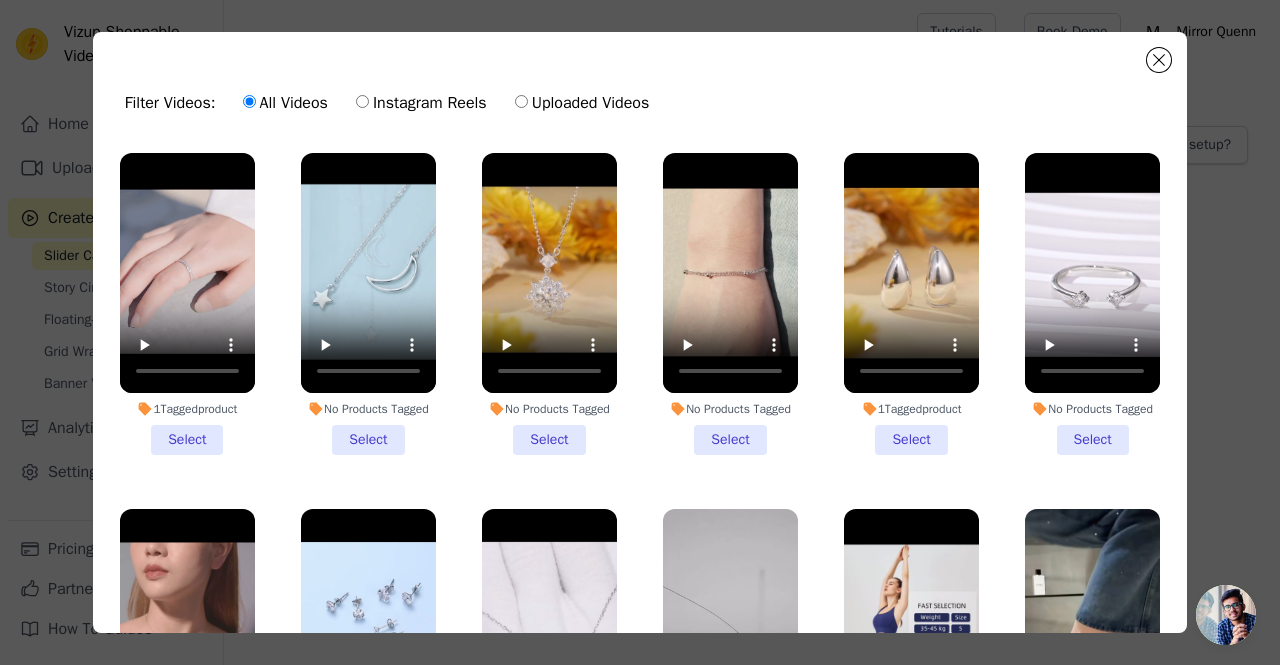 click on "No Products Tagged     Select" at bounding box center [0, 0] 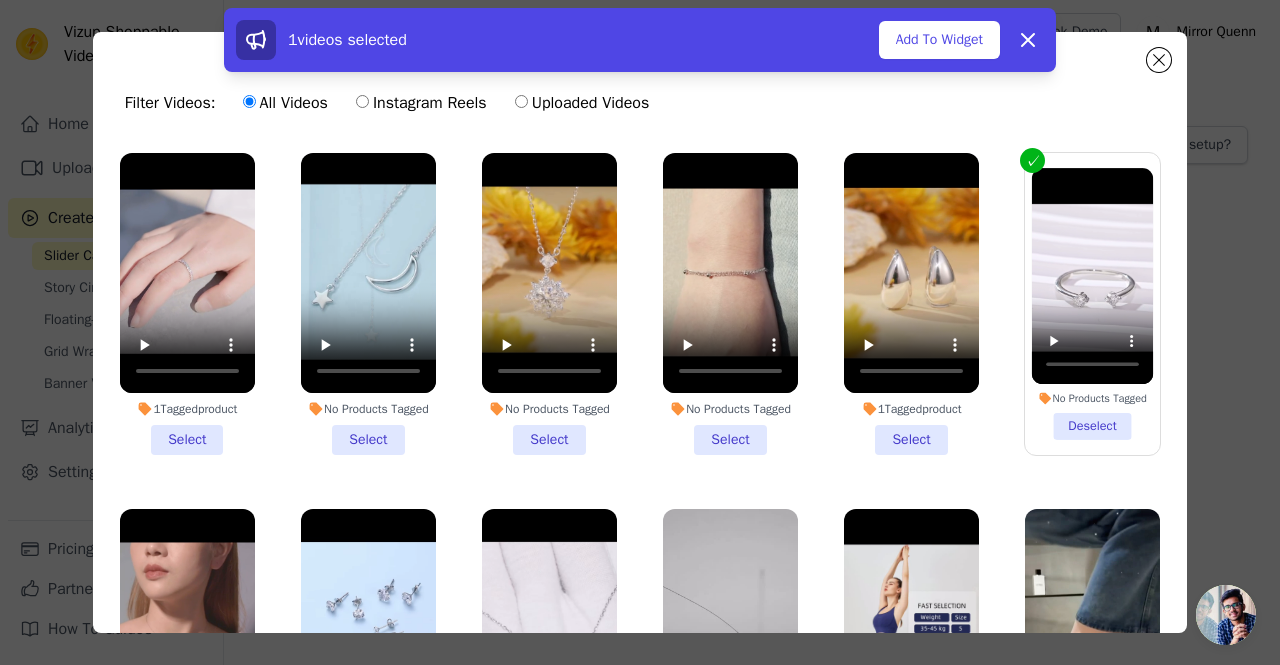 click on "1  Tagged  product     Select" at bounding box center (187, 304) 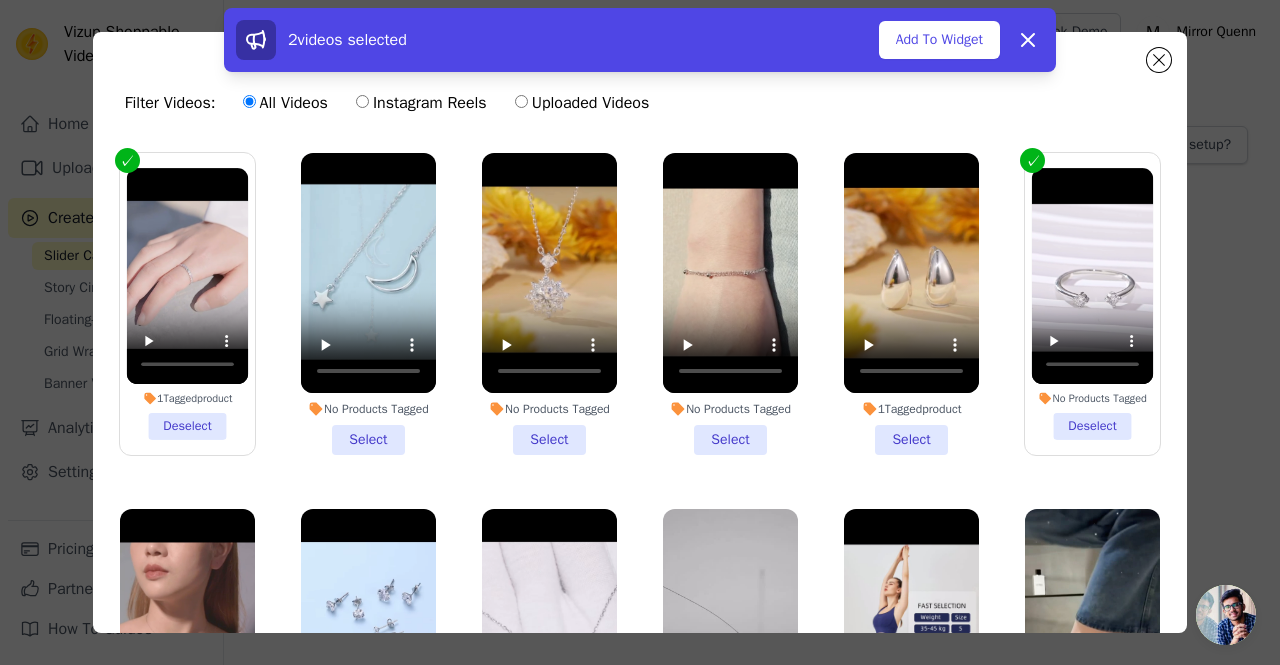 click on "No Products Tagged     Select" at bounding box center (549, 304) 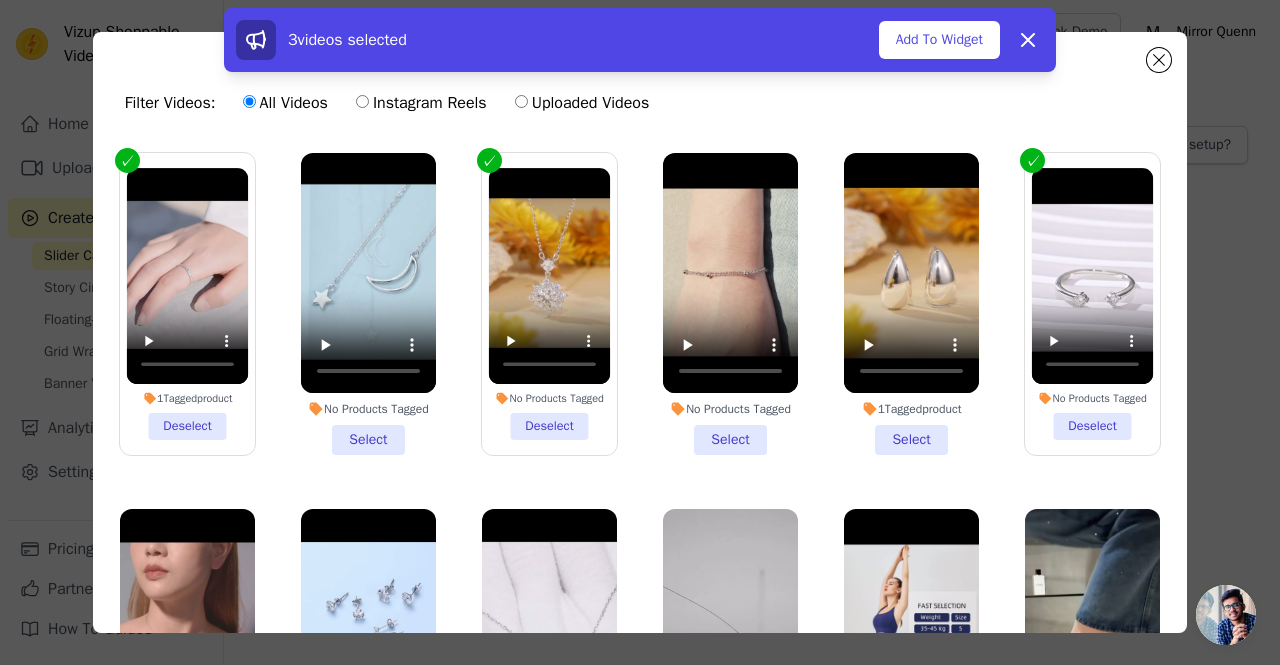click on "No Products Tagged     Select" at bounding box center (368, 304) 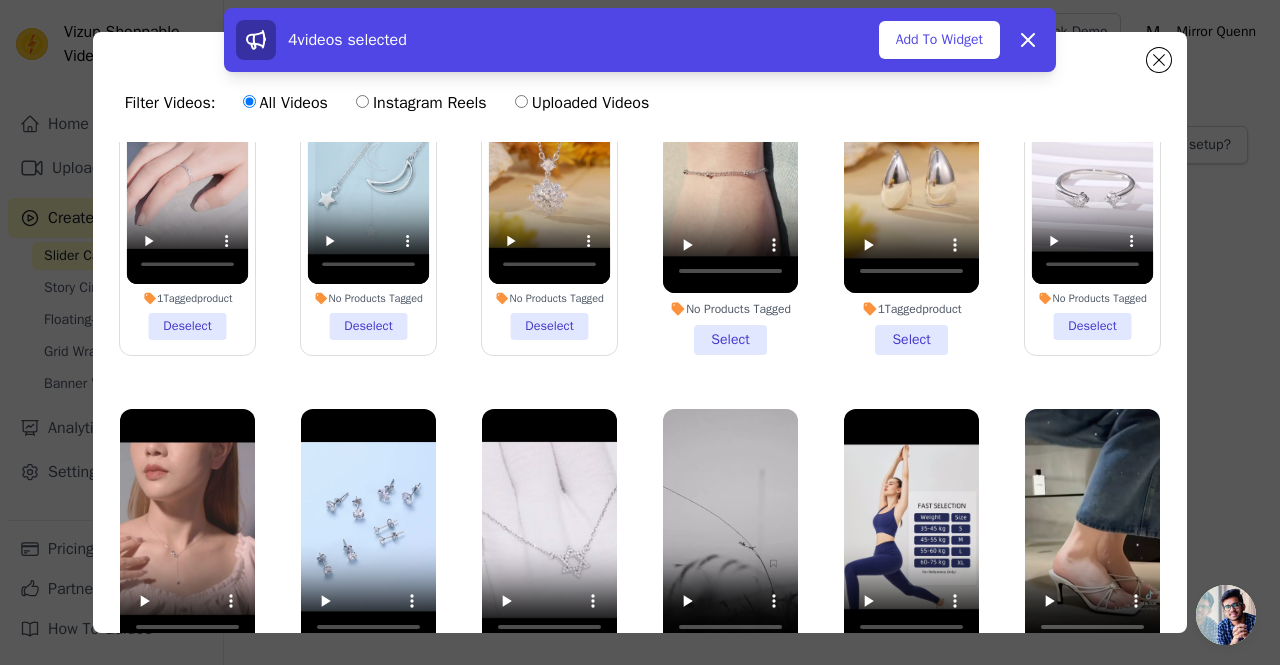 scroll, scrollTop: 137, scrollLeft: 0, axis: vertical 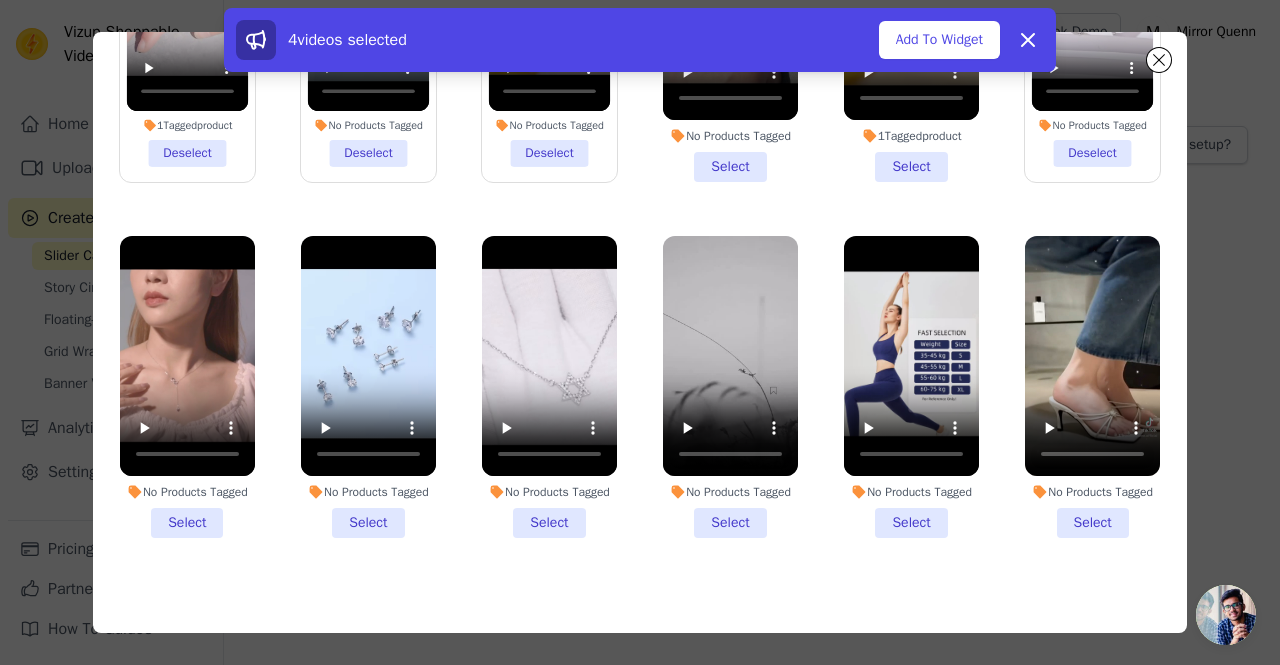 click on "No Products Tagged     Select" at bounding box center [187, 387] 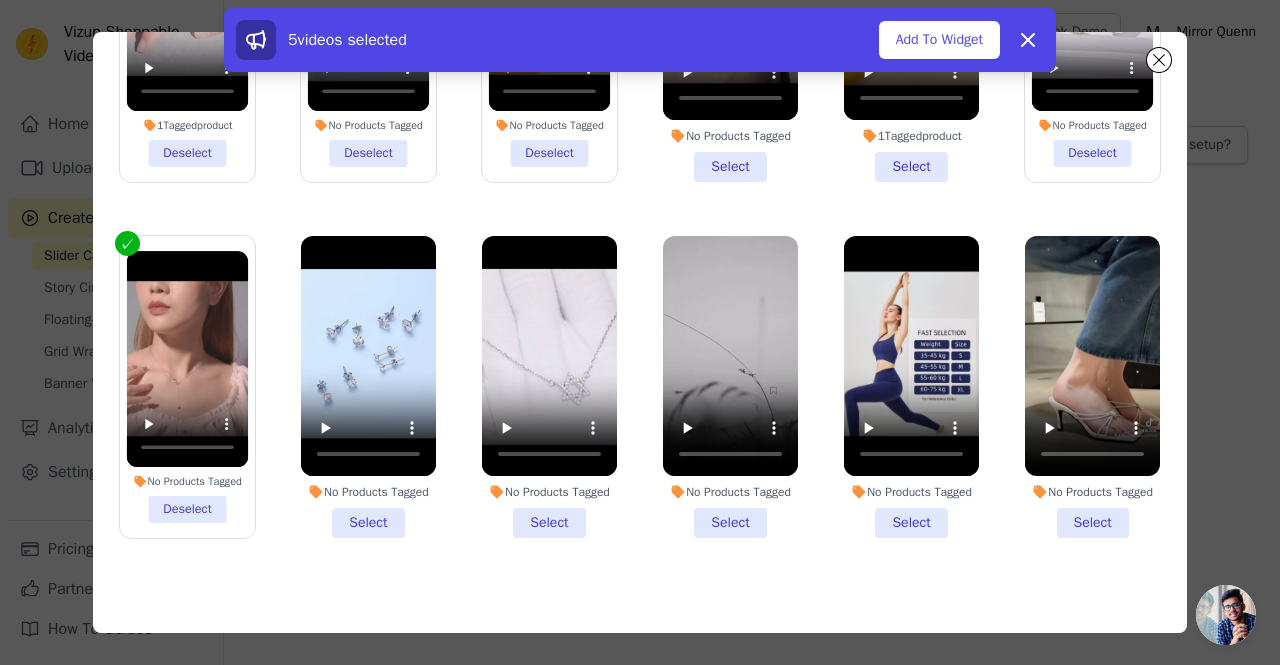 click on "No Products Tagged     Select" at bounding box center (368, 387) 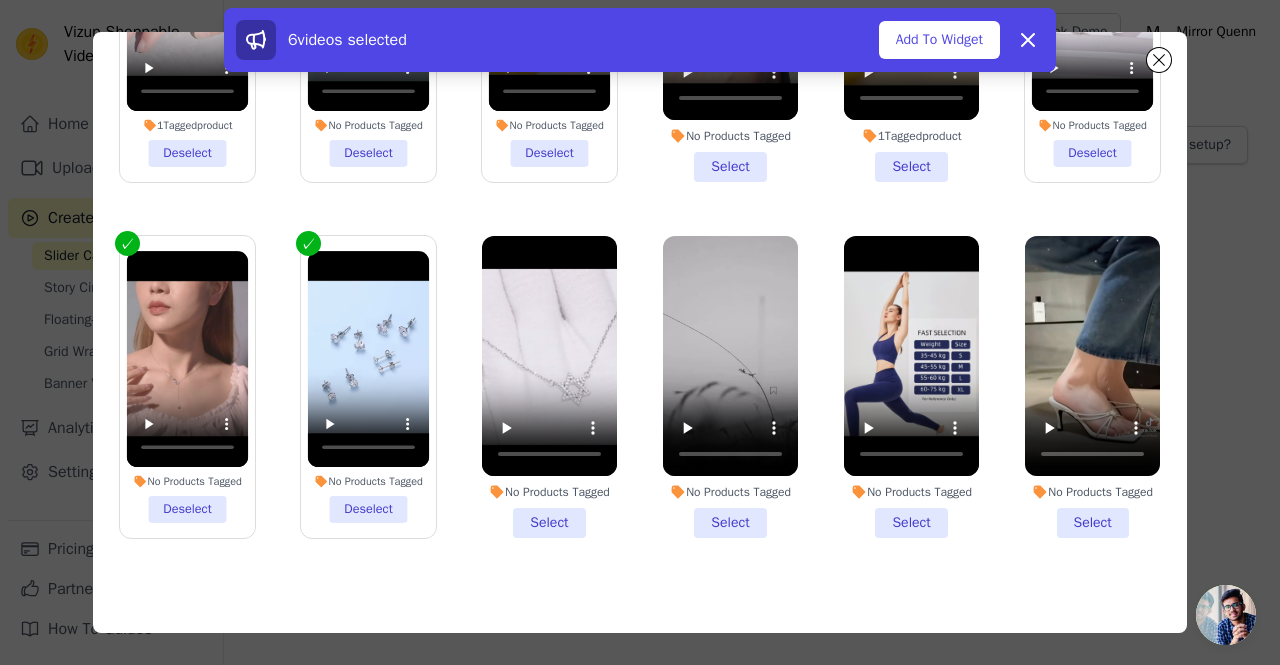 click on "No Products Tagged     Select" at bounding box center (549, 387) 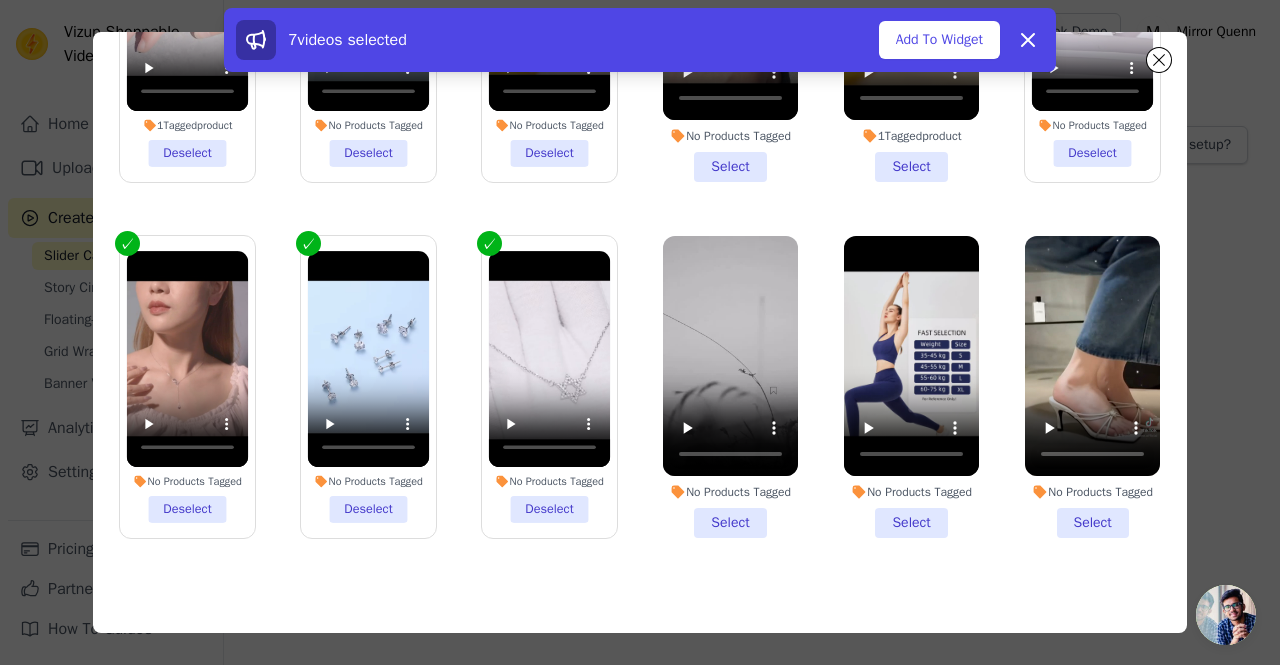 scroll, scrollTop: 0, scrollLeft: 0, axis: both 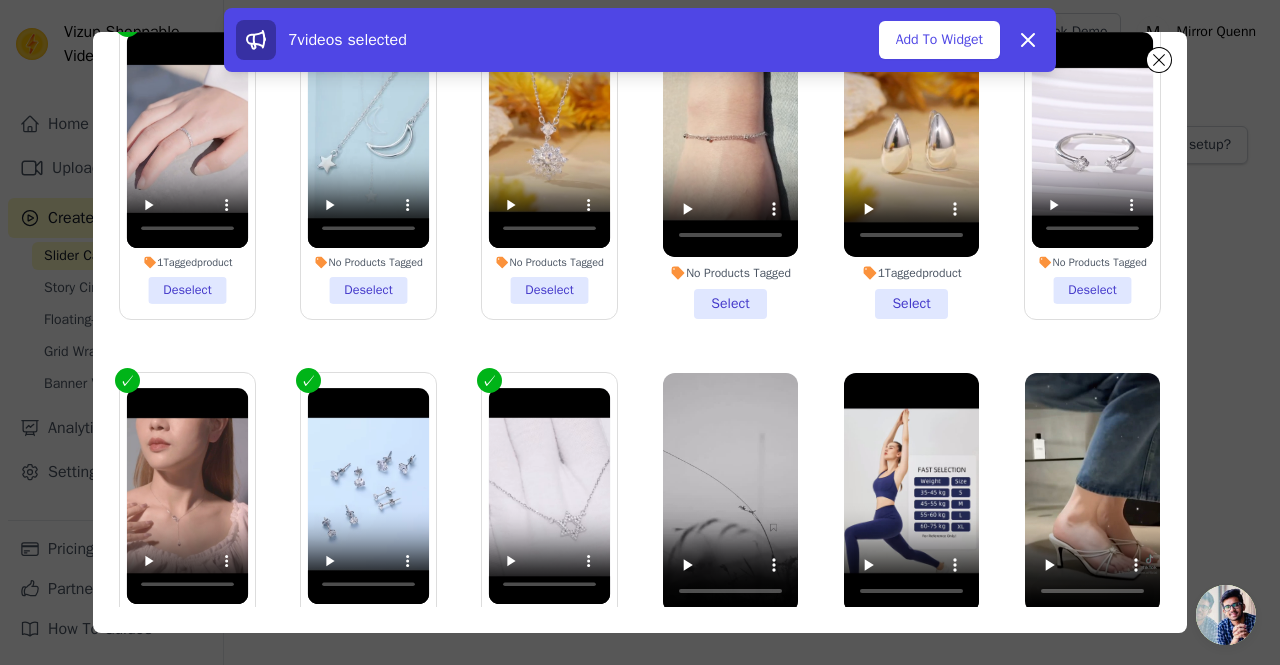 click on "No Products Tagged     Deselect" at bounding box center [550, 168] 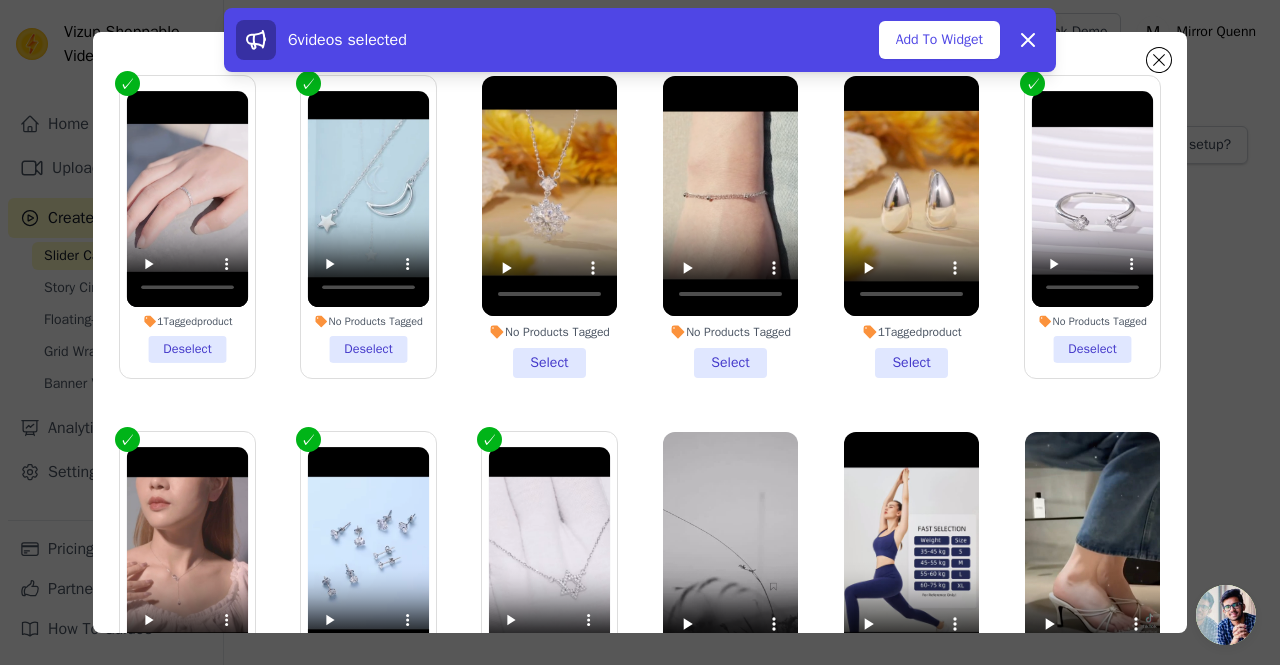 scroll, scrollTop: 23, scrollLeft: 0, axis: vertical 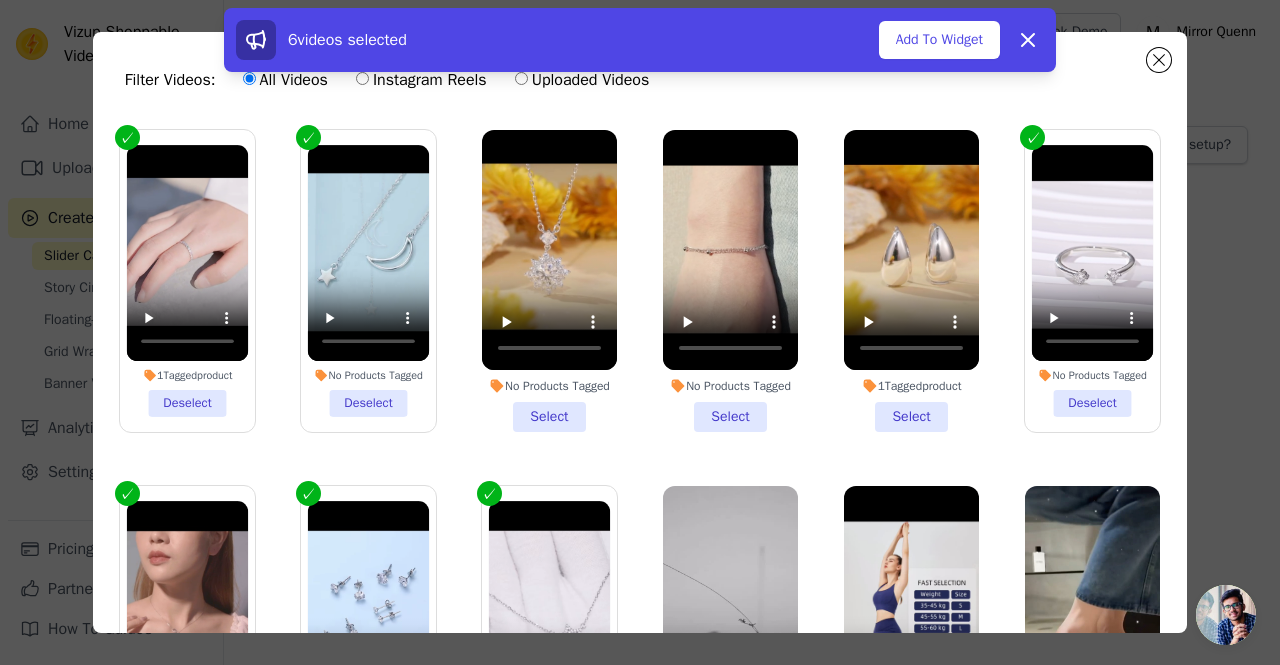click on "No Products Tagged     Select" at bounding box center [549, 281] 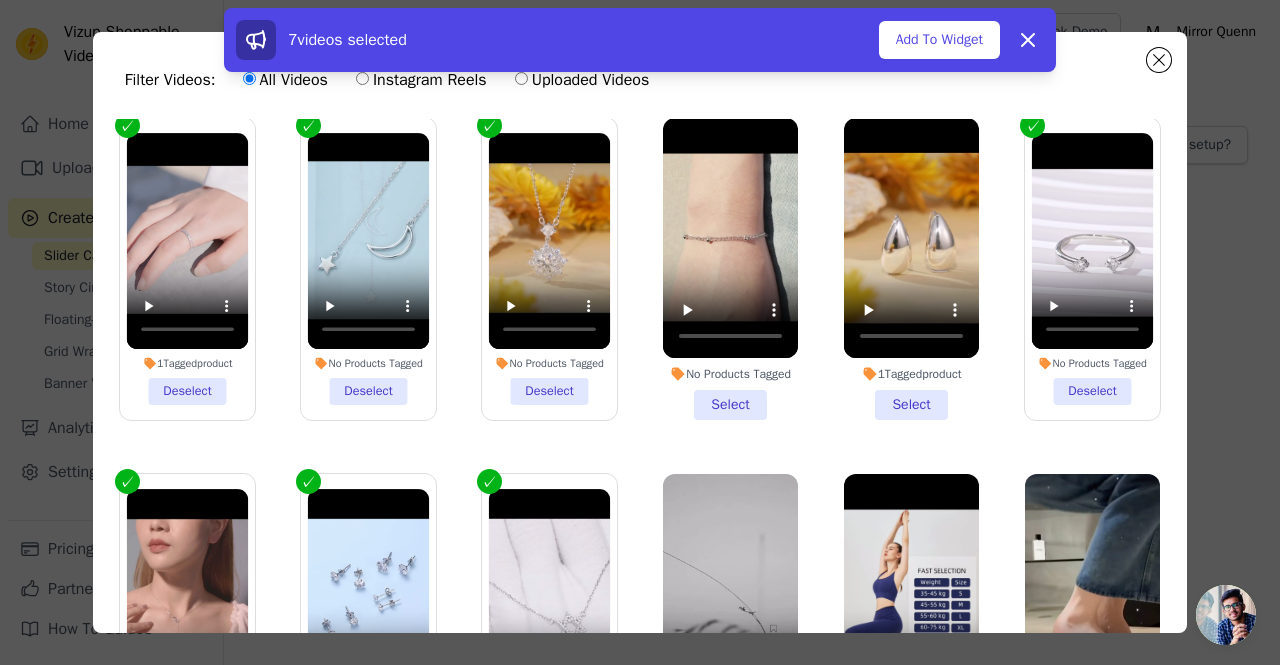 scroll, scrollTop: 0, scrollLeft: 0, axis: both 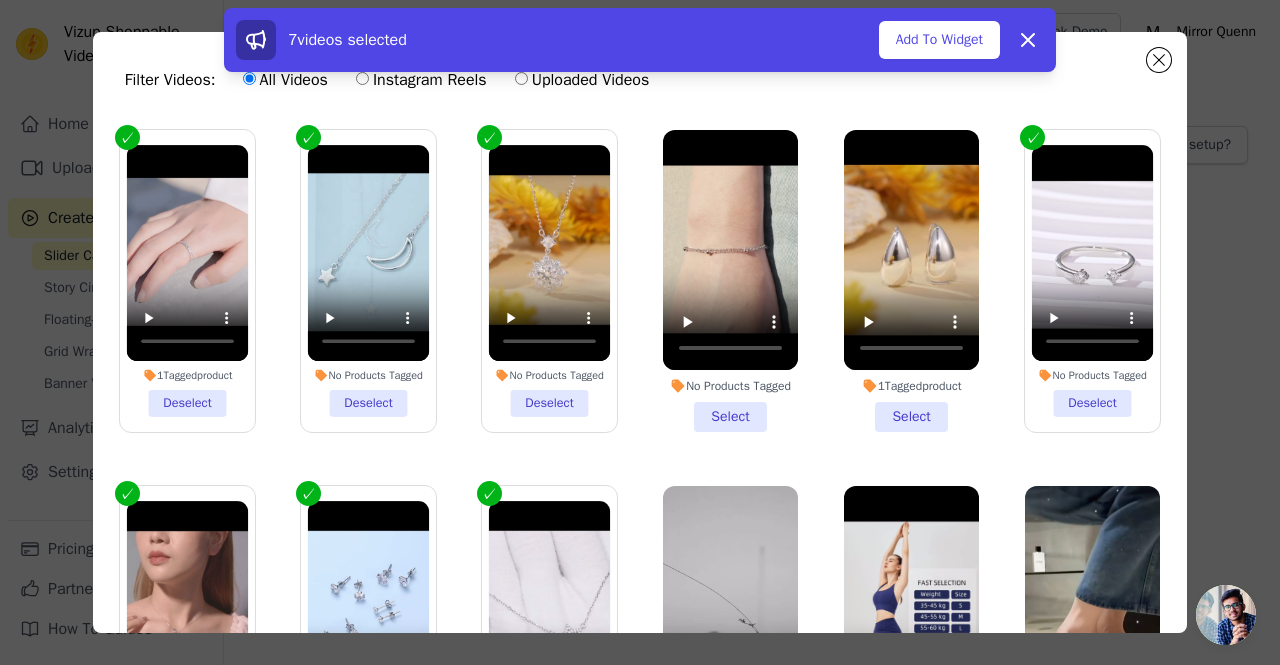 click on "No Products Tagged     Select" at bounding box center (730, 281) 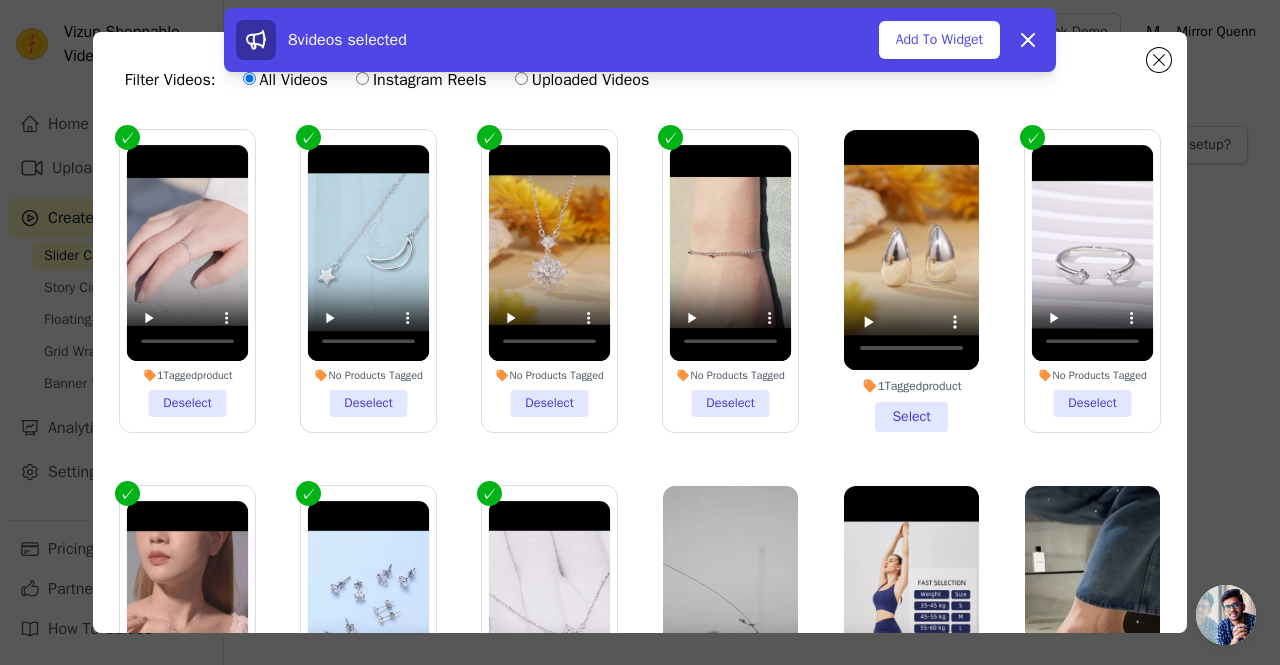 click on "1  Tagged  product     Select" at bounding box center (911, 281) 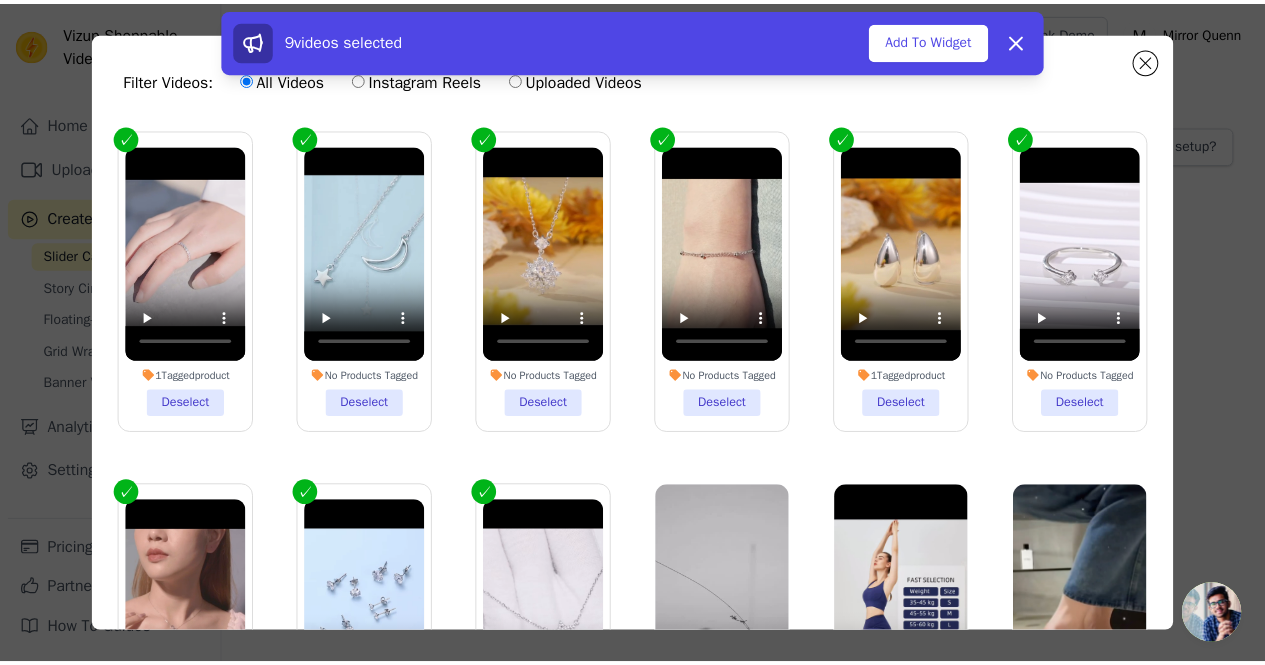 scroll, scrollTop: 137, scrollLeft: 0, axis: vertical 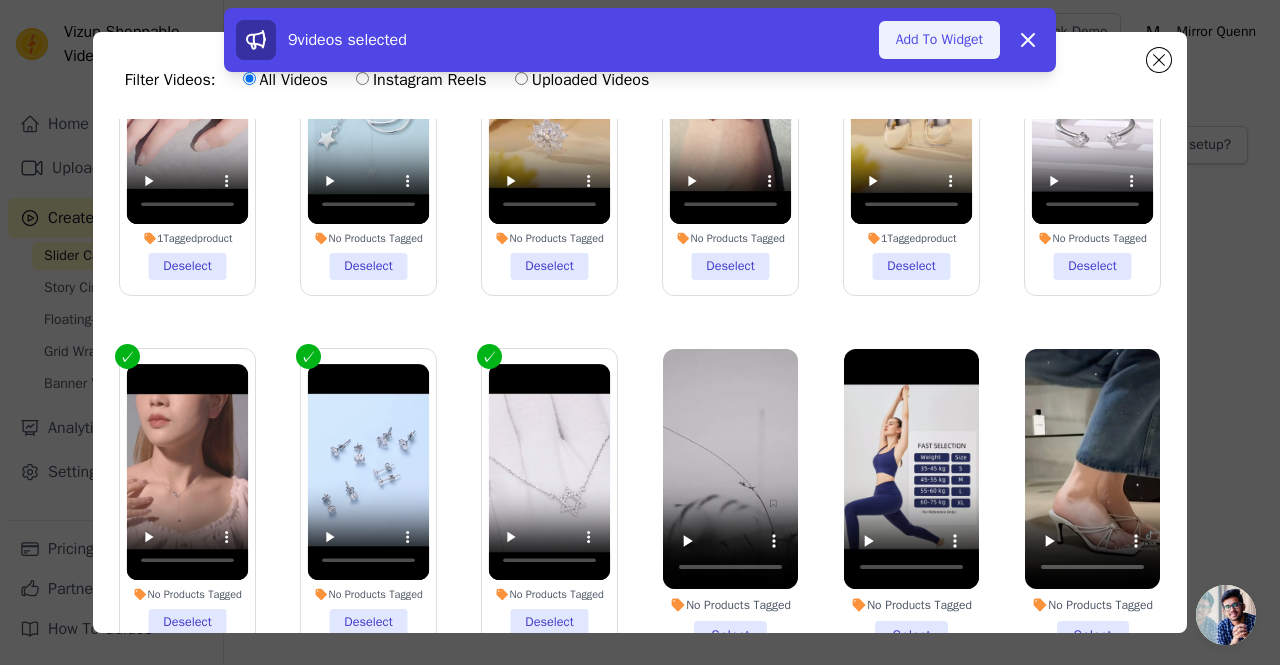 click on "Add To Widget" at bounding box center (939, 40) 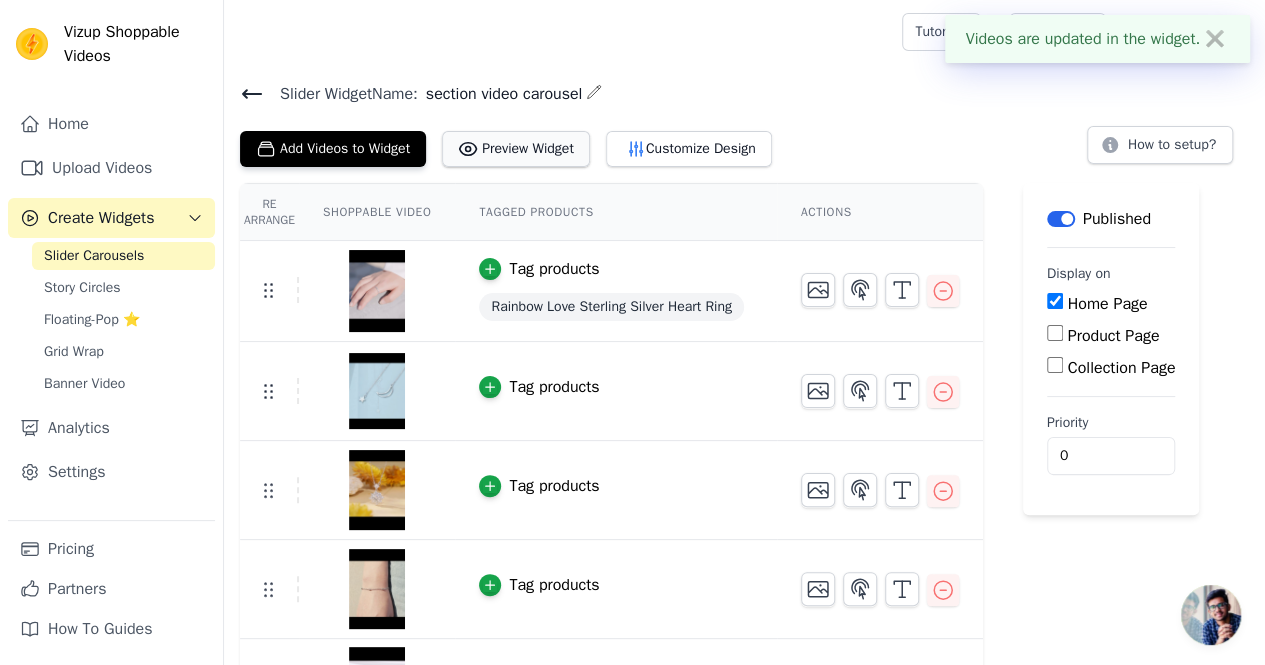 click on "Preview Widget" at bounding box center (516, 149) 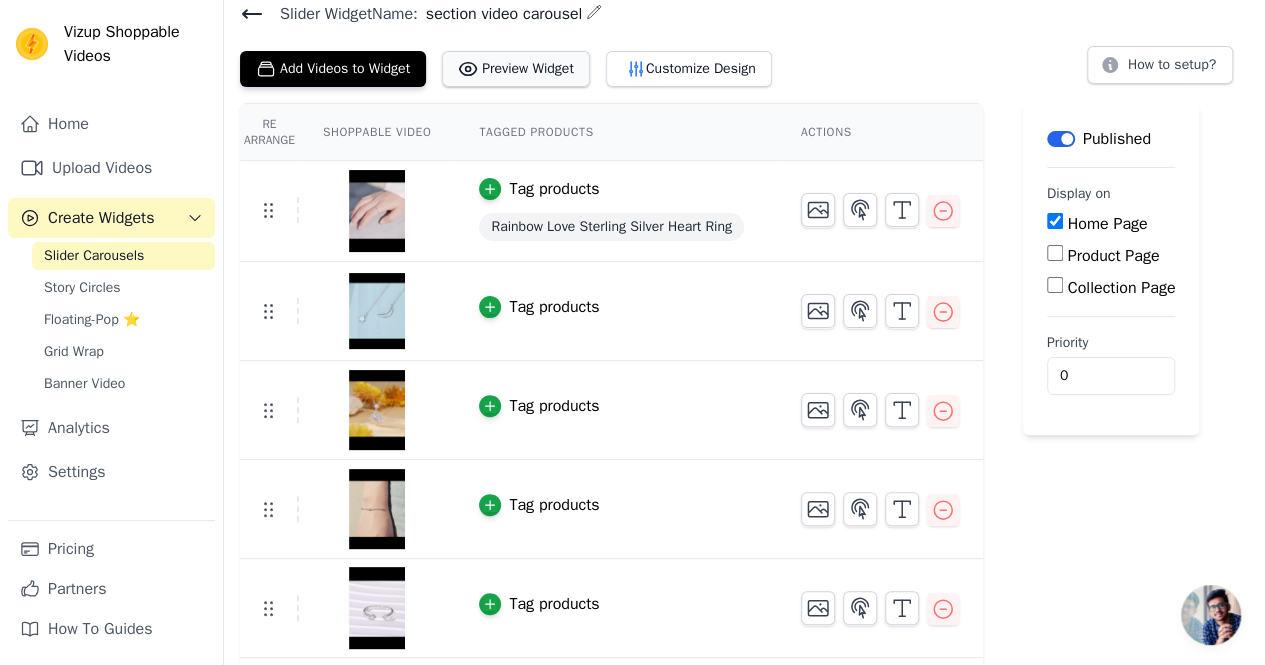 scroll, scrollTop: 102, scrollLeft: 0, axis: vertical 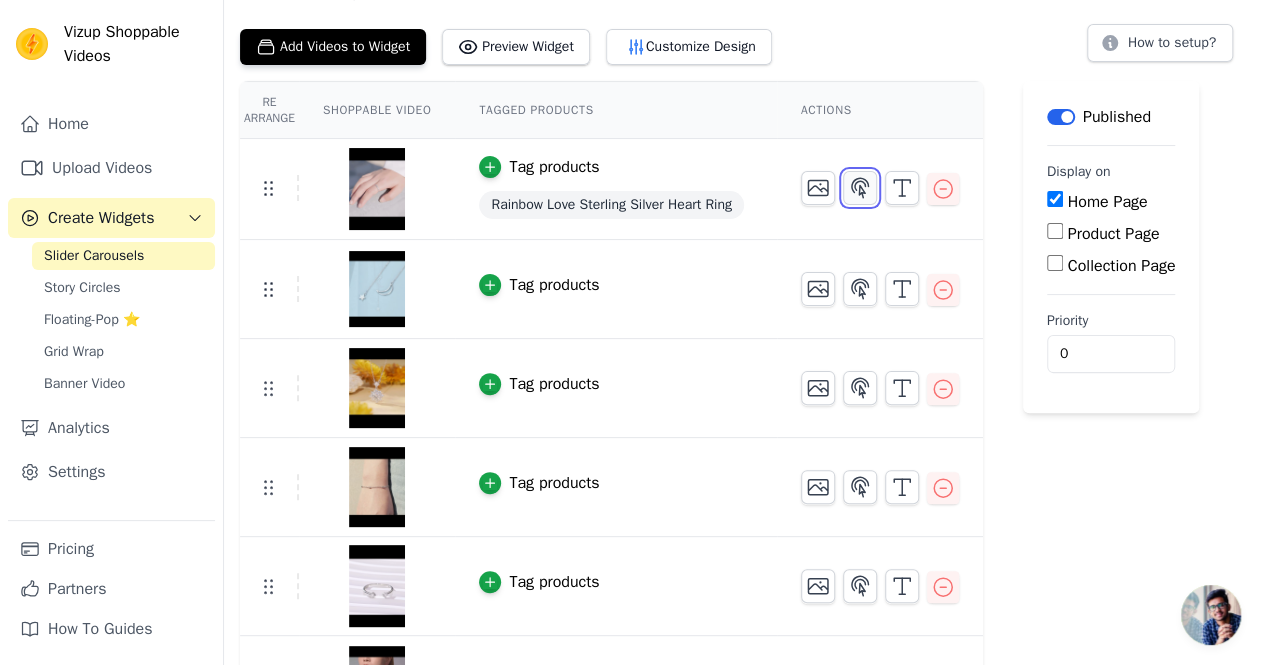 click 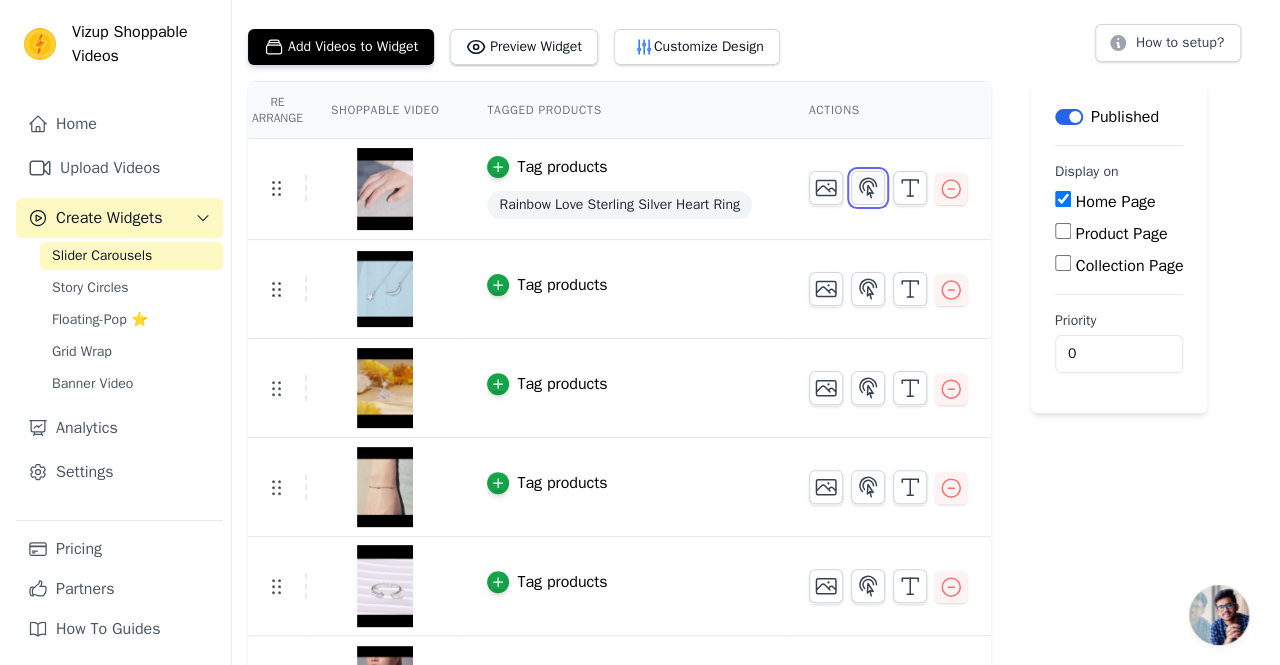 scroll, scrollTop: 0, scrollLeft: 0, axis: both 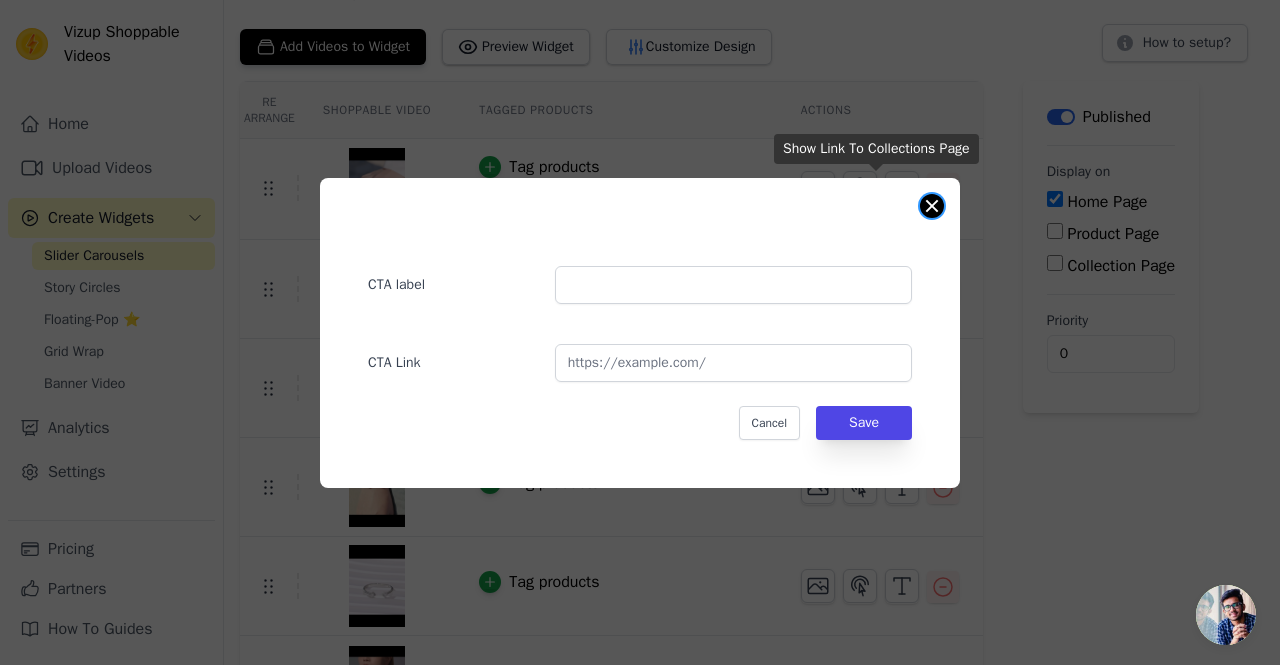 click at bounding box center [932, 206] 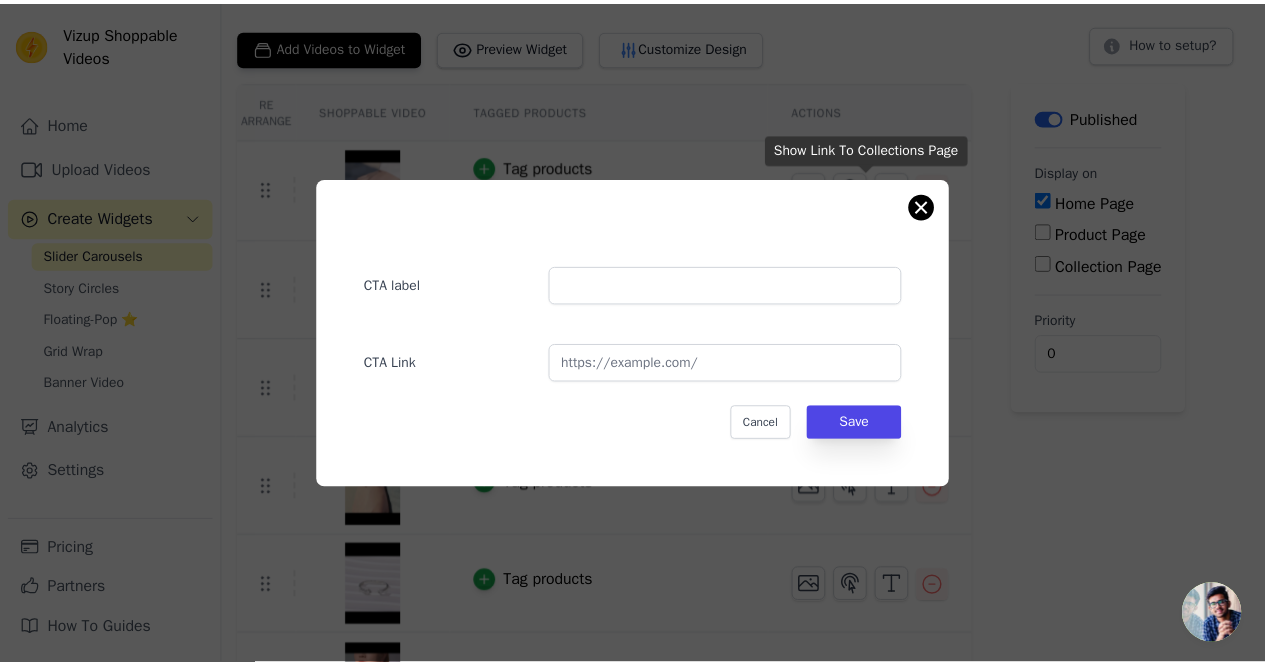 scroll, scrollTop: 102, scrollLeft: 0, axis: vertical 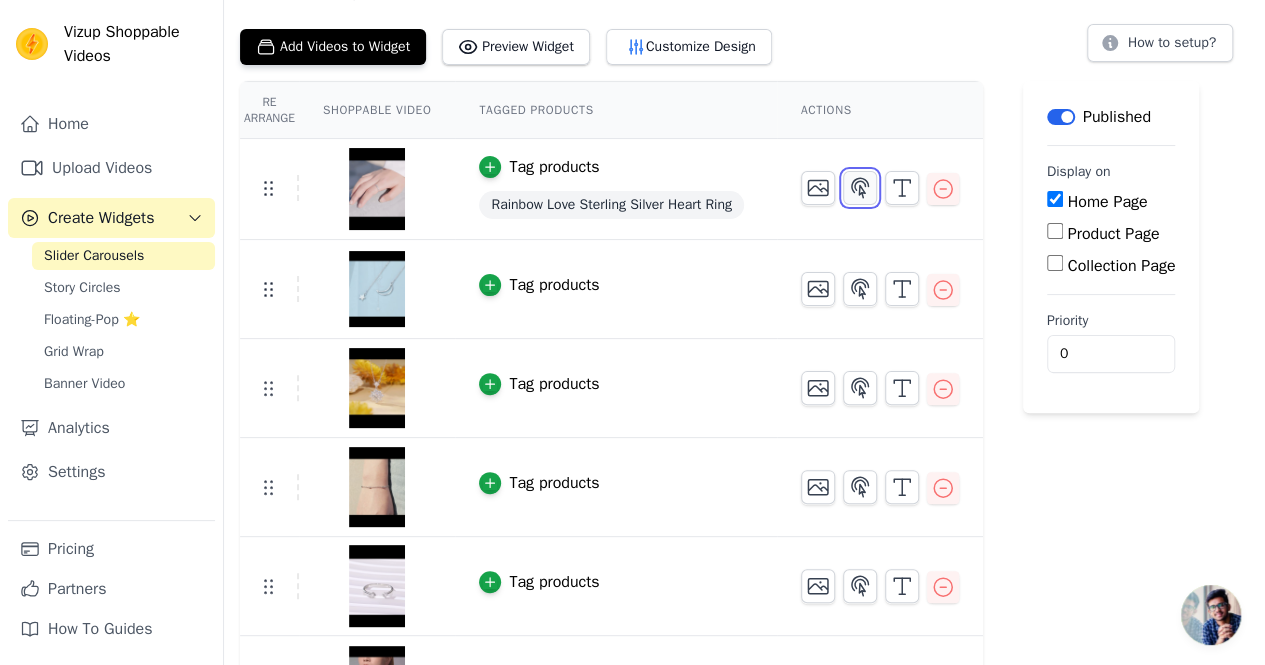 click 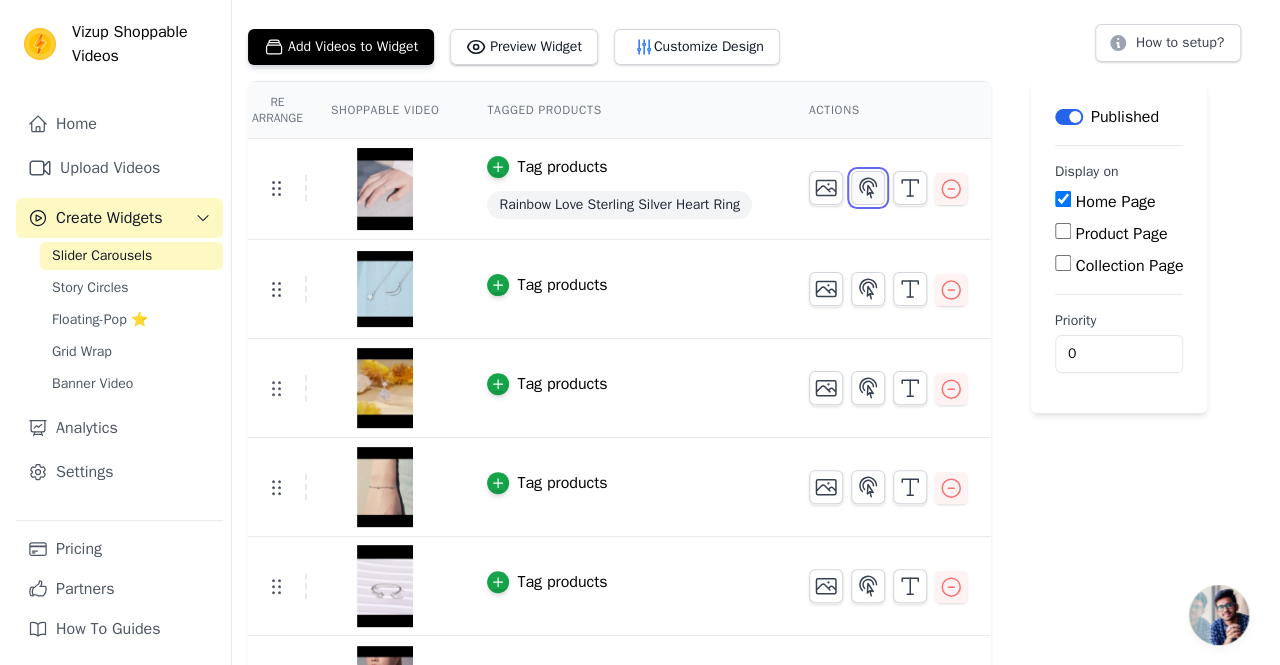 scroll, scrollTop: 0, scrollLeft: 0, axis: both 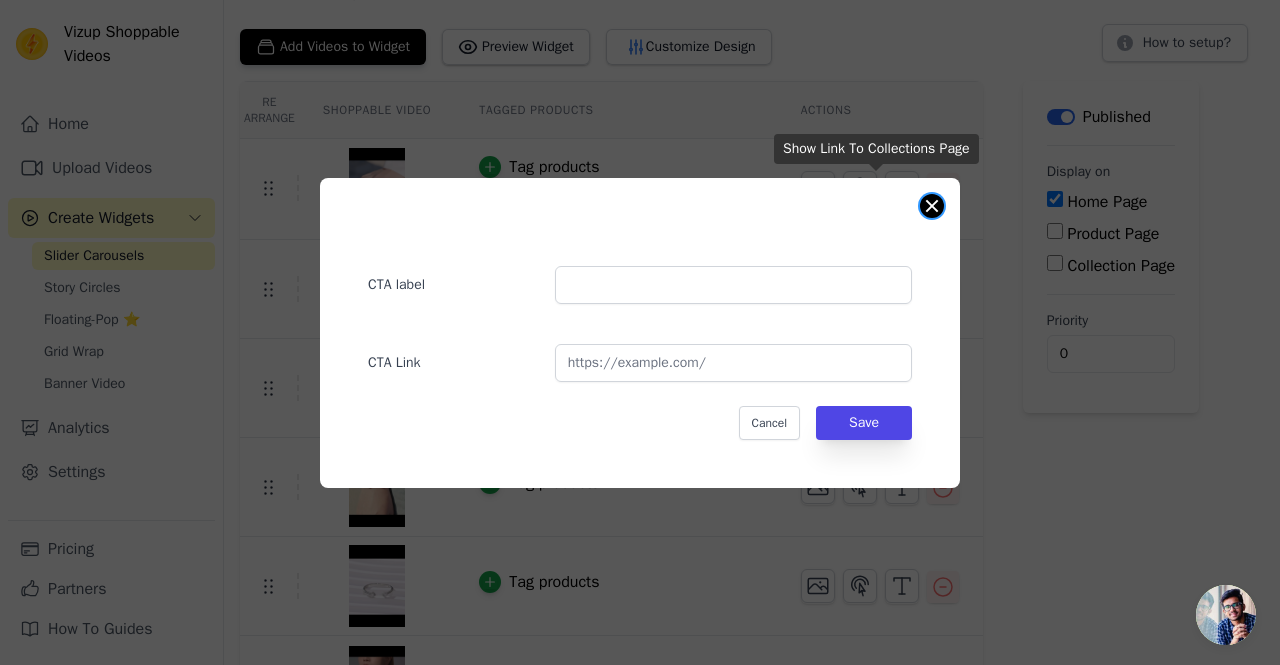 click at bounding box center [932, 206] 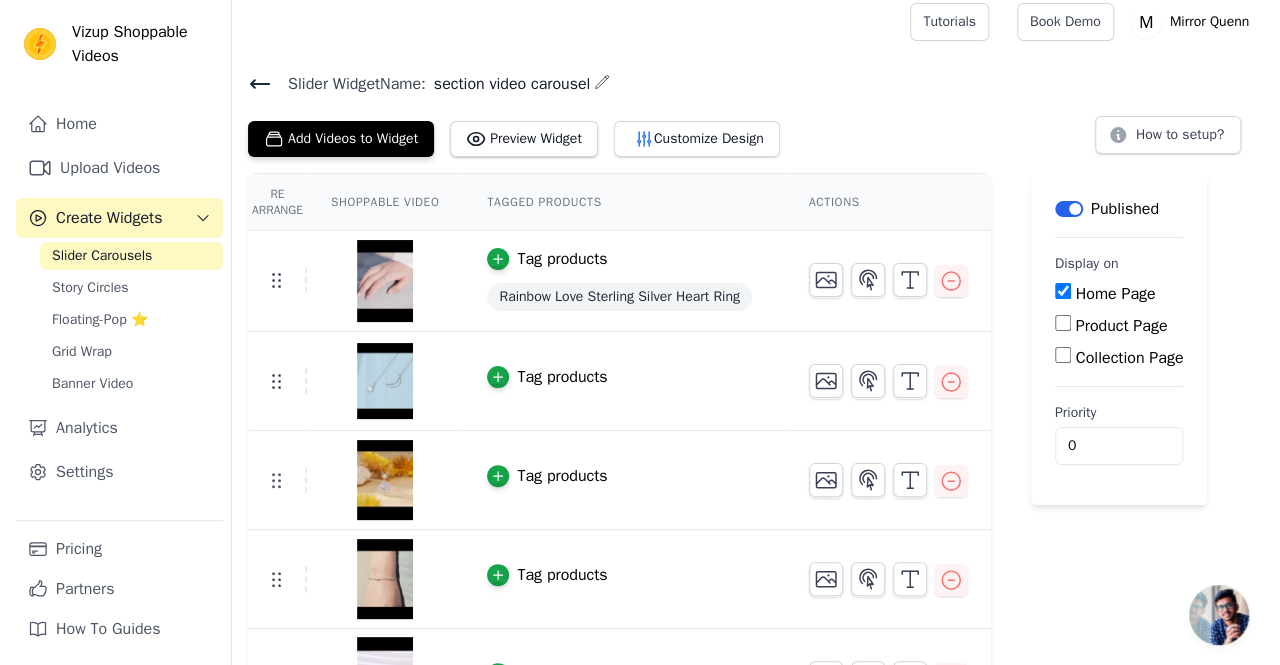 scroll, scrollTop: 0, scrollLeft: 0, axis: both 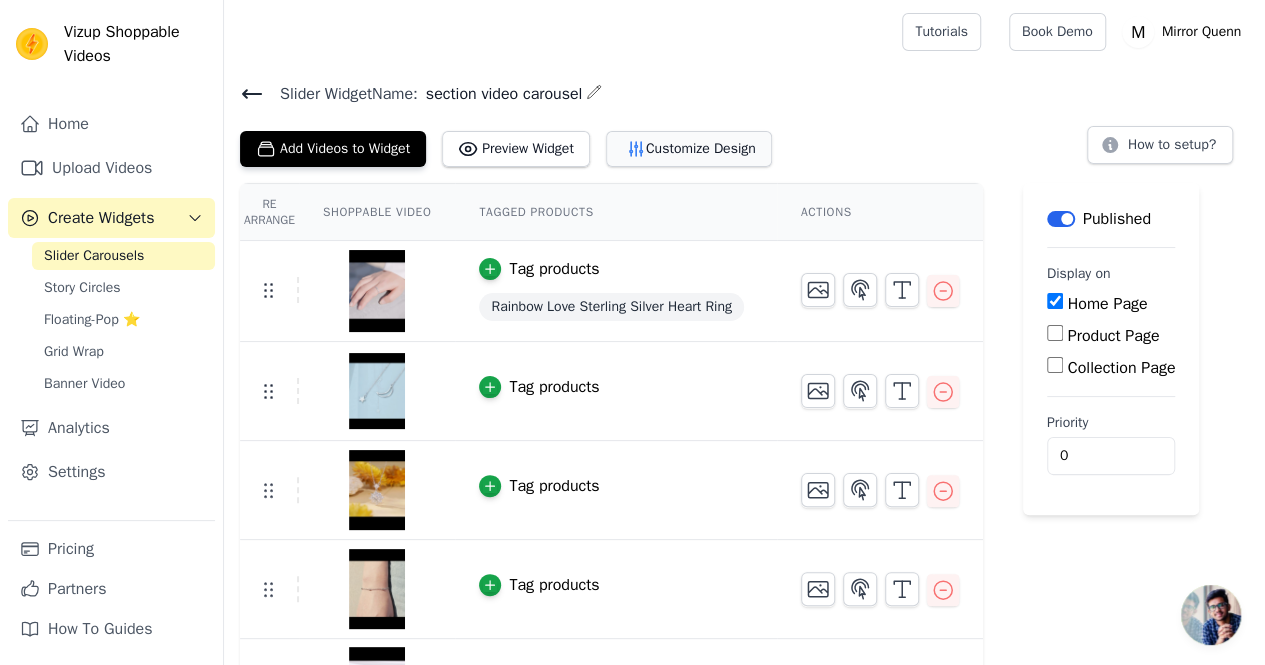 click on "Customize Design" at bounding box center (689, 149) 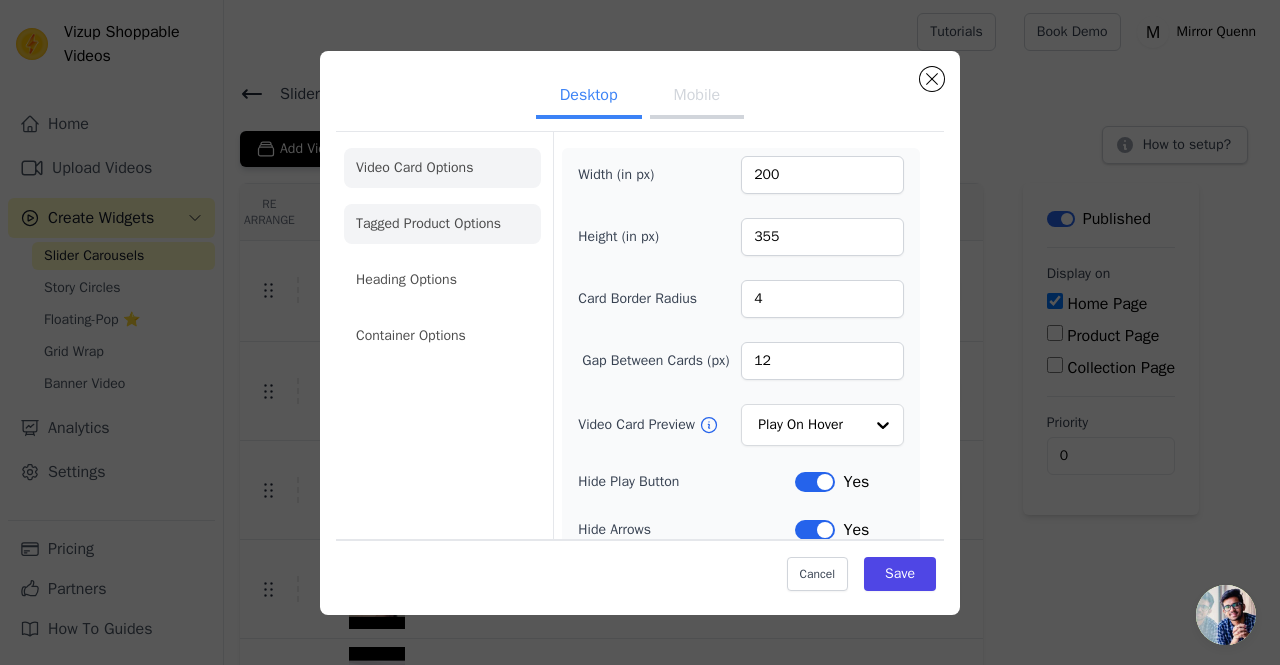click on "Tagged Product Options" 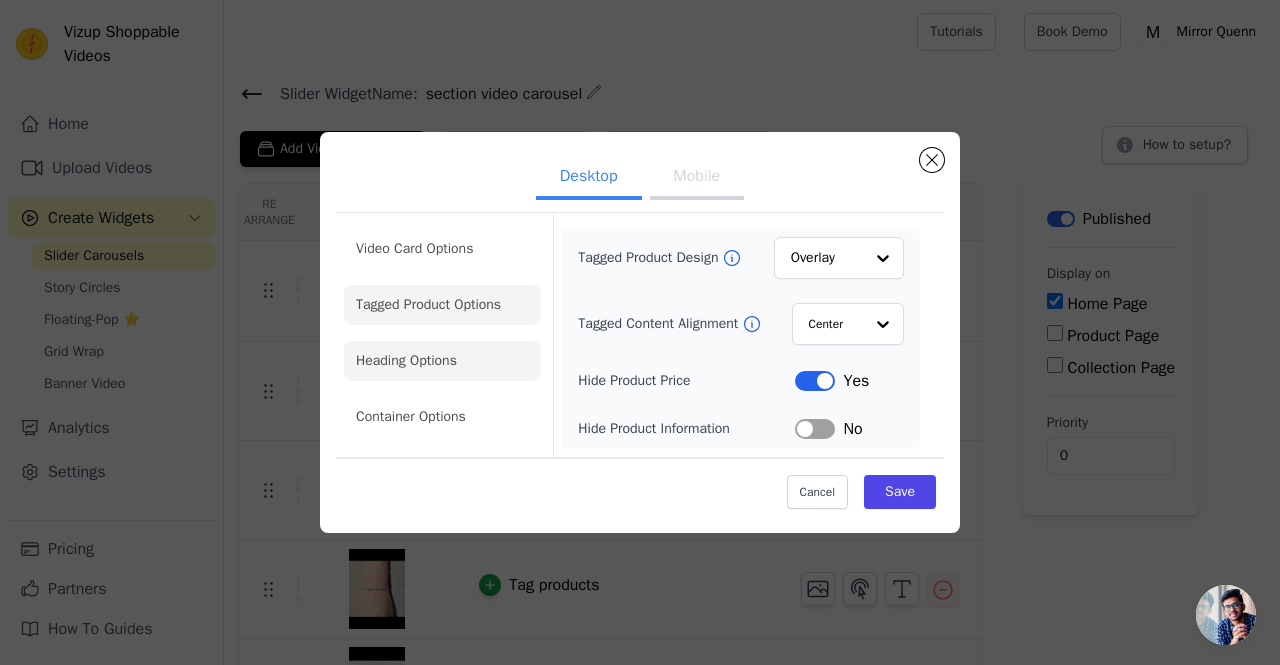 click on "Heading Options" 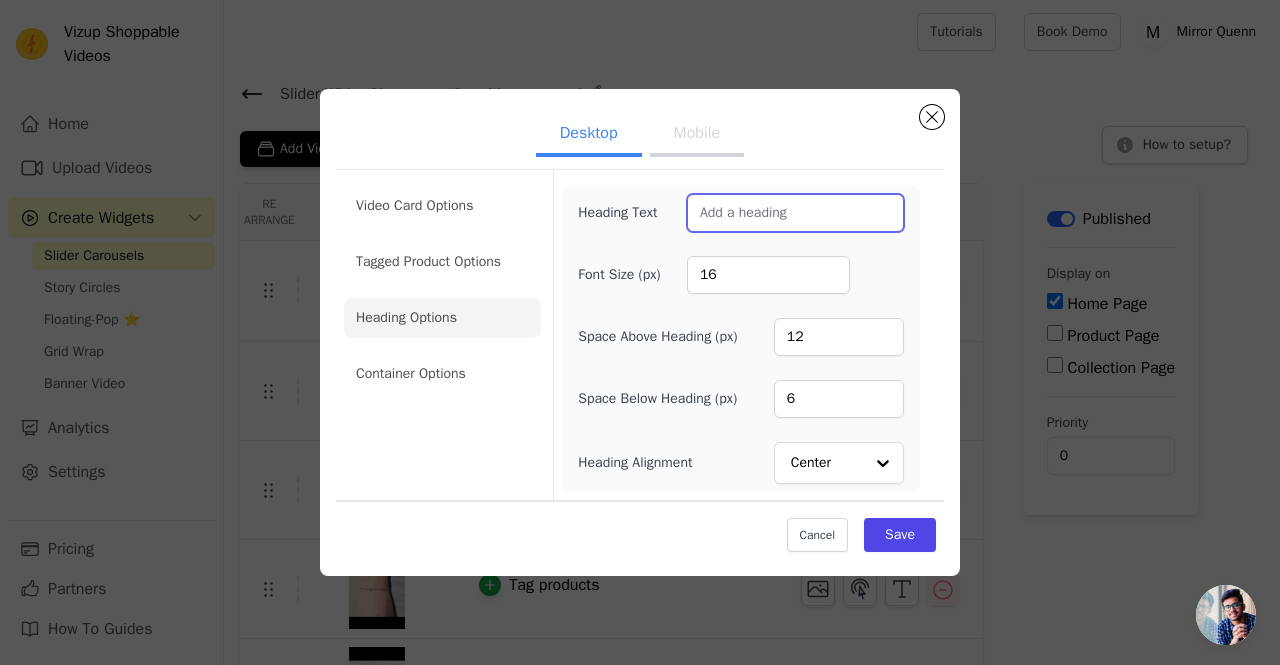 click on "Heading Text" at bounding box center (795, 213) 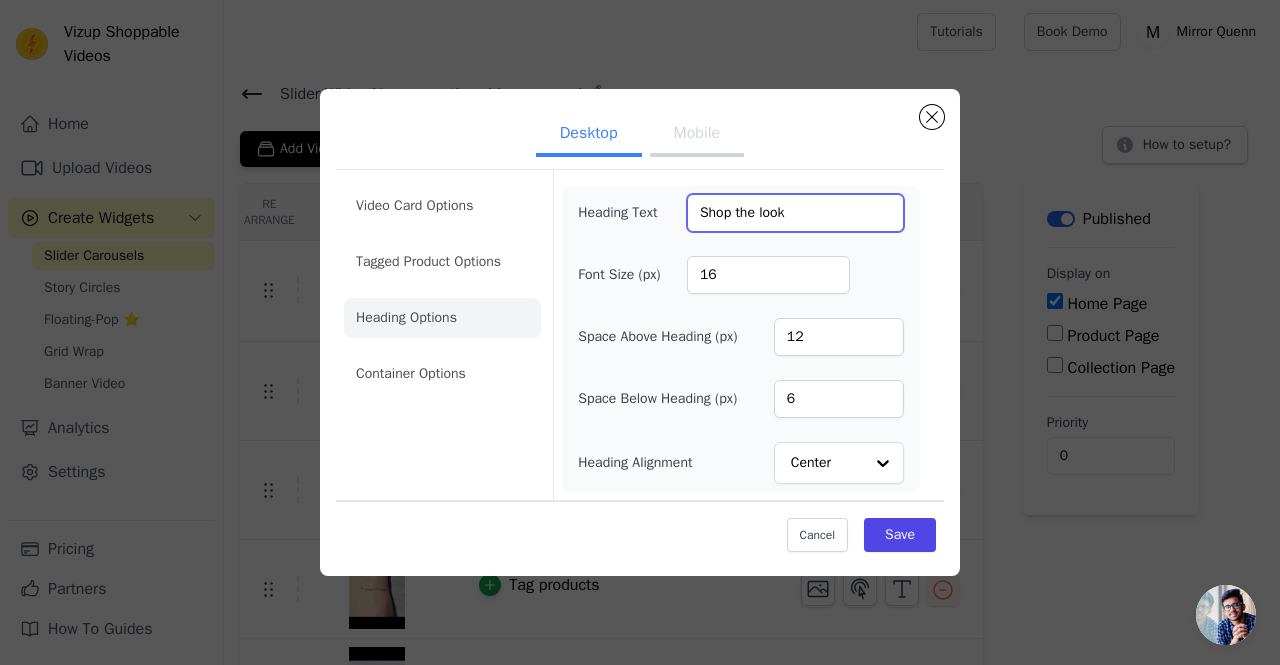 type on "Shop the look" 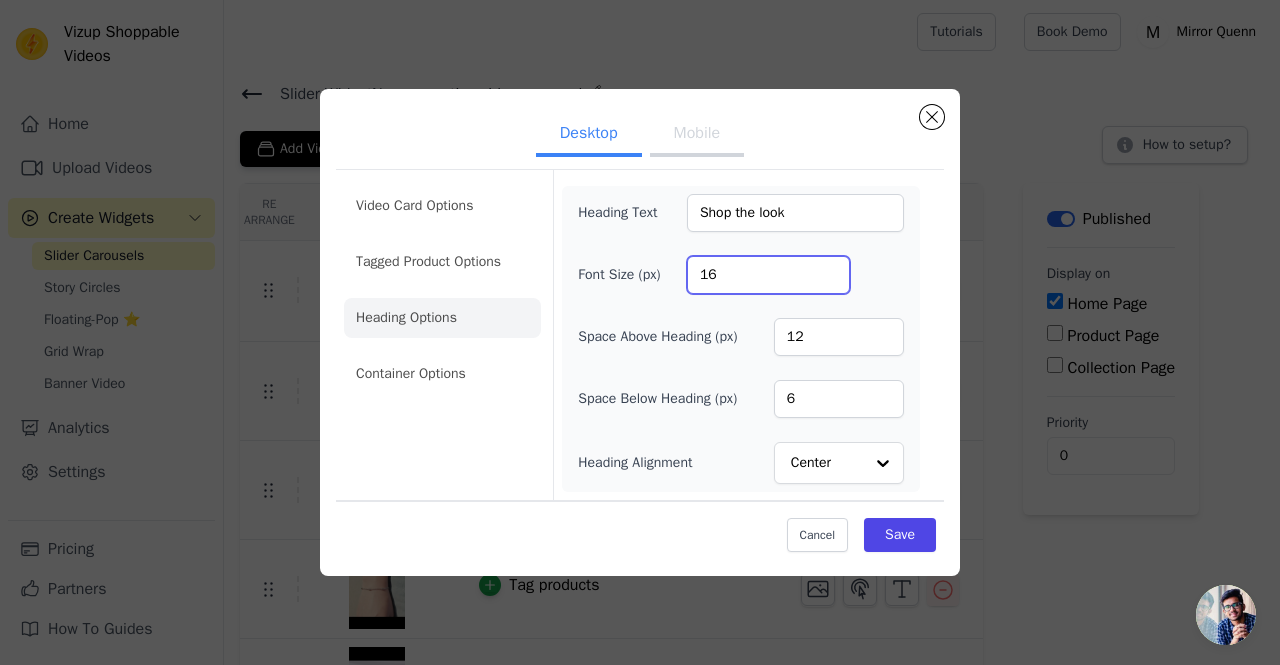 click on "16" at bounding box center [768, 275] 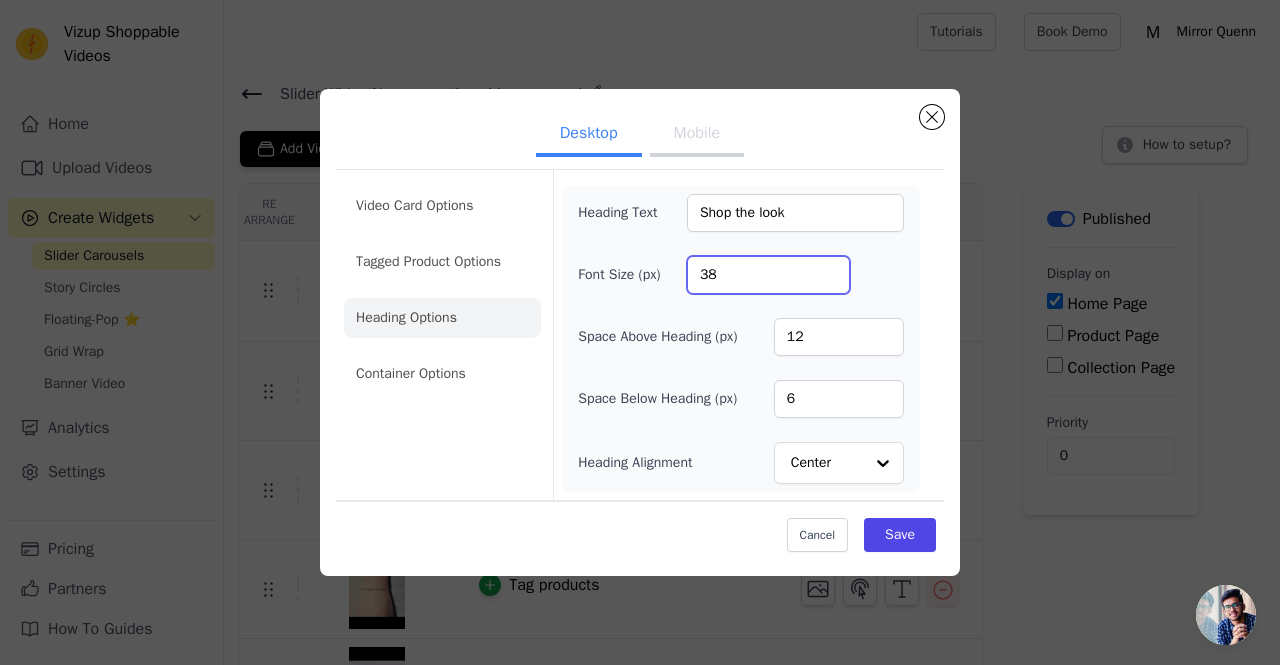 type on "38" 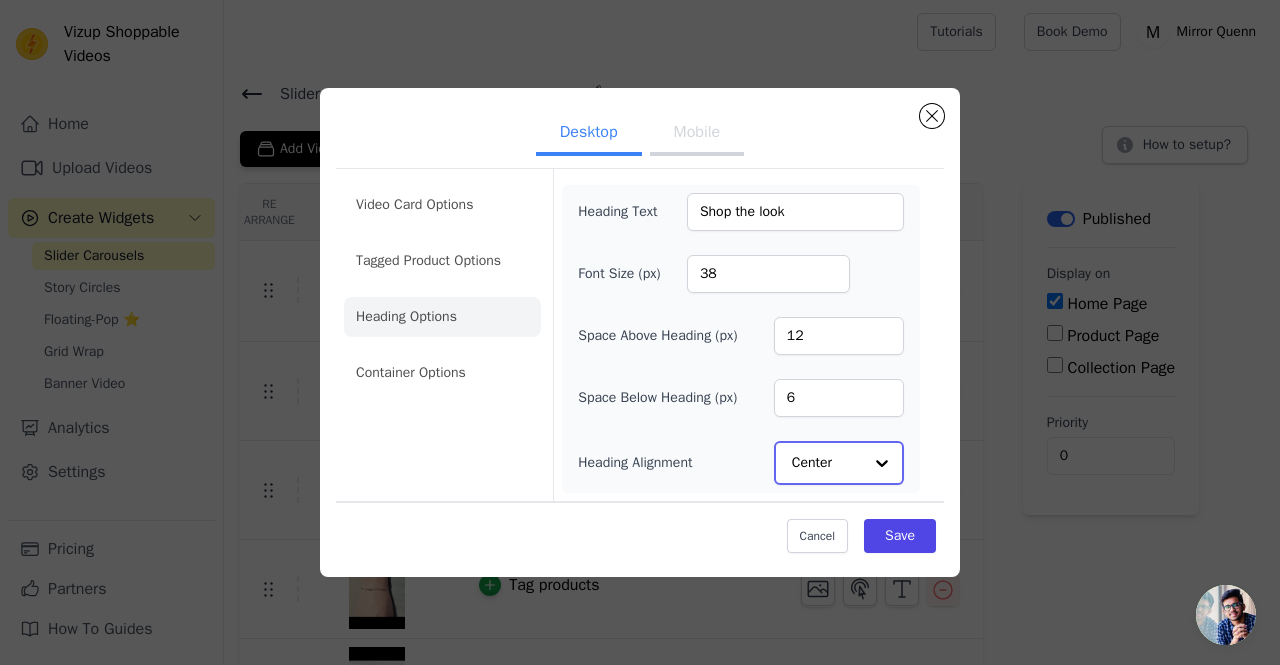 click on "Heading Alignment" 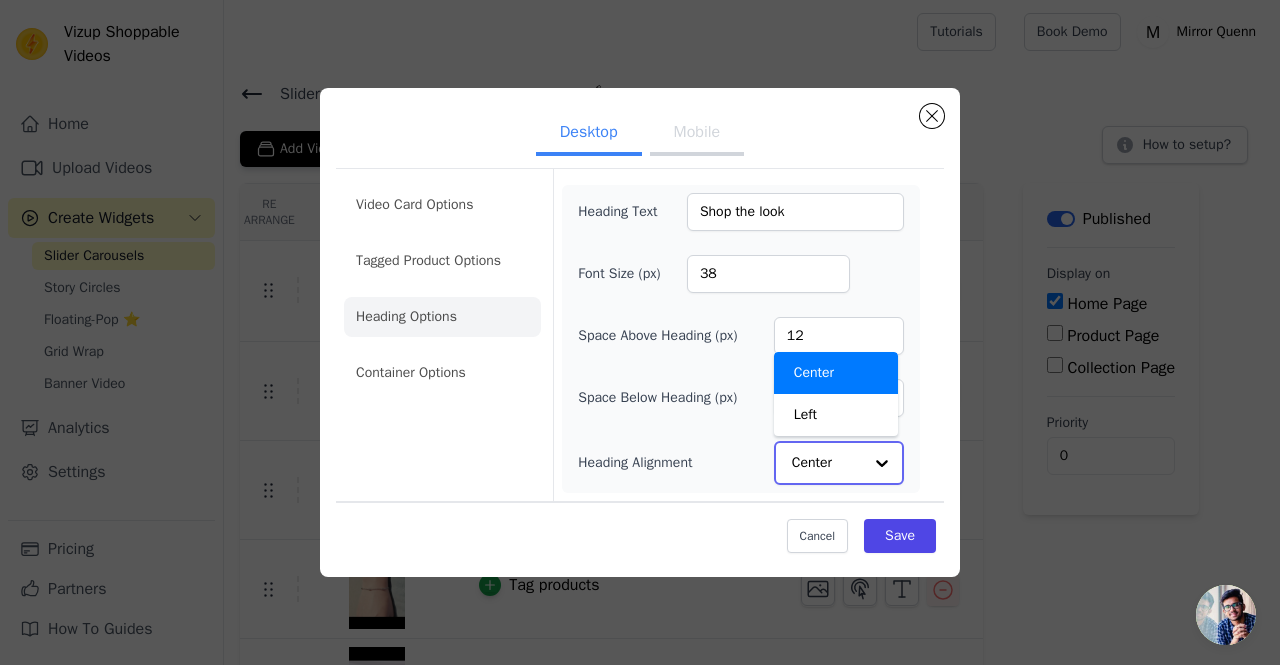 click on "Left" at bounding box center (836, 415) 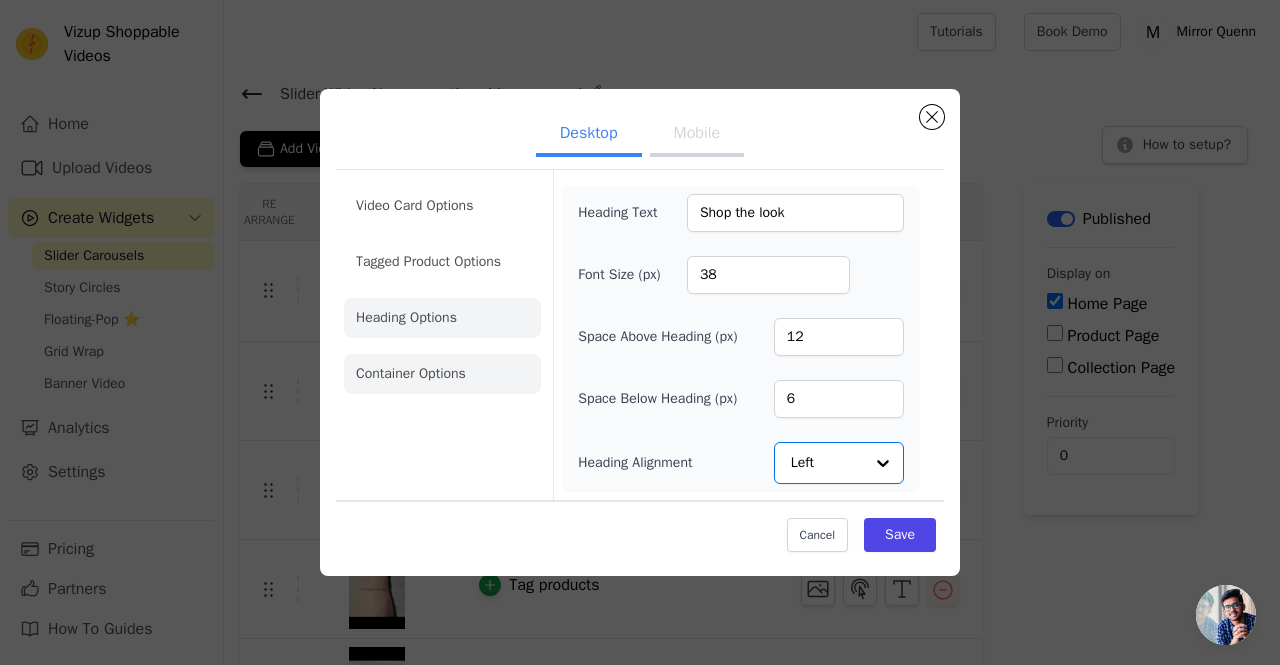 click on "Container Options" 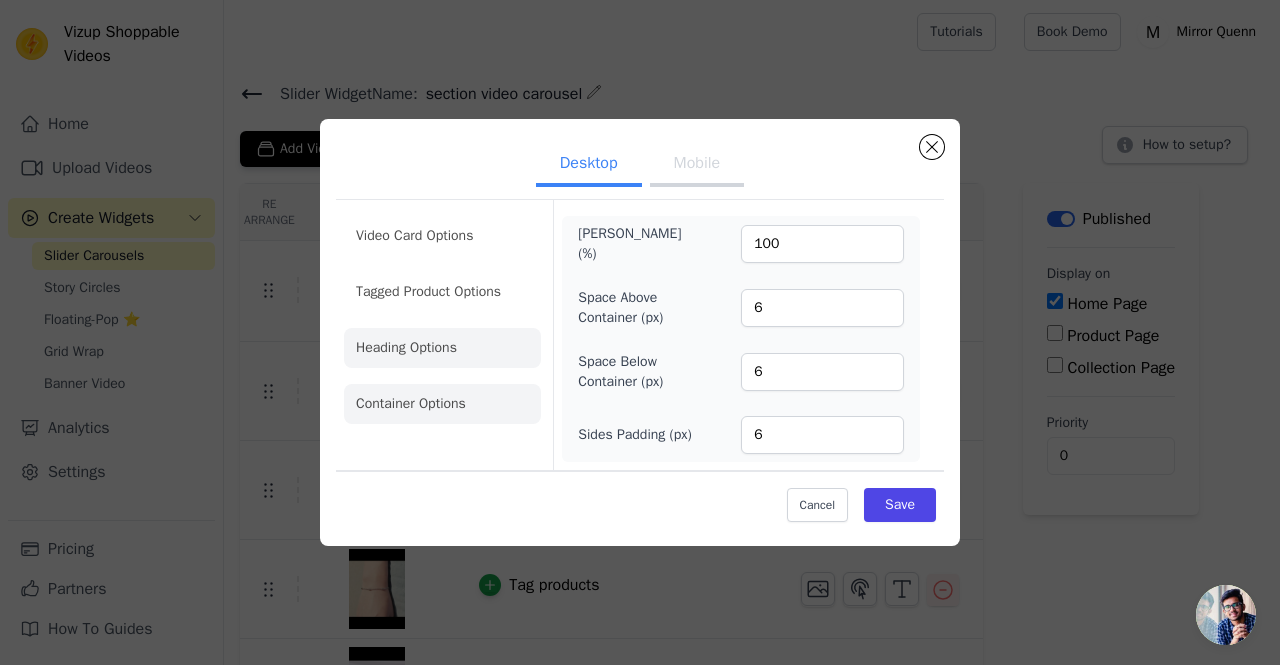 click on "Heading Options" 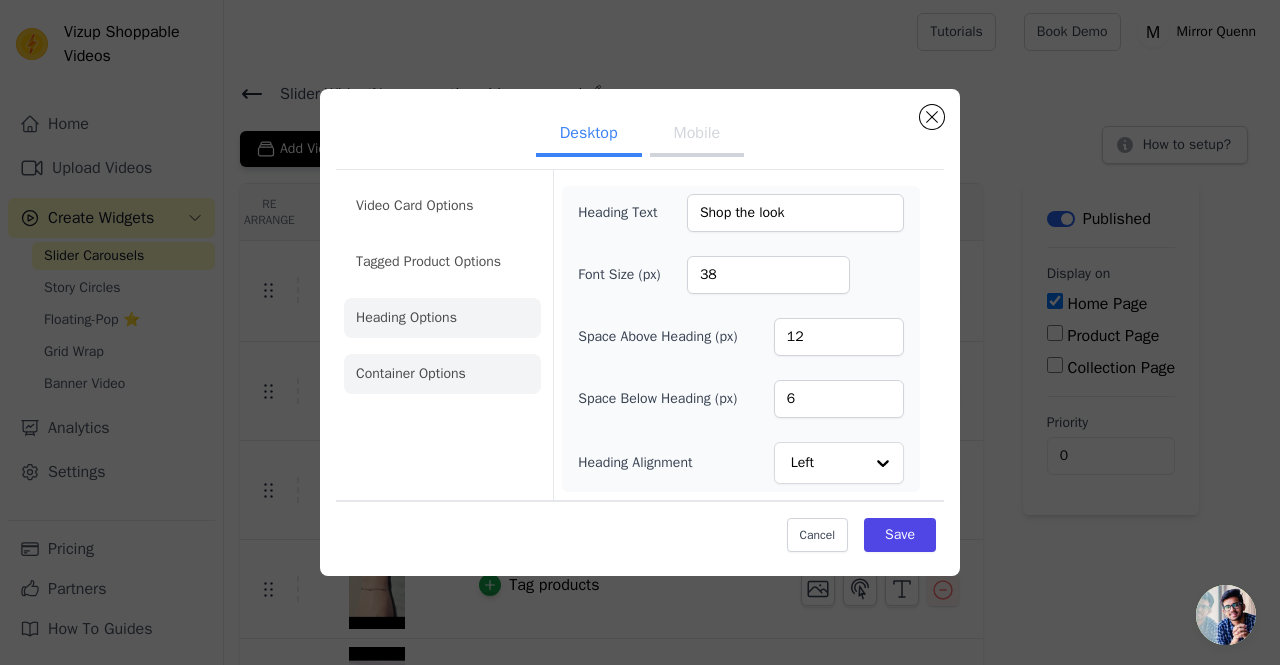 click on "Container Options" 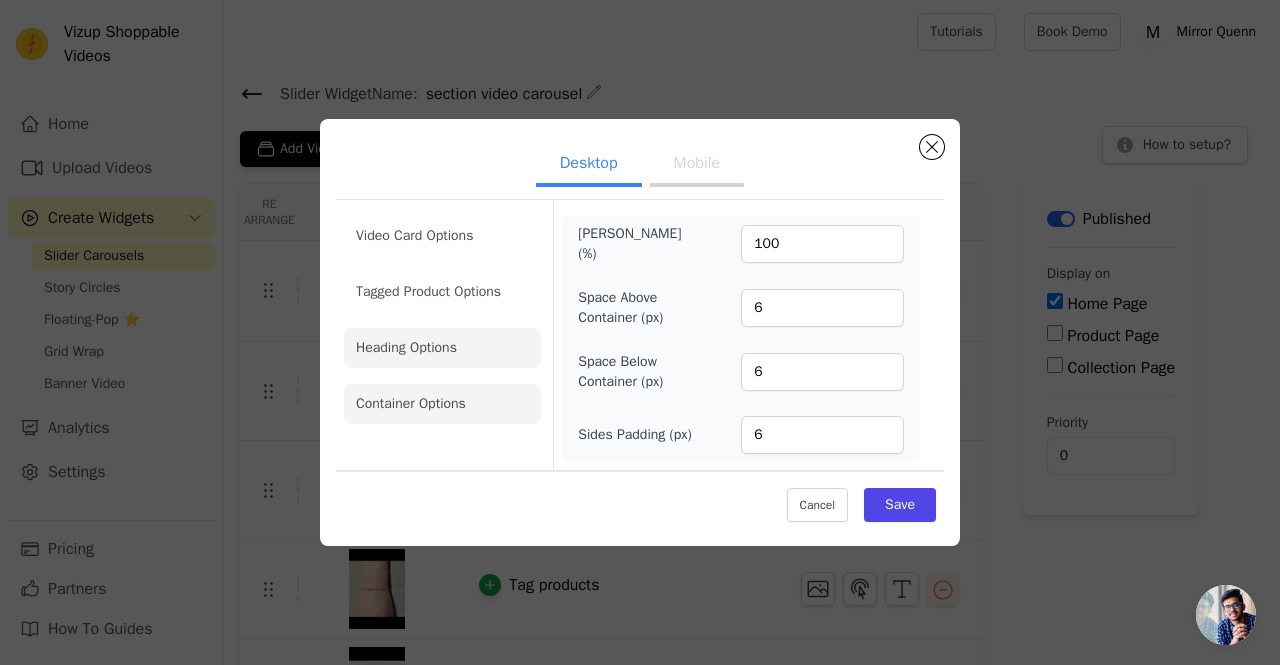 click on "Heading Options" 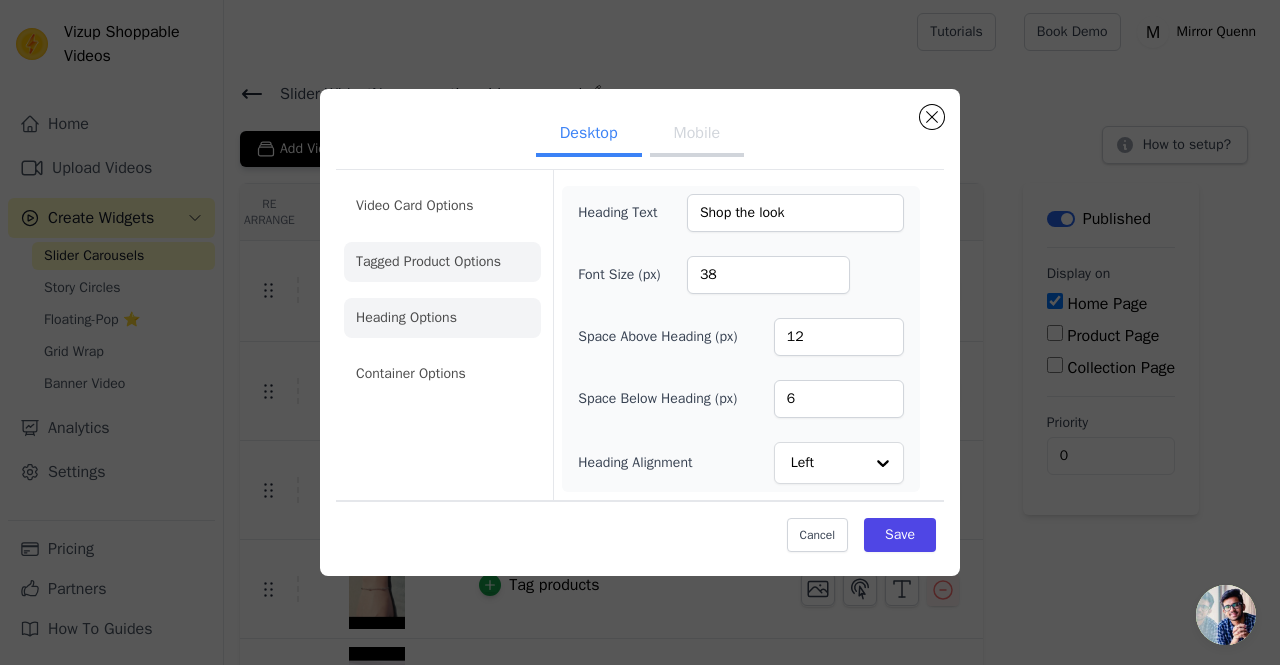 click on "Tagged Product Options" 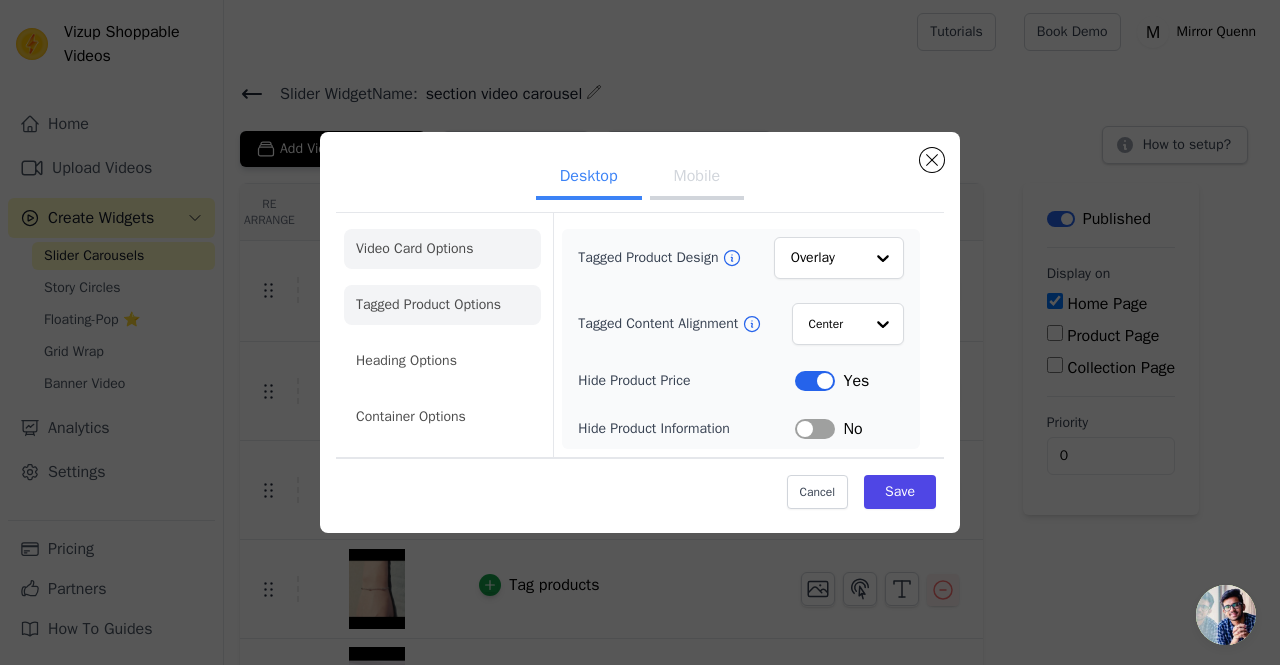 click on "Video Card Options" 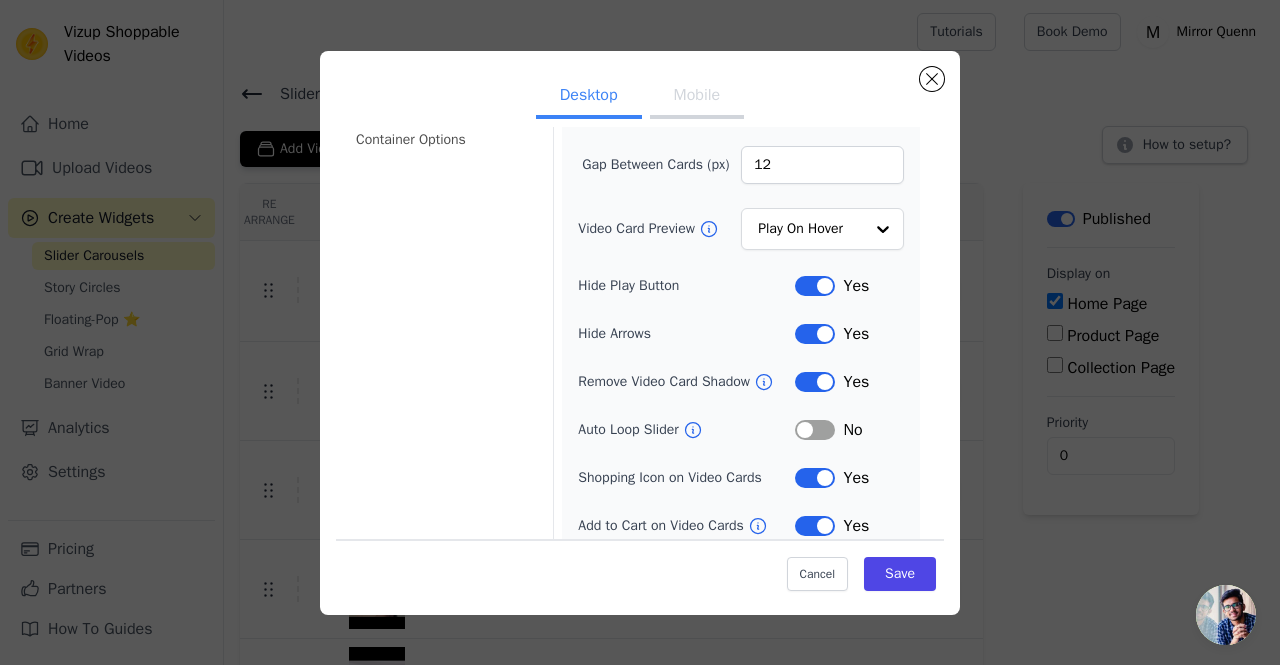 scroll, scrollTop: 207, scrollLeft: 0, axis: vertical 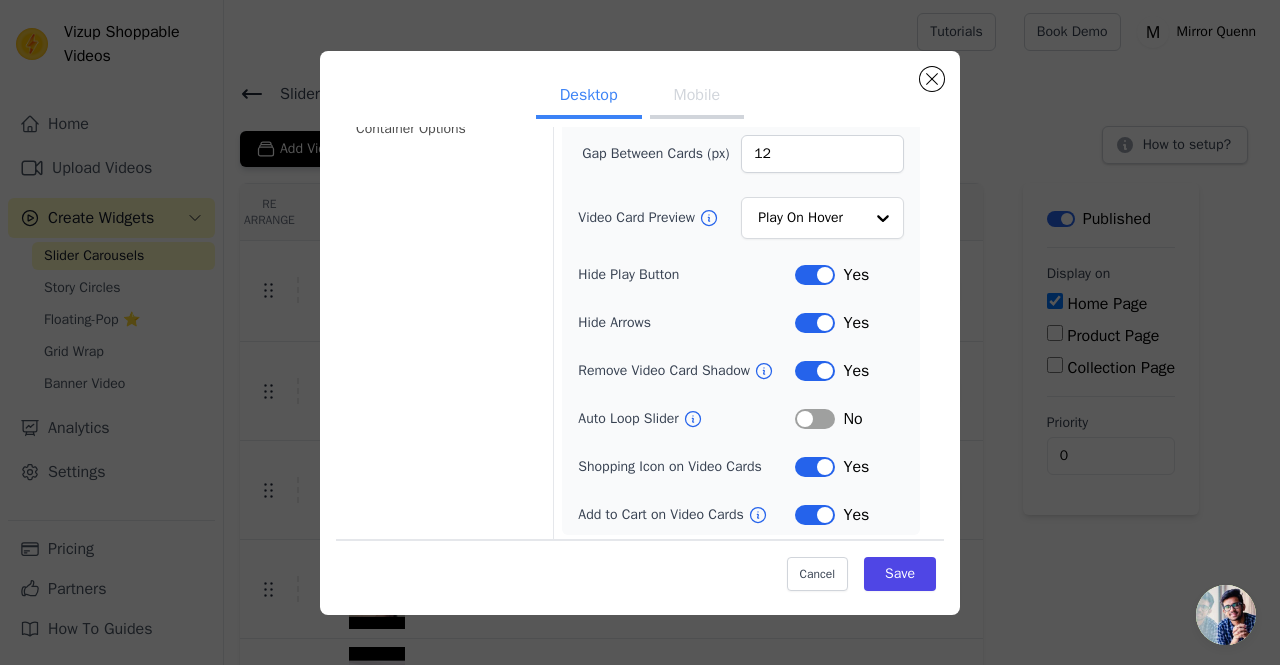 click on "Label" at bounding box center (815, 419) 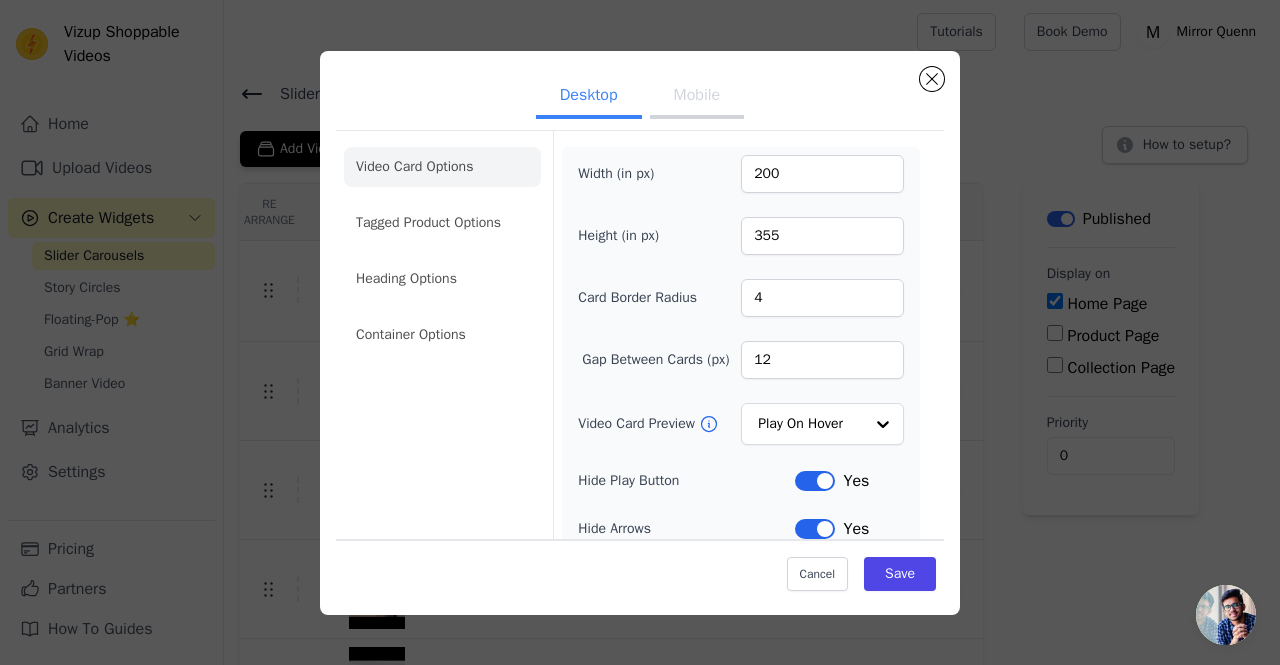 scroll, scrollTop: 0, scrollLeft: 0, axis: both 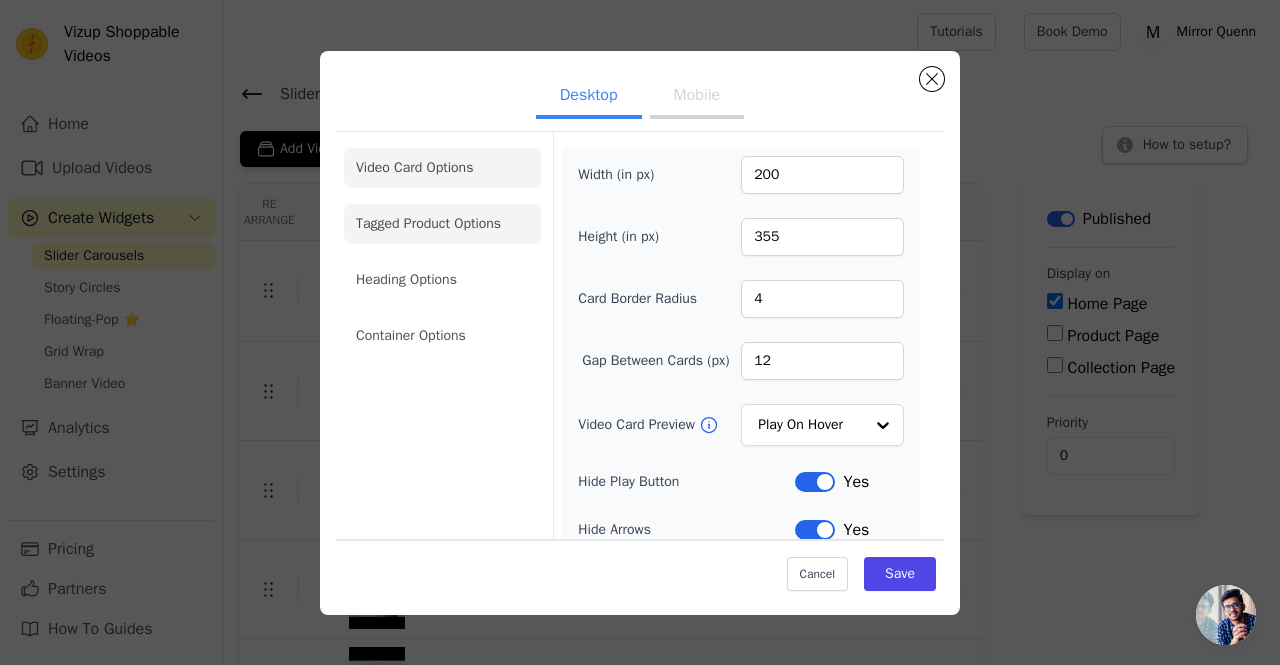 click on "Tagged Product Options" 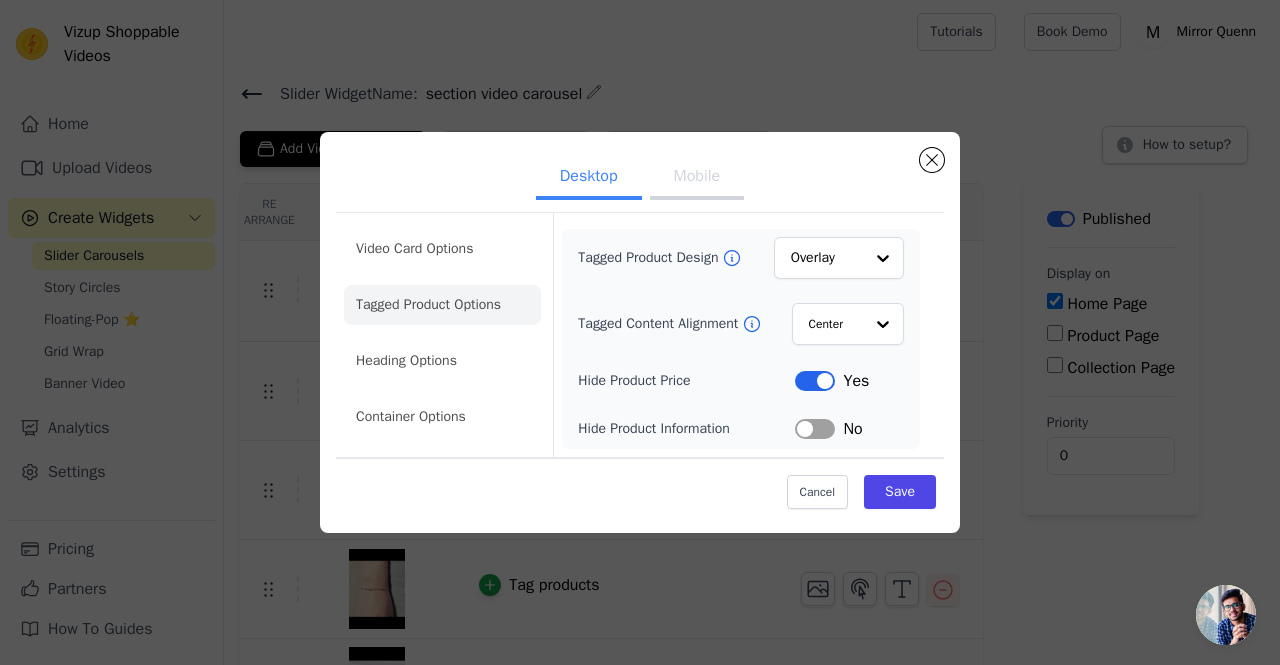 click on "Mobile" at bounding box center [697, 178] 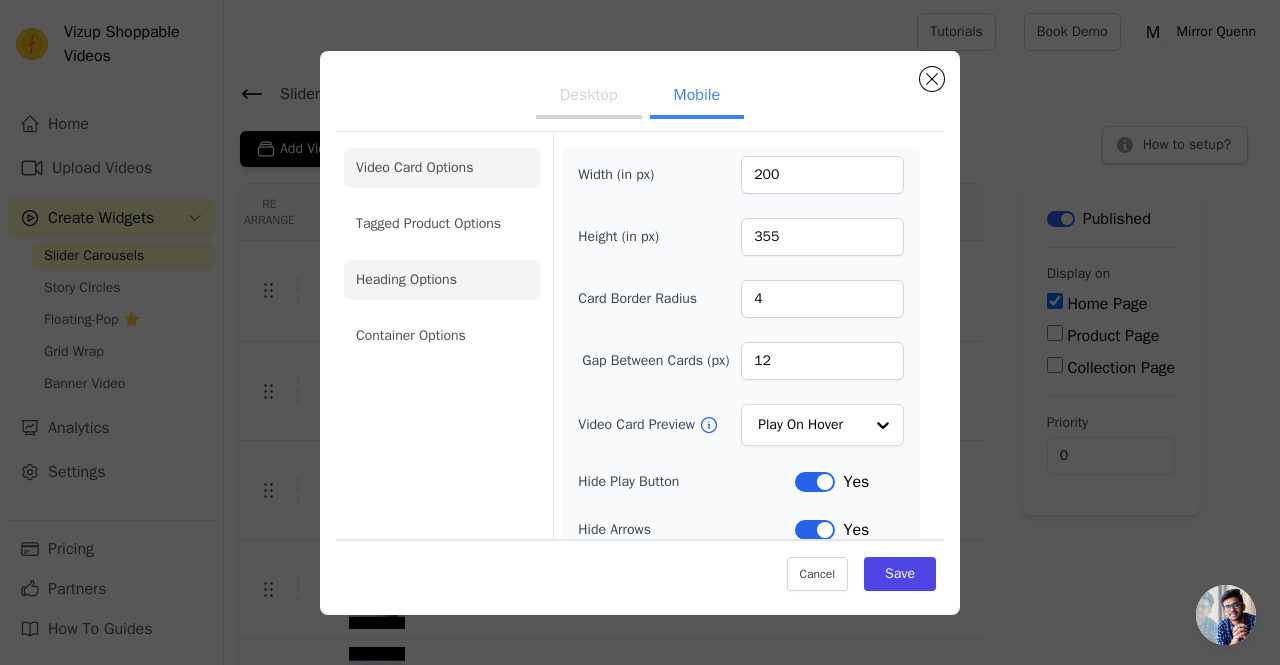 click on "Heading Options" 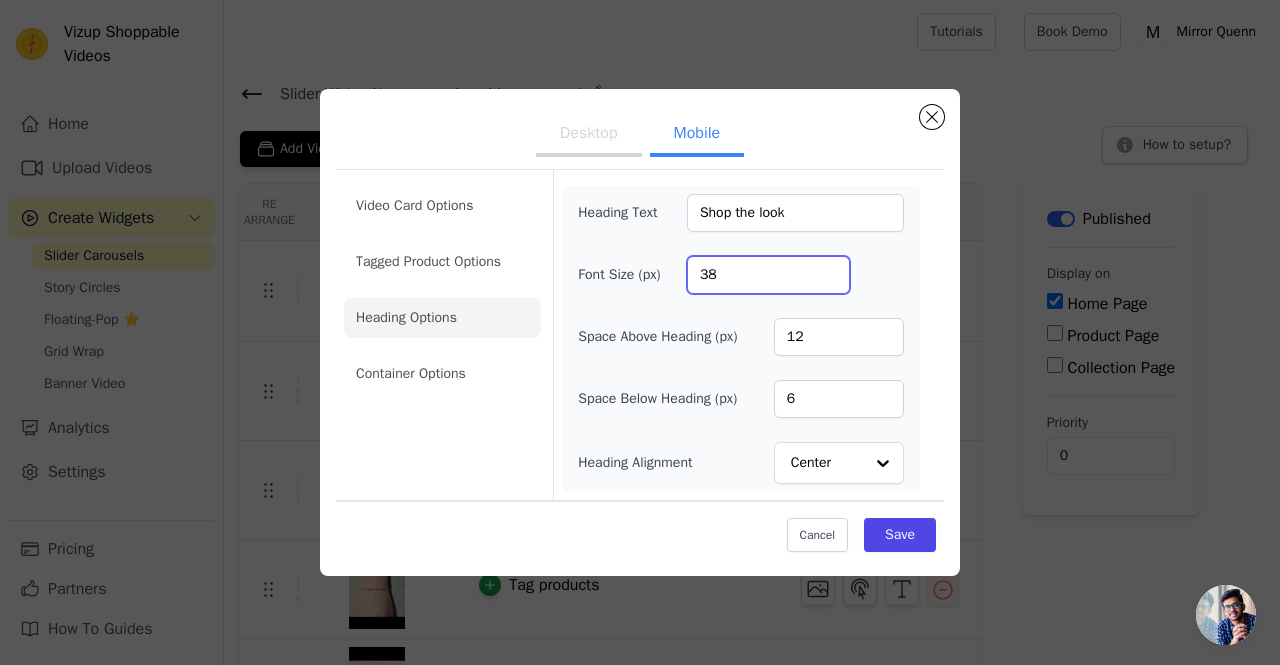 click on "38" at bounding box center (768, 275) 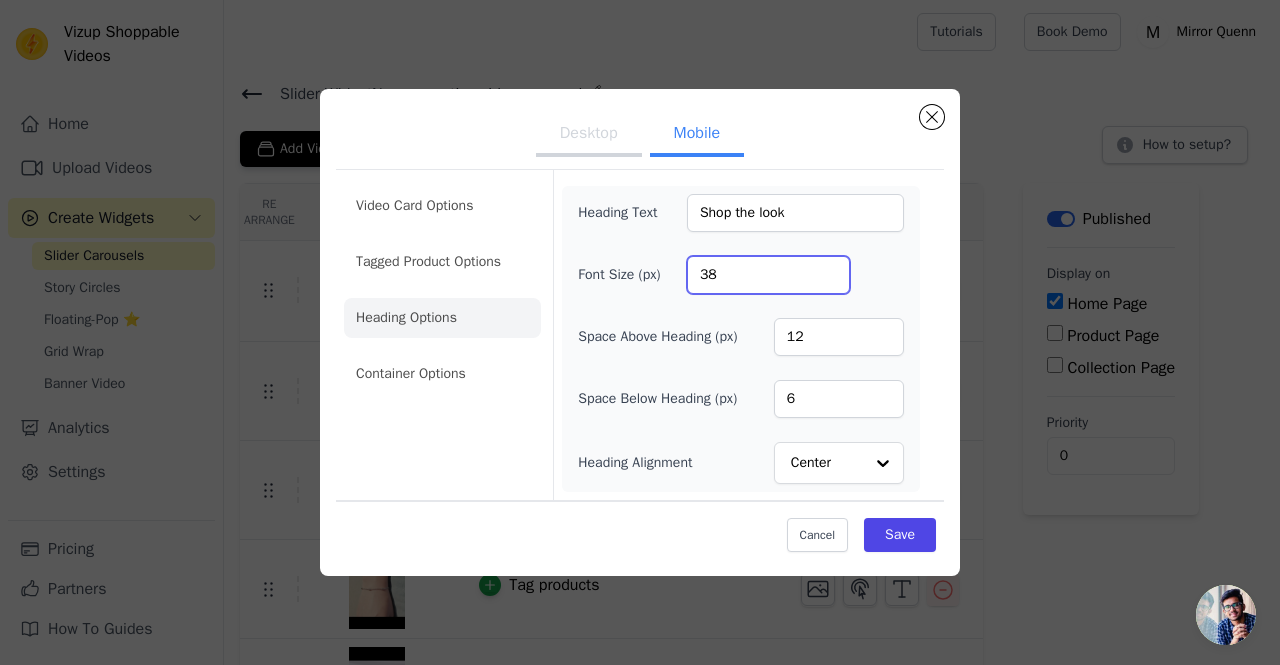 type on "3" 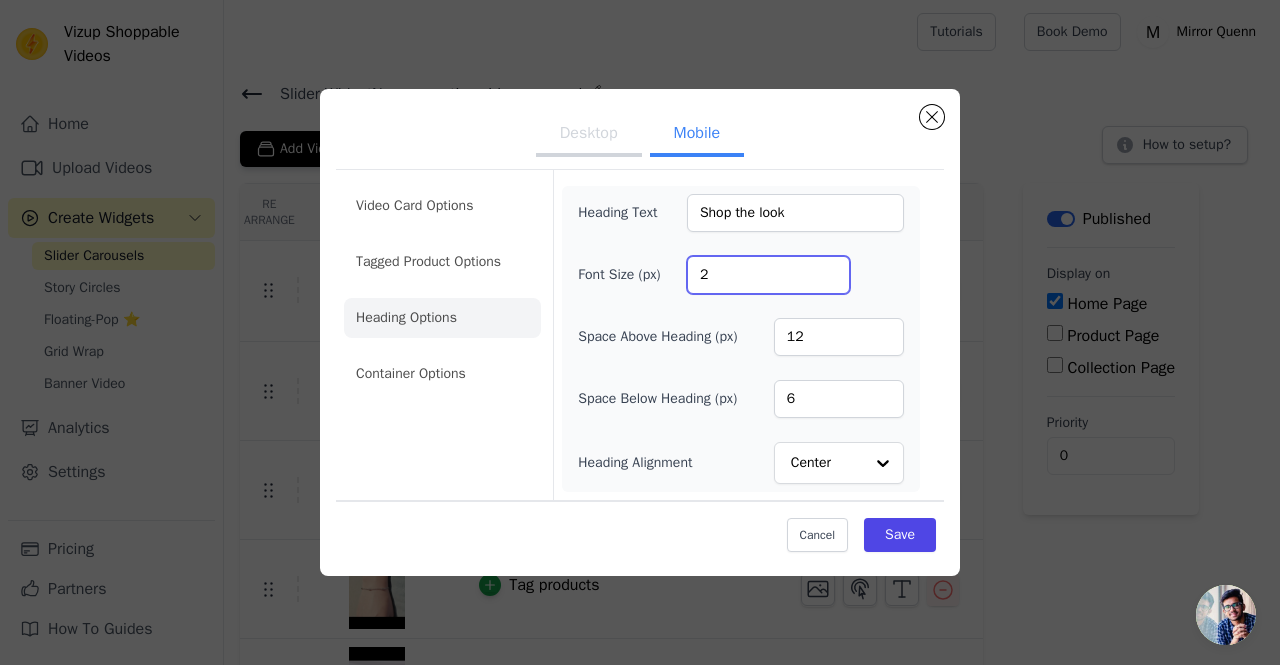 type on "24" 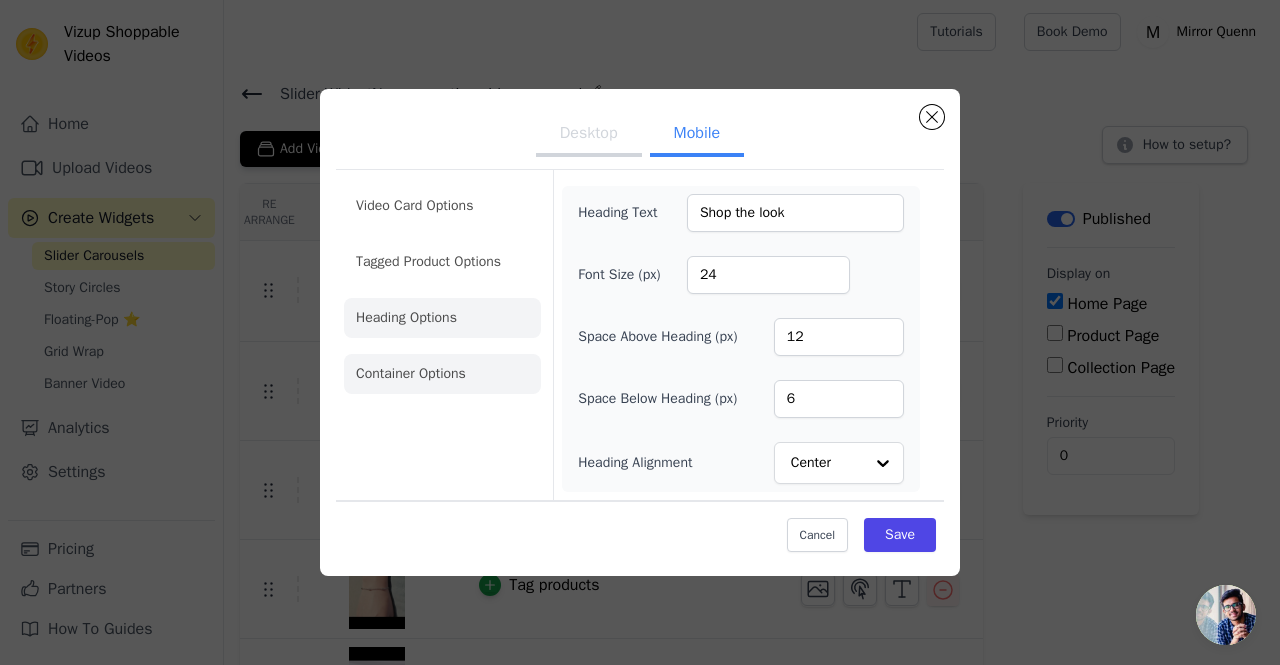 click on "Container Options" 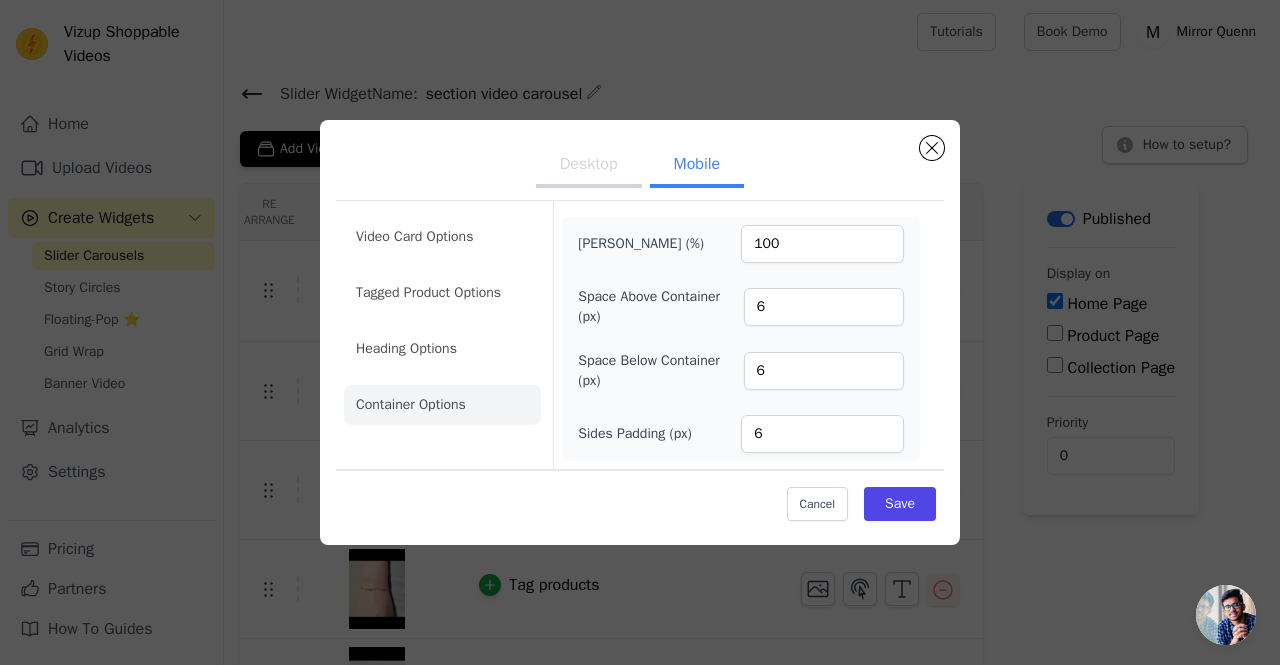 click on "Container Options" 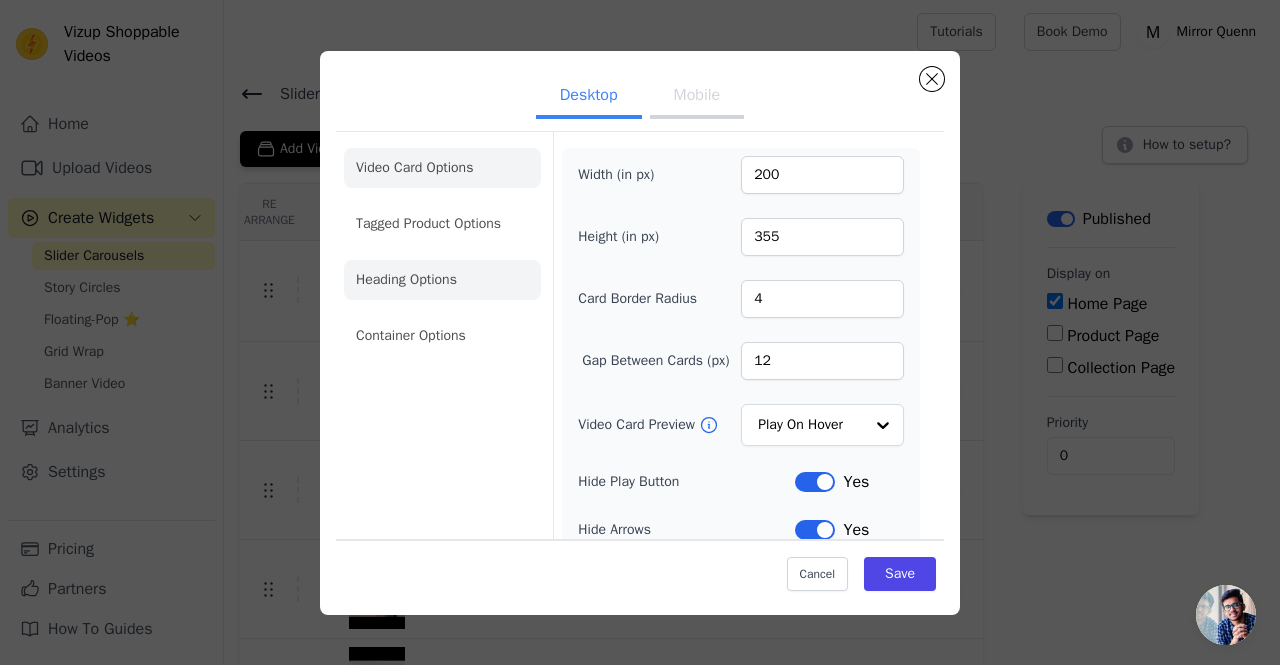 click on "Heading Options" 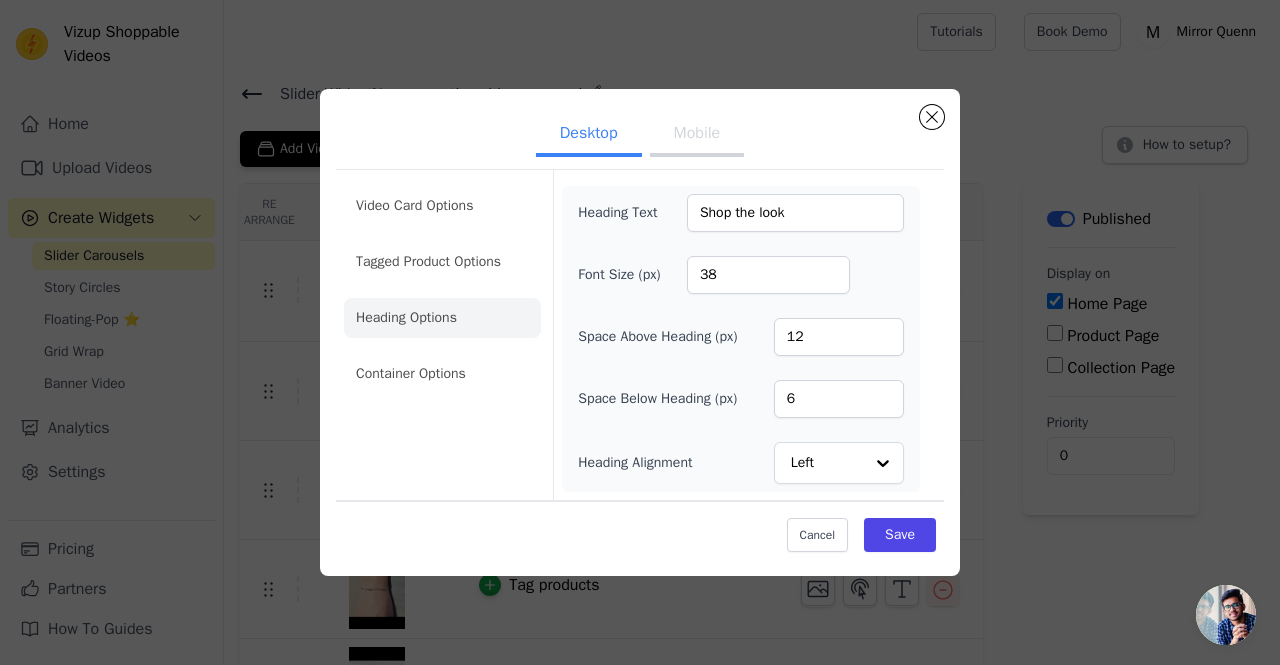 click on "Mobile" at bounding box center [697, 135] 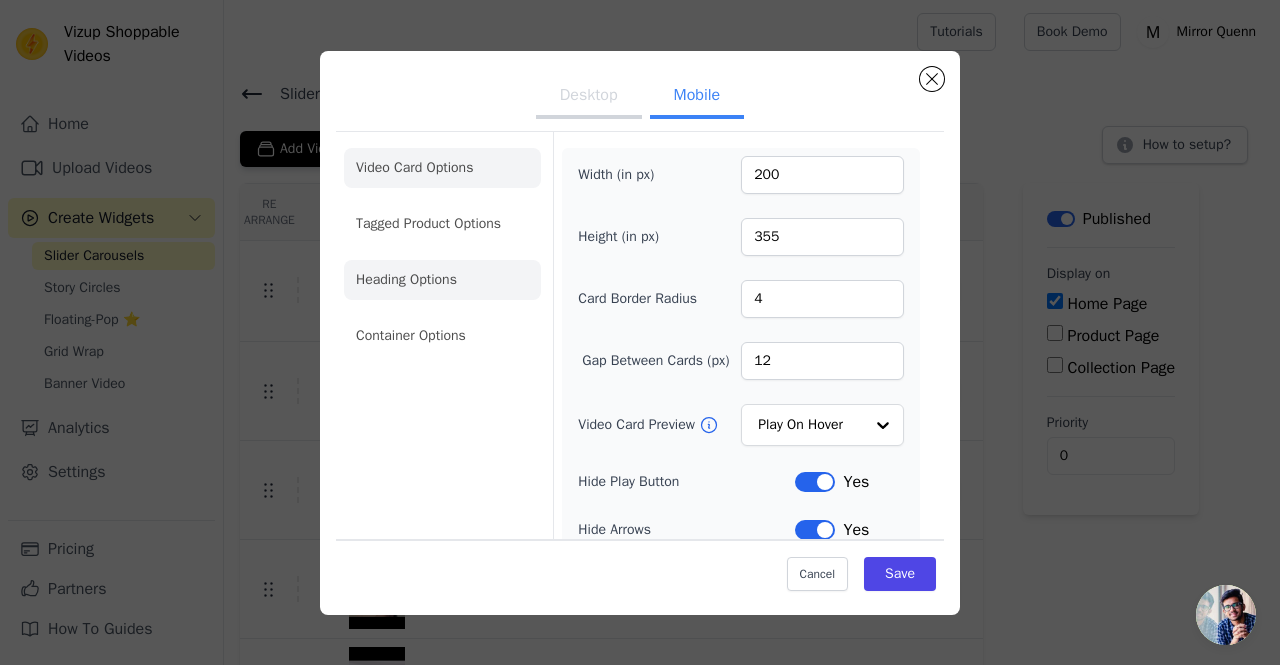 click on "Heading Options" 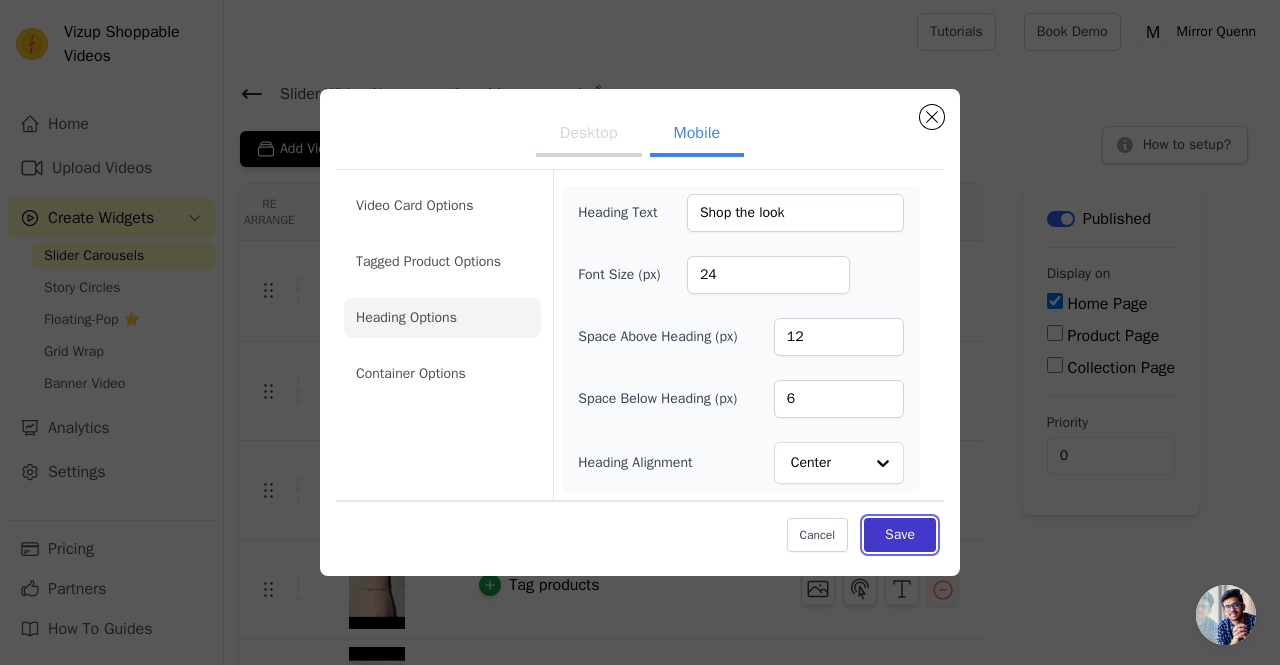 click on "Save" at bounding box center [900, 535] 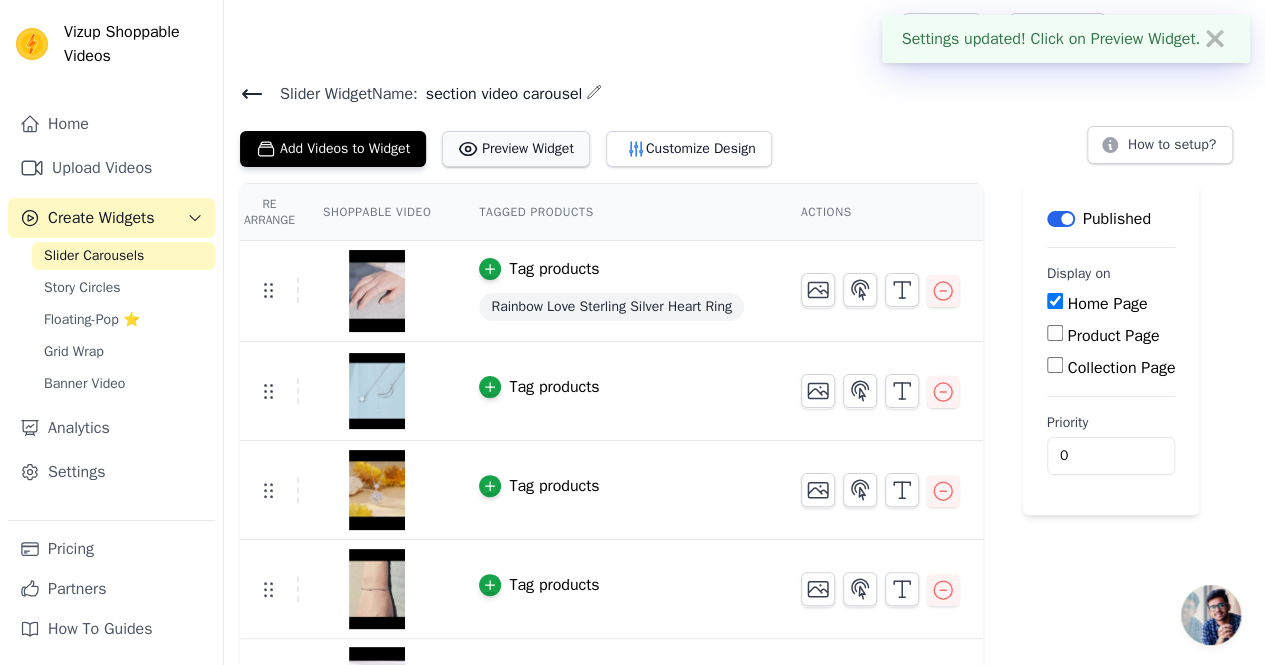 click on "Preview Widget" at bounding box center (516, 149) 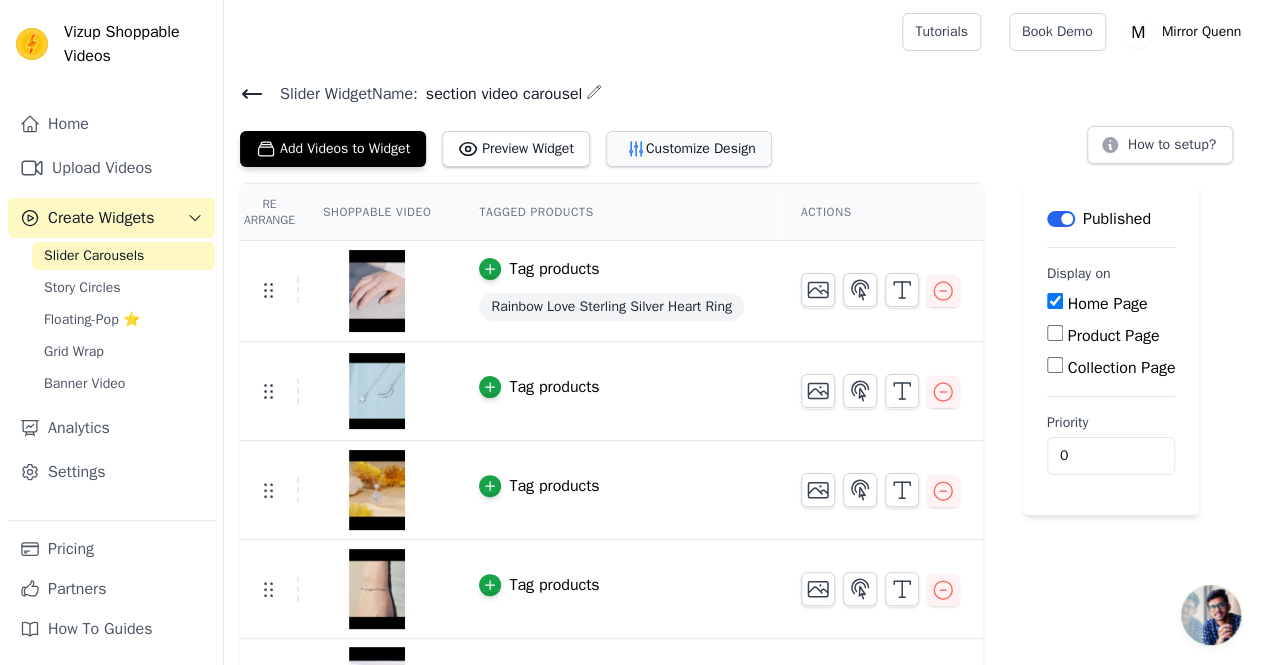 click on "Customize Design" at bounding box center (689, 149) 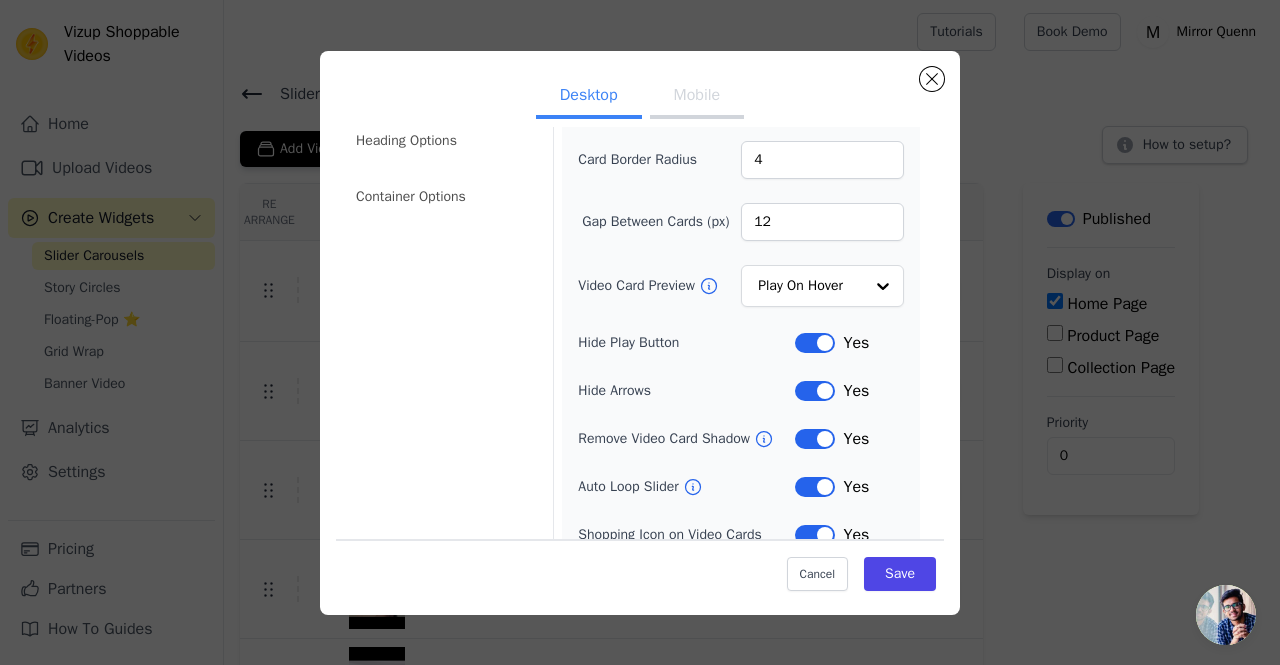 scroll, scrollTop: 207, scrollLeft: 0, axis: vertical 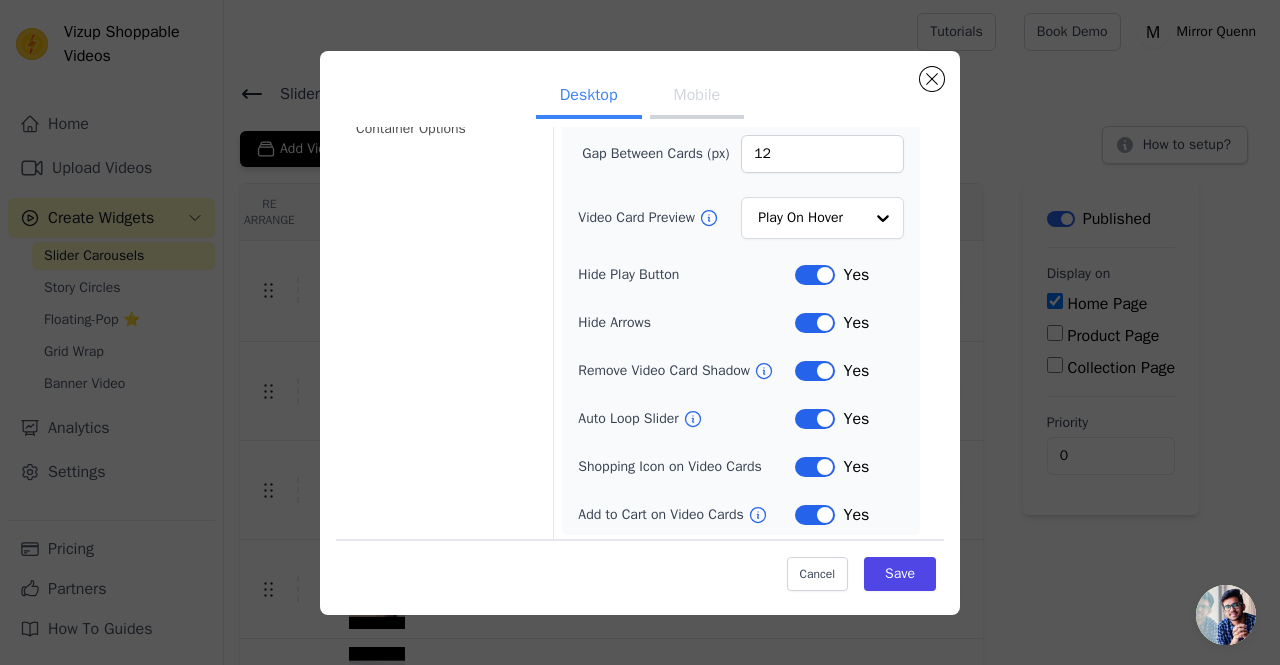 click on "Label" at bounding box center [815, 419] 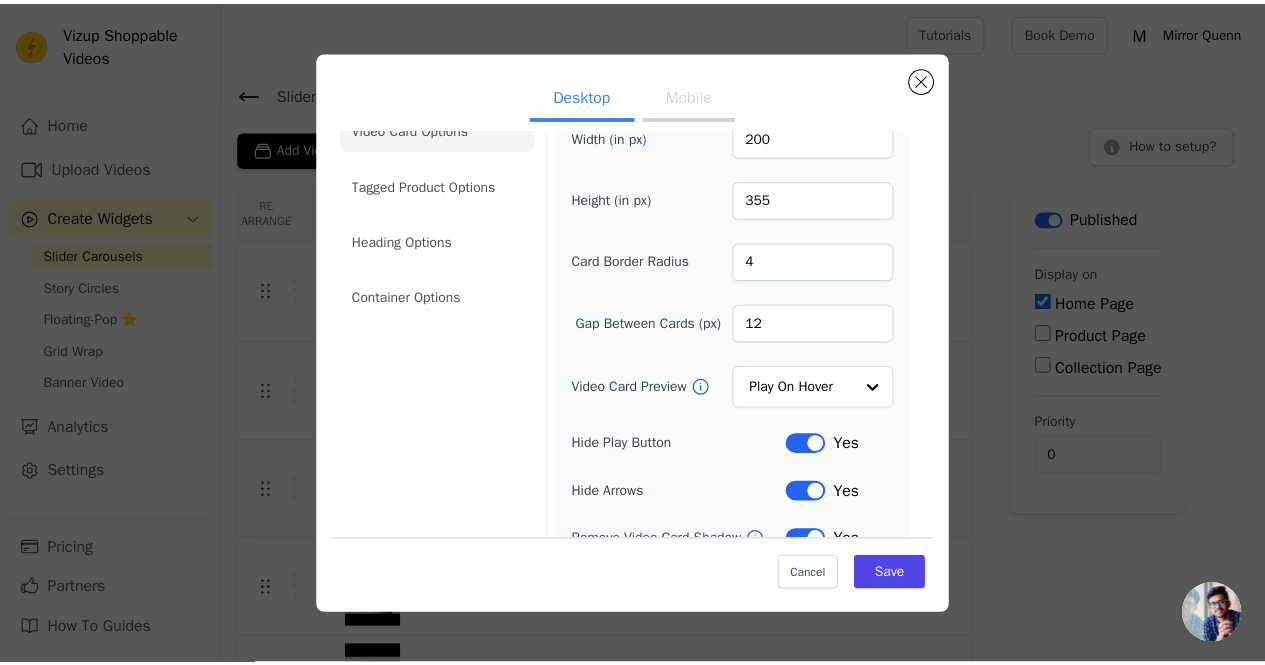 scroll, scrollTop: 0, scrollLeft: 0, axis: both 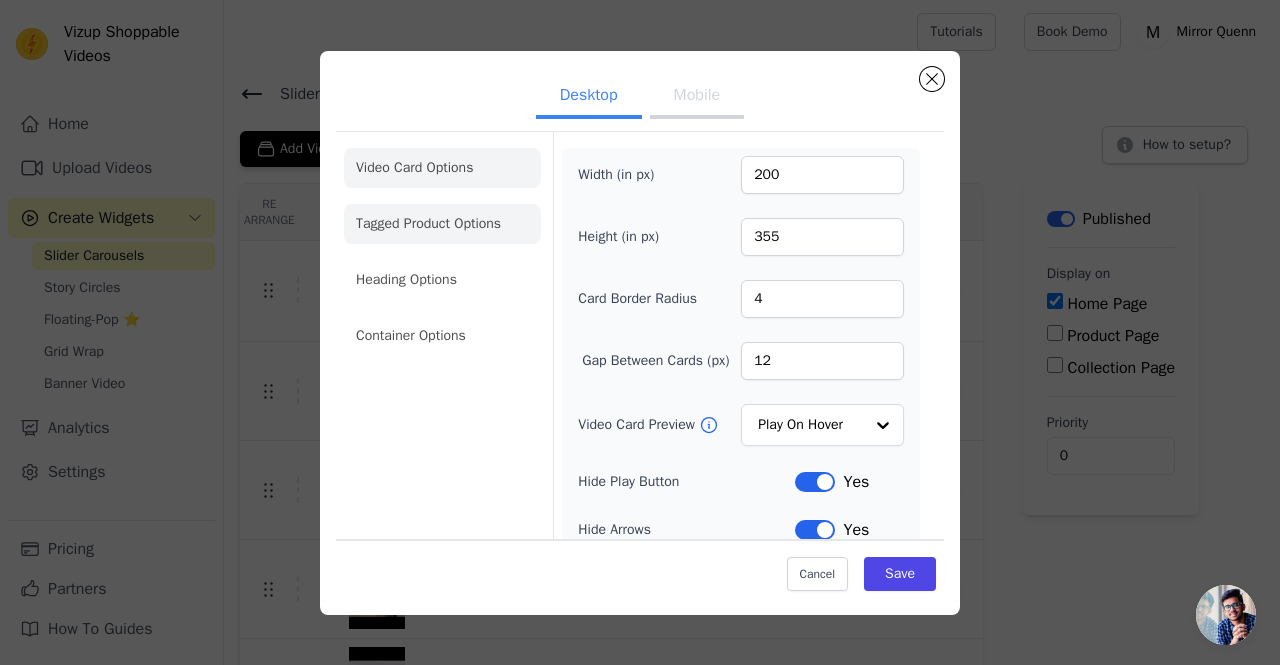 click on "Tagged Product Options" 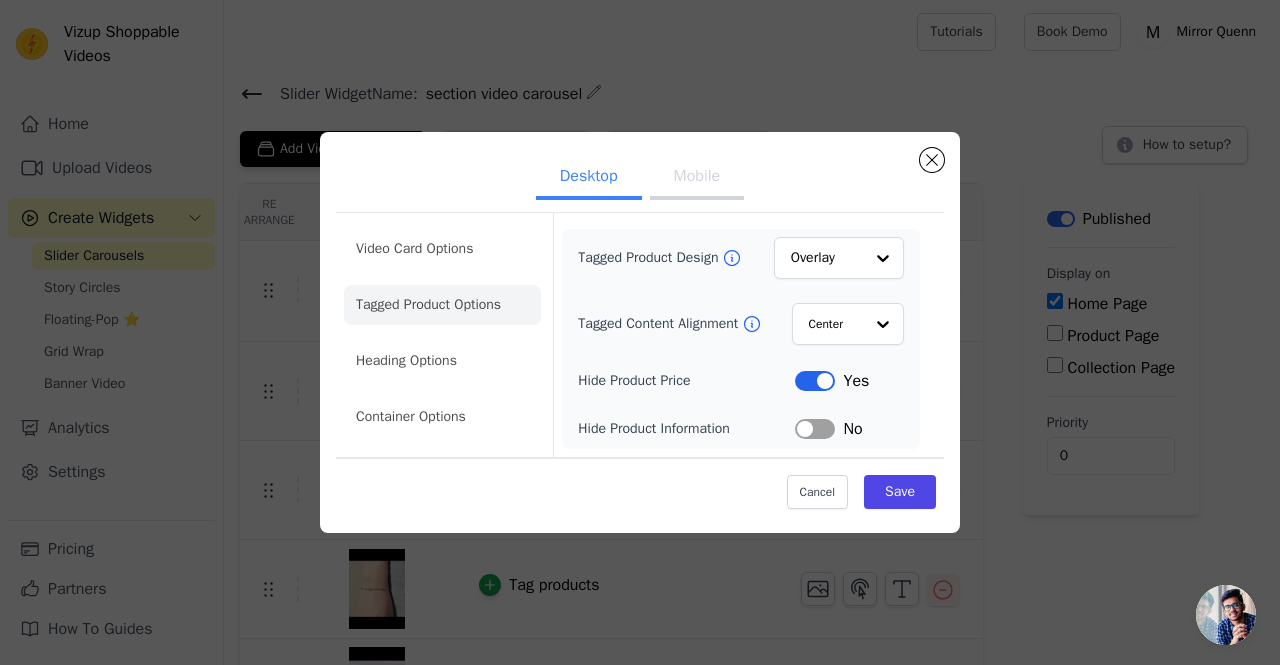 click on "Desktop" at bounding box center [589, 178] 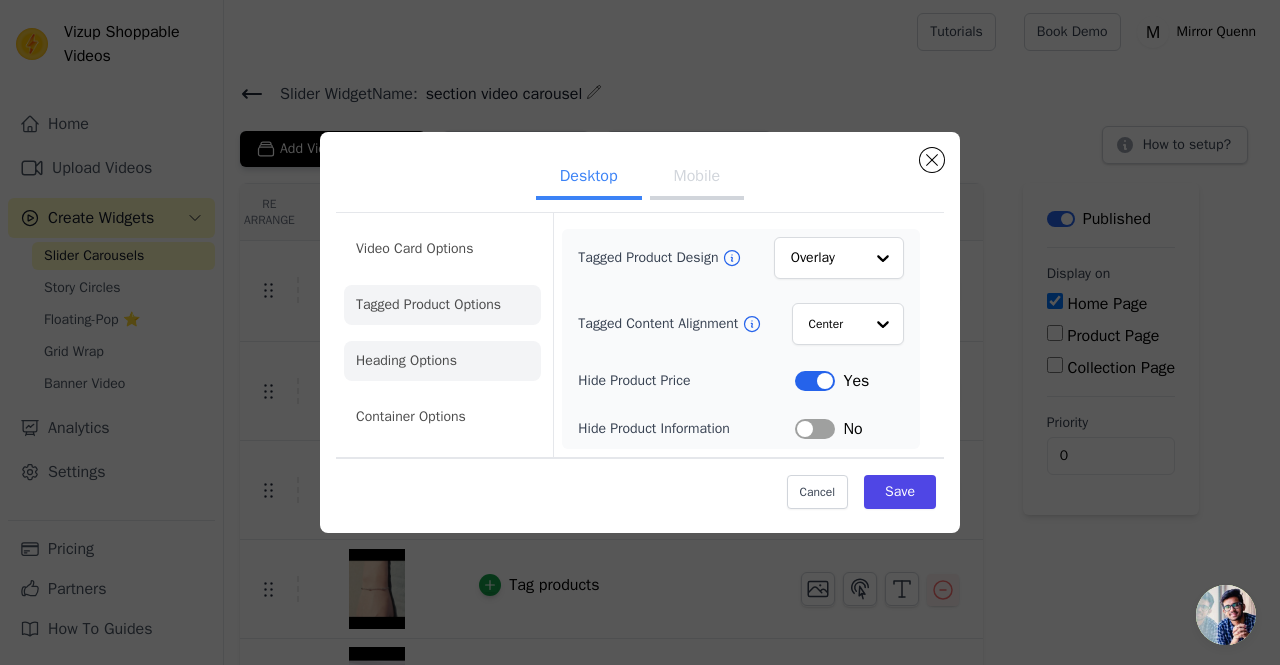 click on "Heading Options" 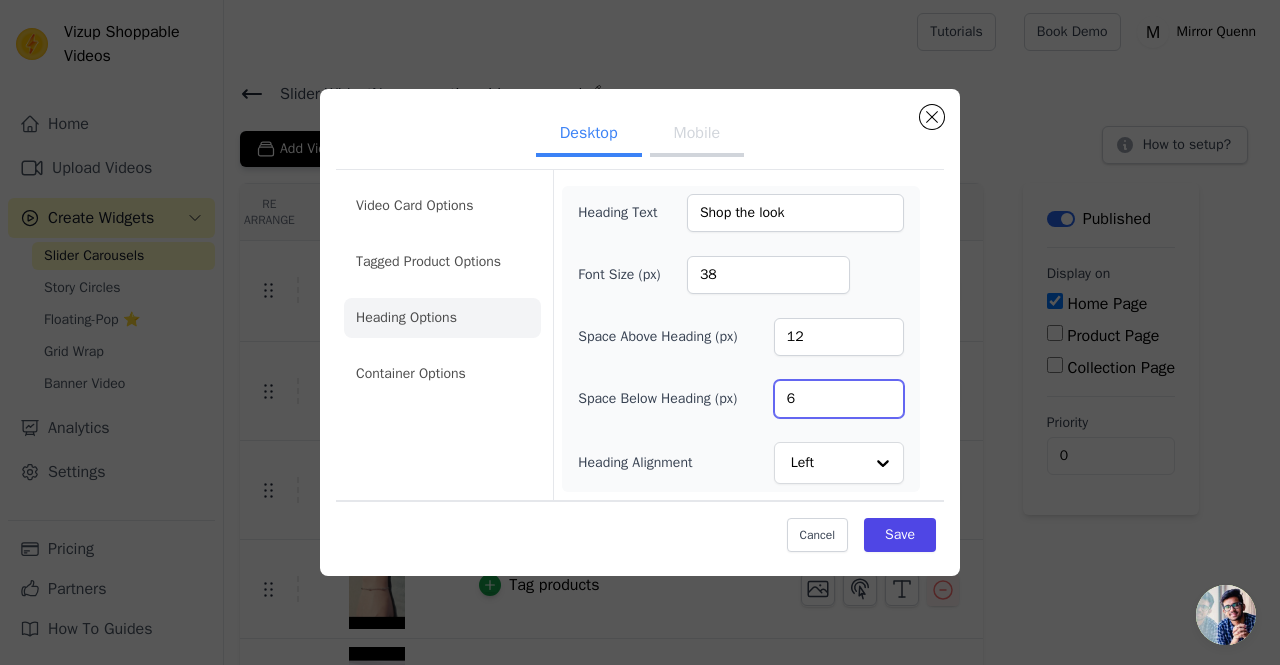 click on "6" at bounding box center [839, 399] 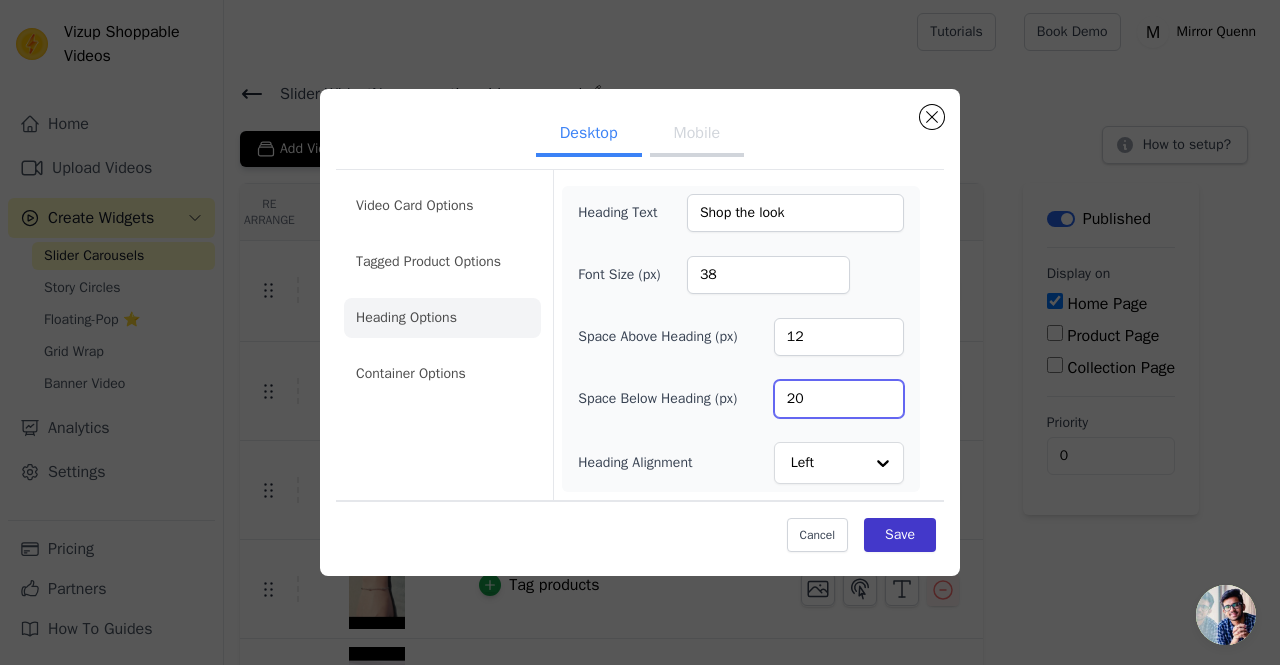 type on "20" 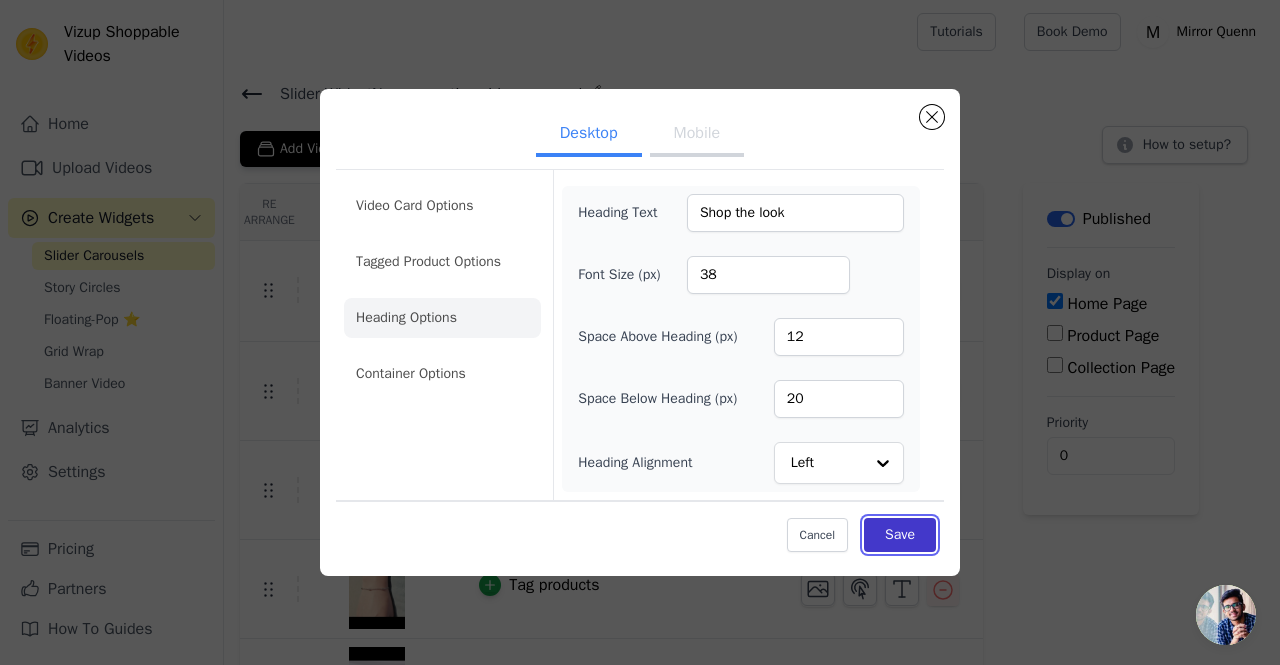 click on "Save" at bounding box center [900, 535] 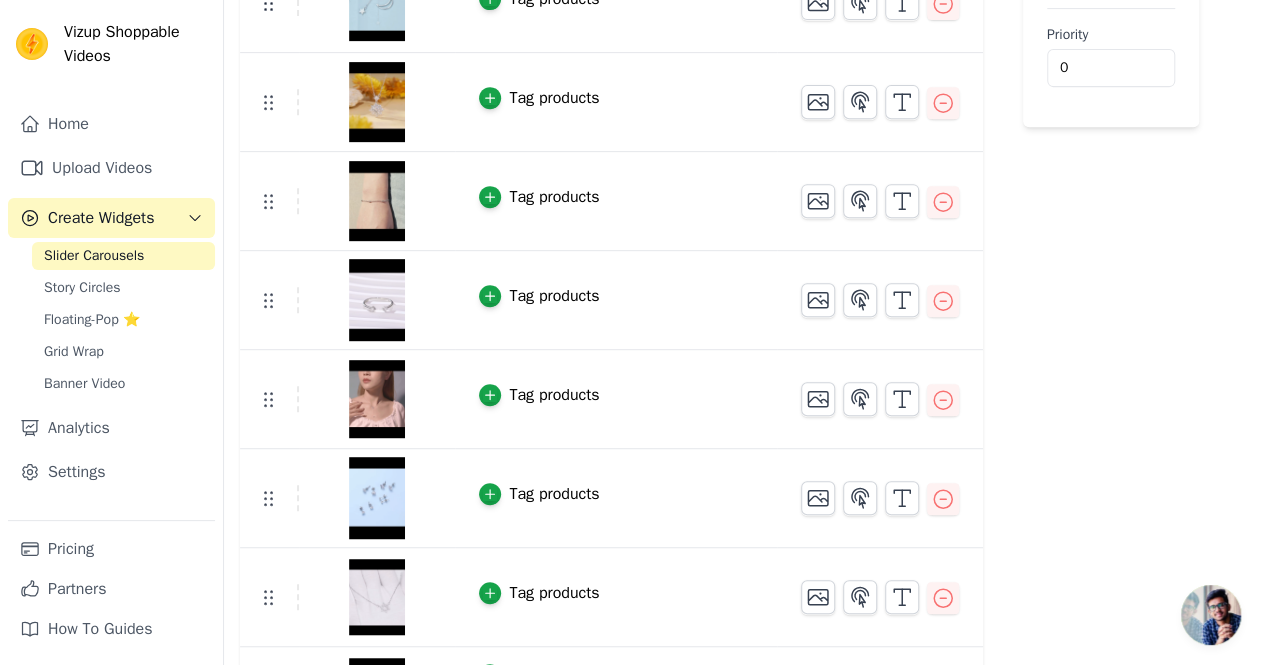 scroll, scrollTop: 465, scrollLeft: 0, axis: vertical 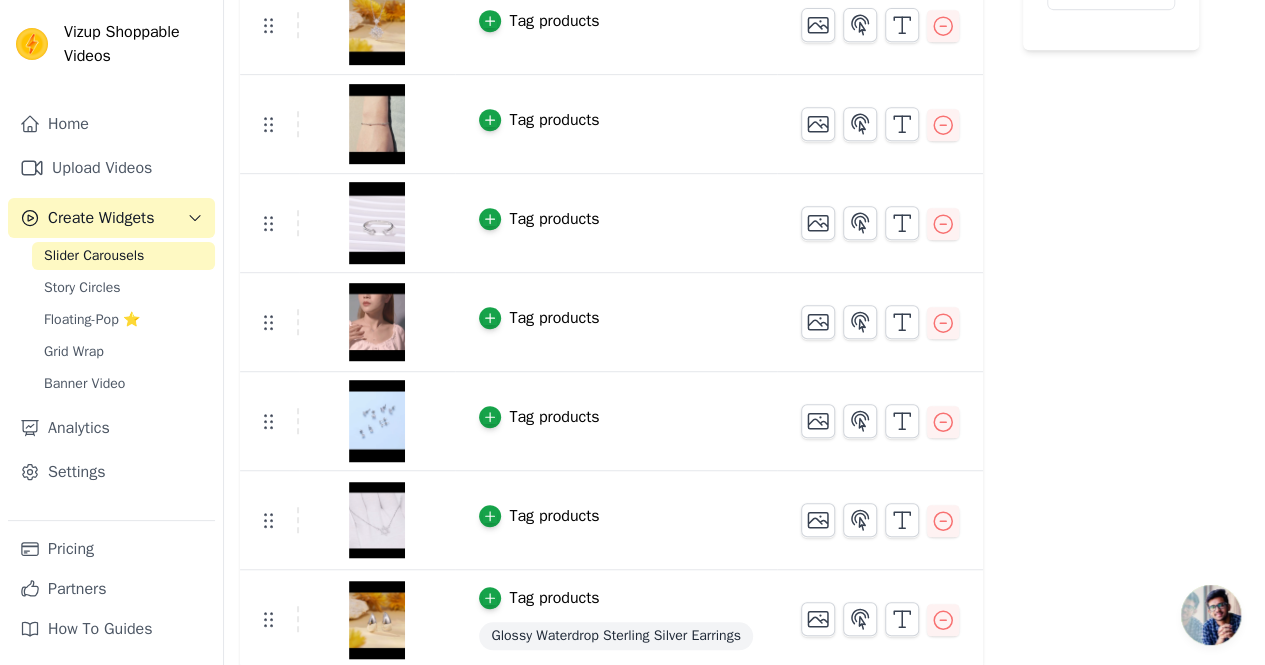 click on "Tag products" at bounding box center (554, 516) 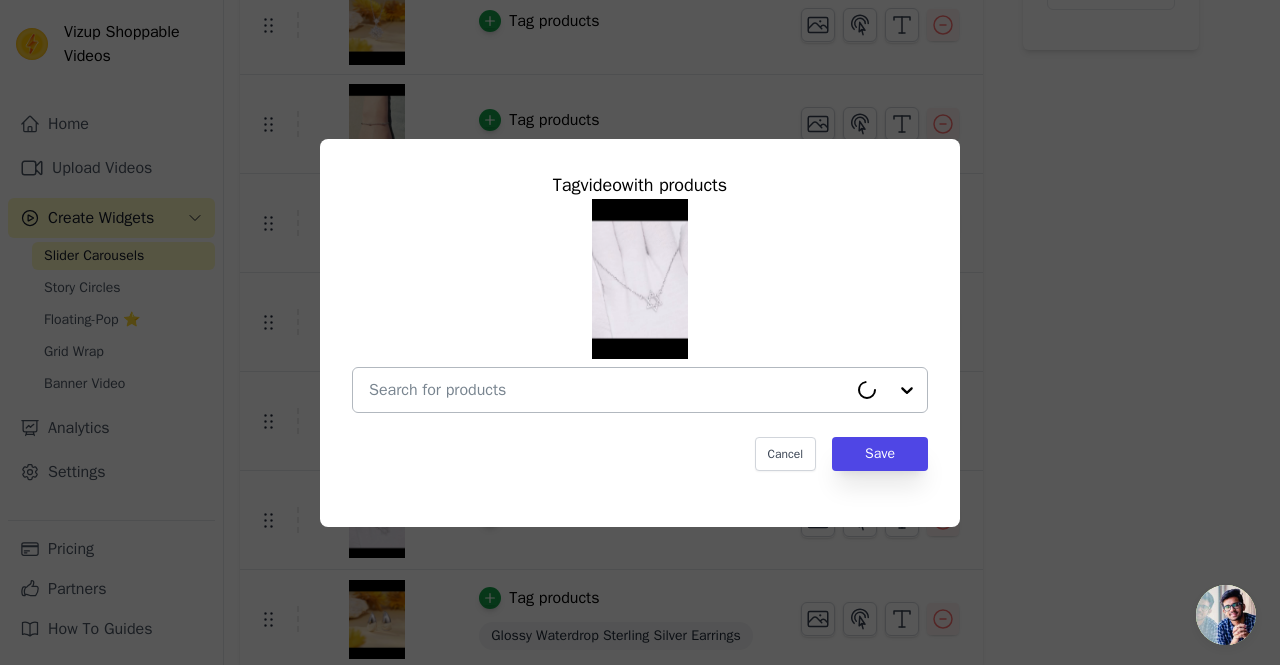 click at bounding box center [608, 390] 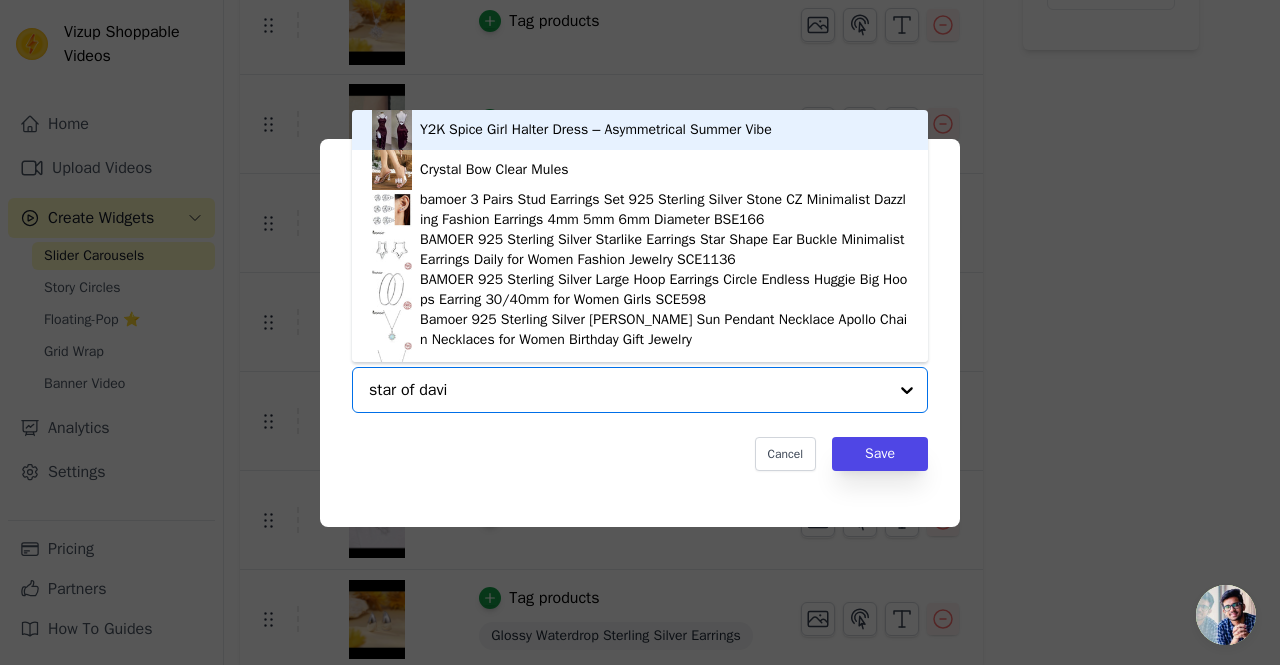 type on "star of david" 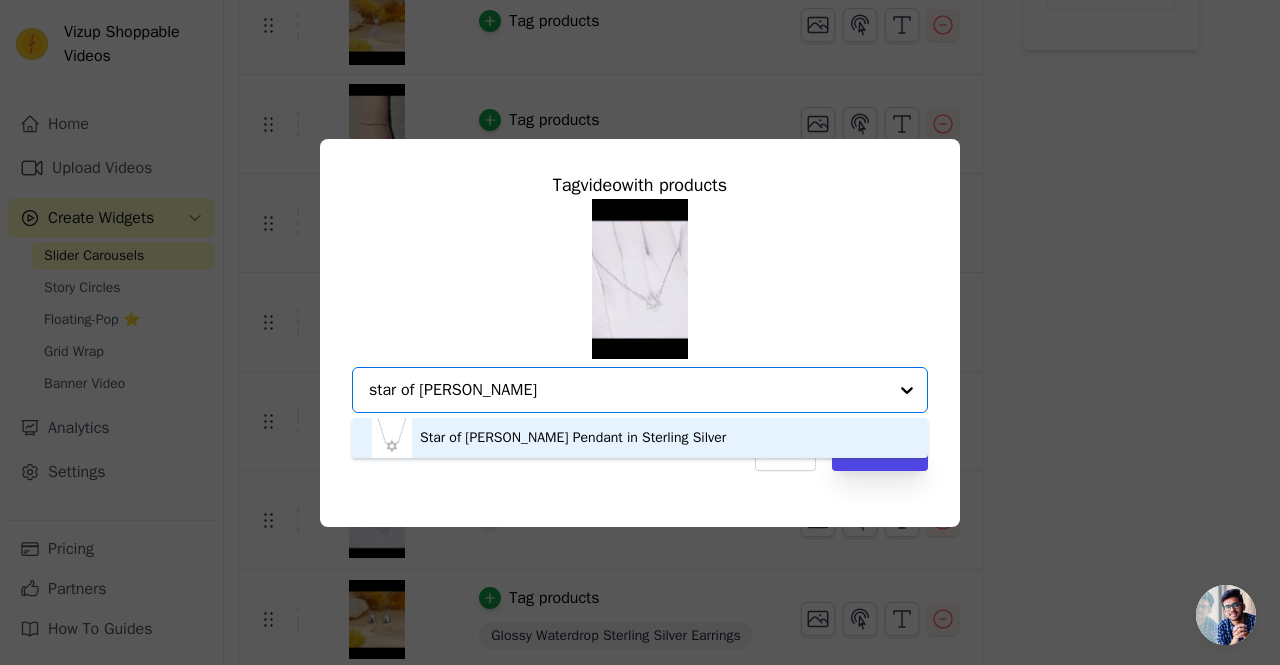 click on "Star of David Pendant in Sterling Silver" at bounding box center [640, 438] 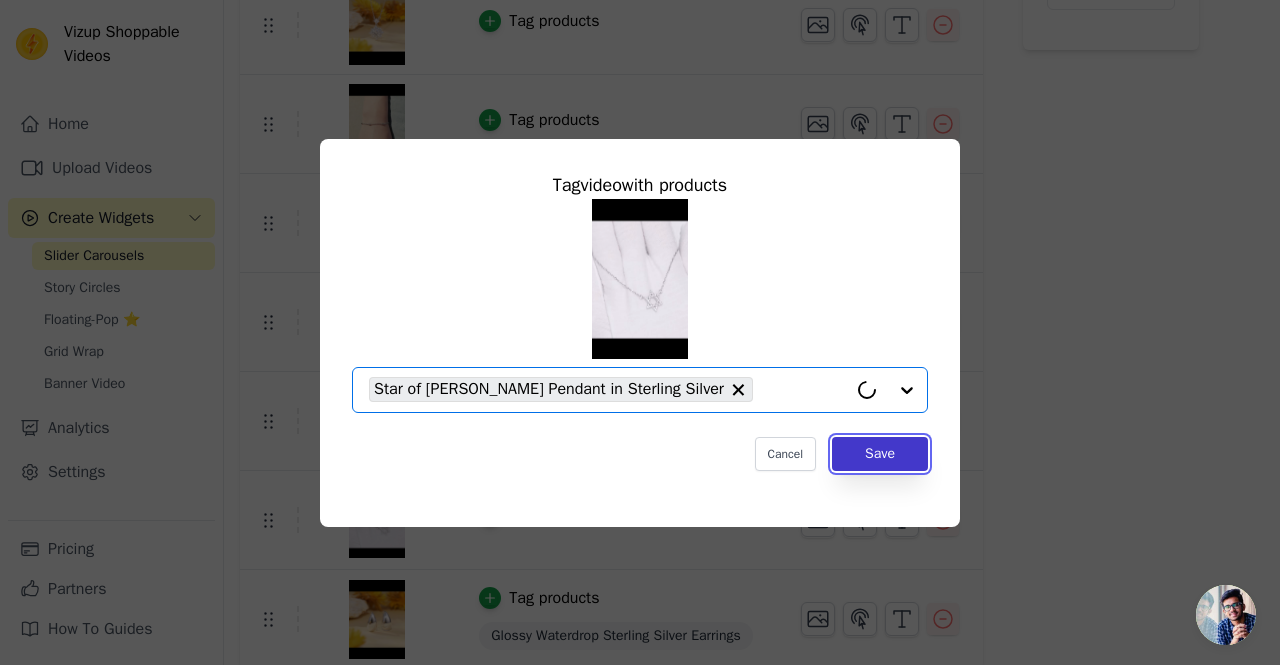 click on "Save" at bounding box center (880, 454) 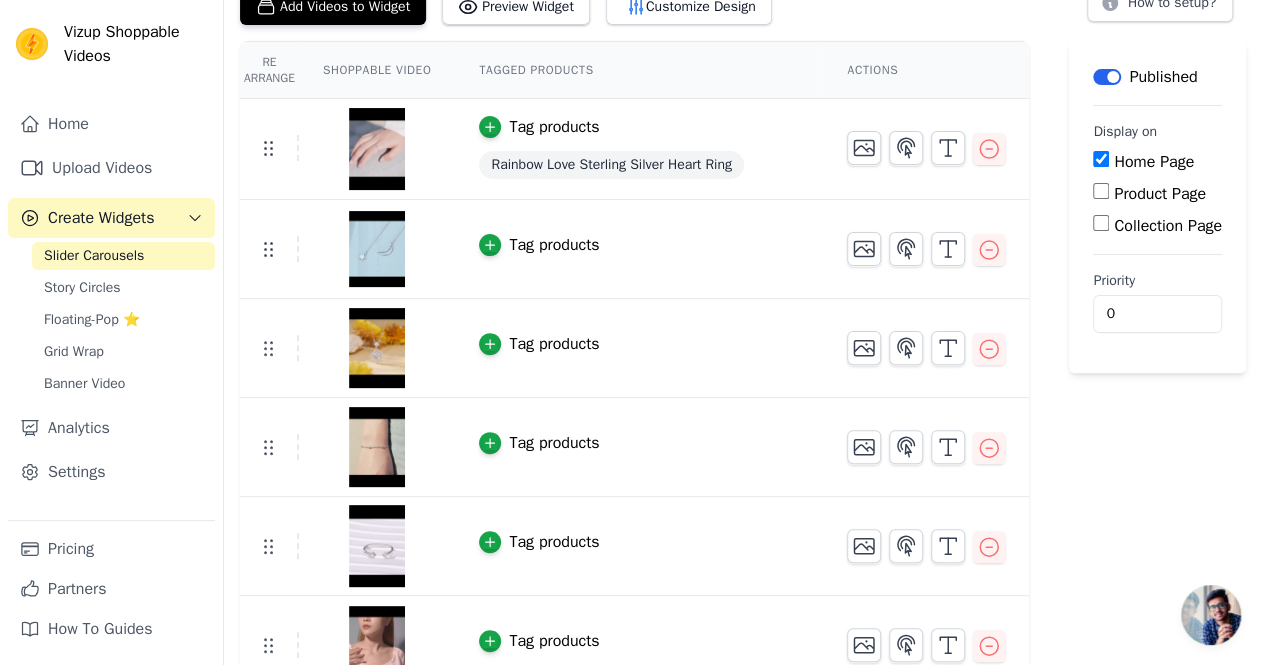scroll, scrollTop: 140, scrollLeft: 0, axis: vertical 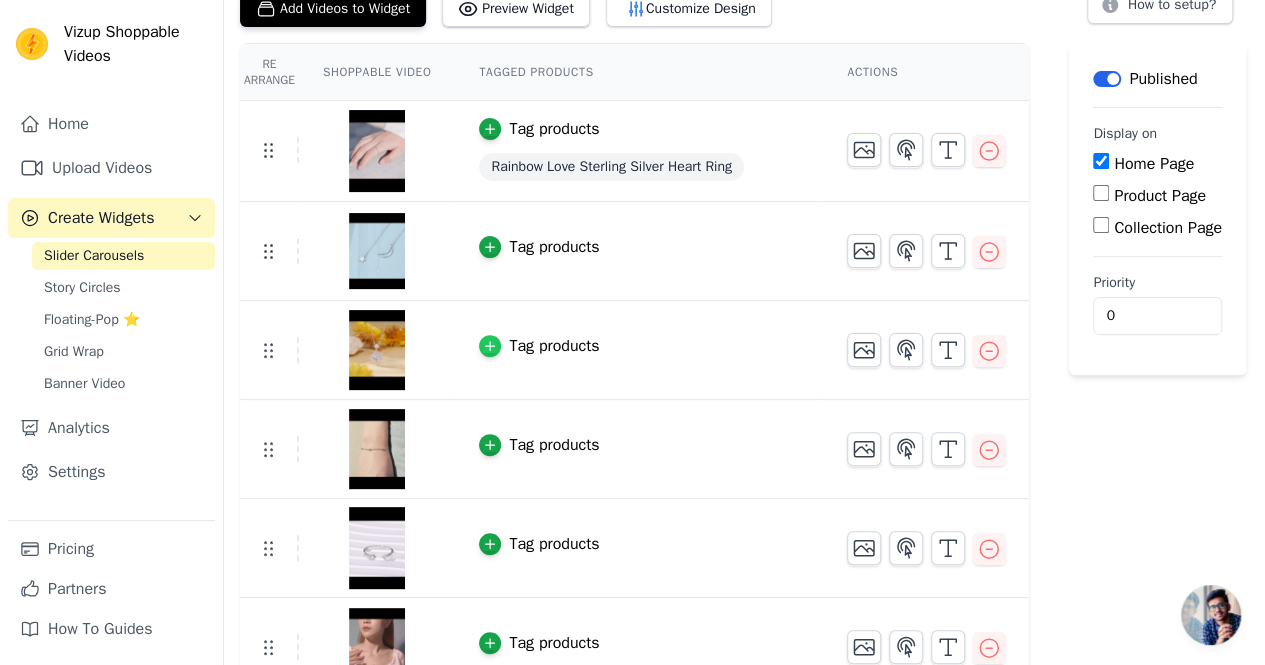 click 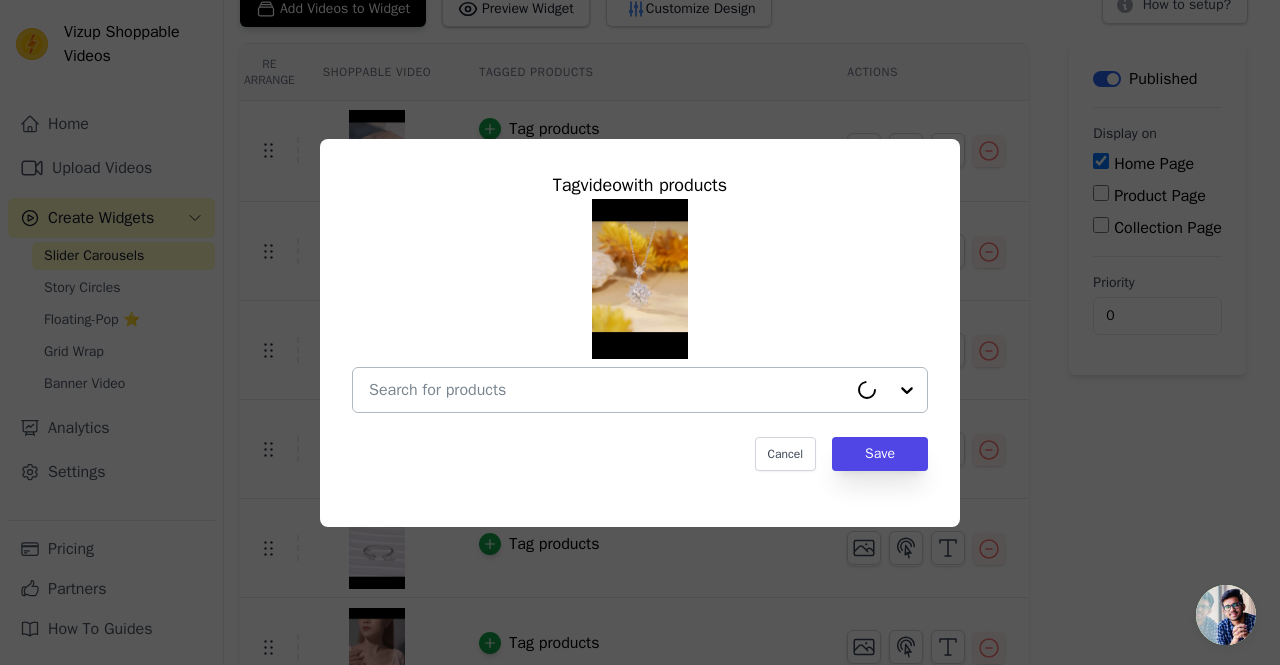 click at bounding box center [608, 390] 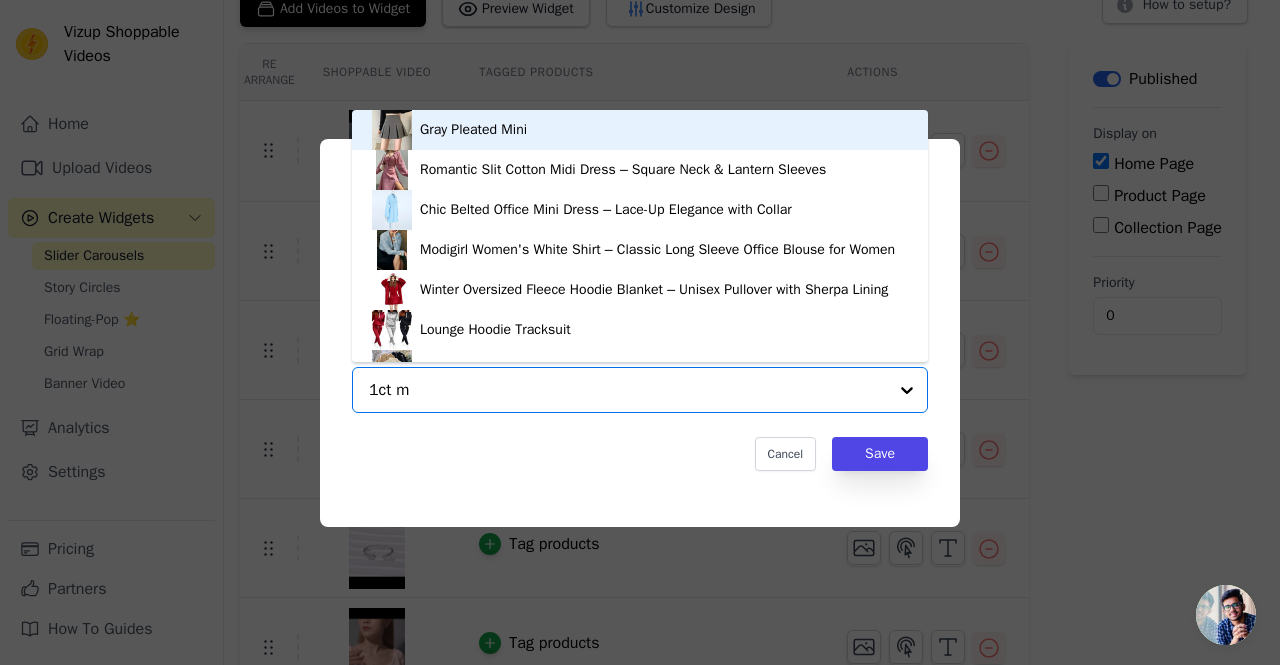 type on "1ct mo" 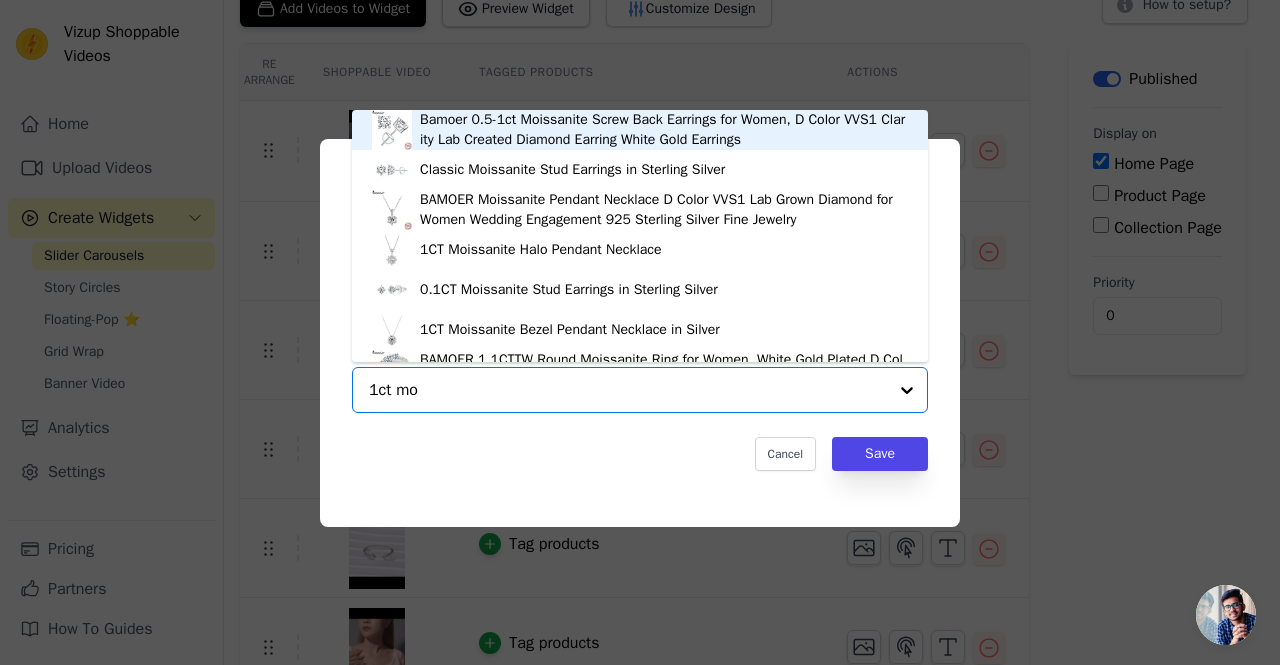 click on "1CT Moissanite Halo Pendant Necklace" at bounding box center (541, 250) 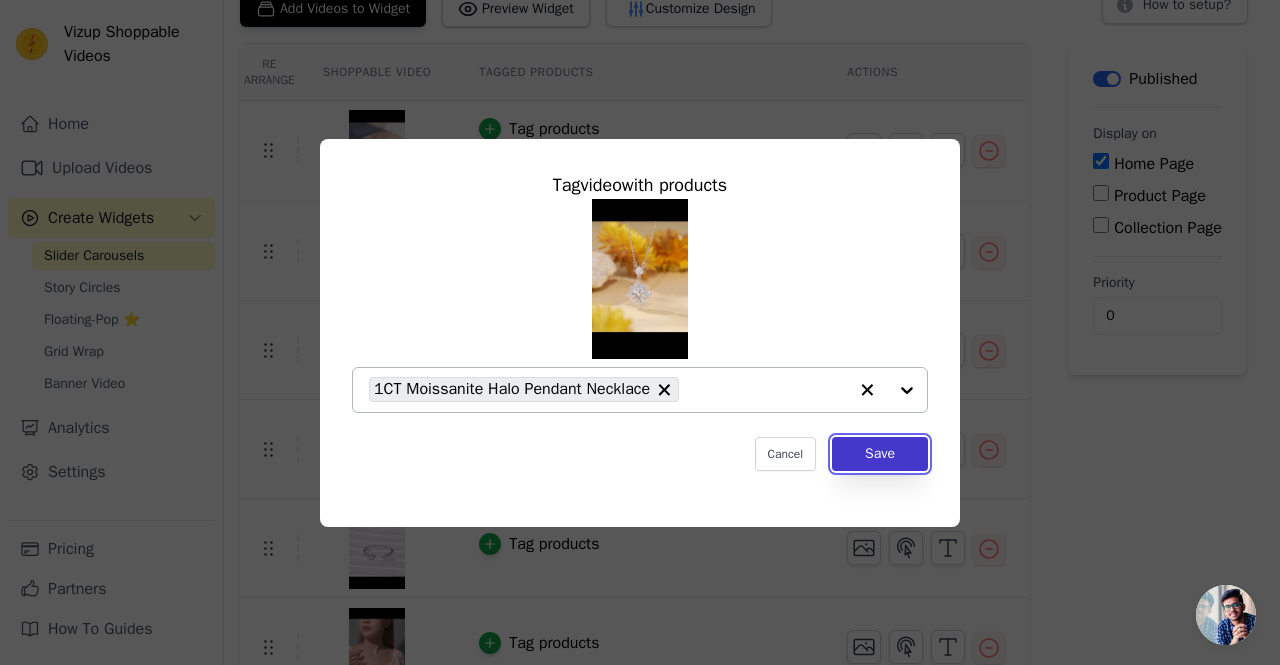 click on "Save" at bounding box center (880, 454) 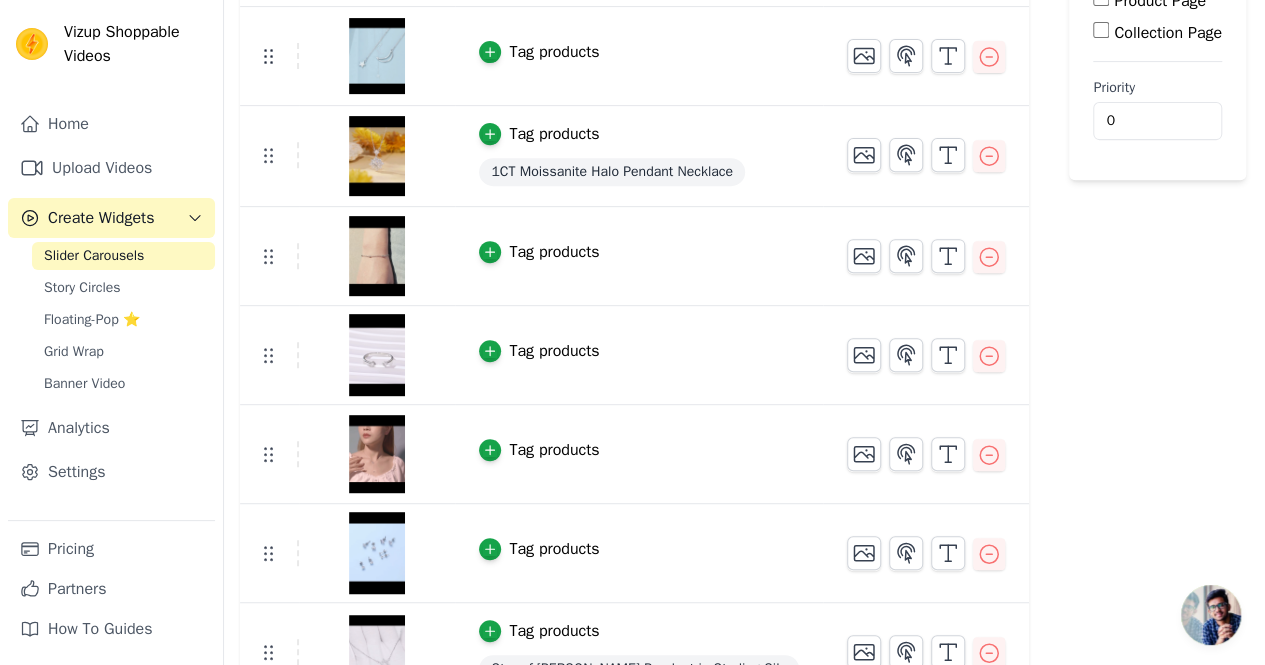 scroll, scrollTop: 379, scrollLeft: 0, axis: vertical 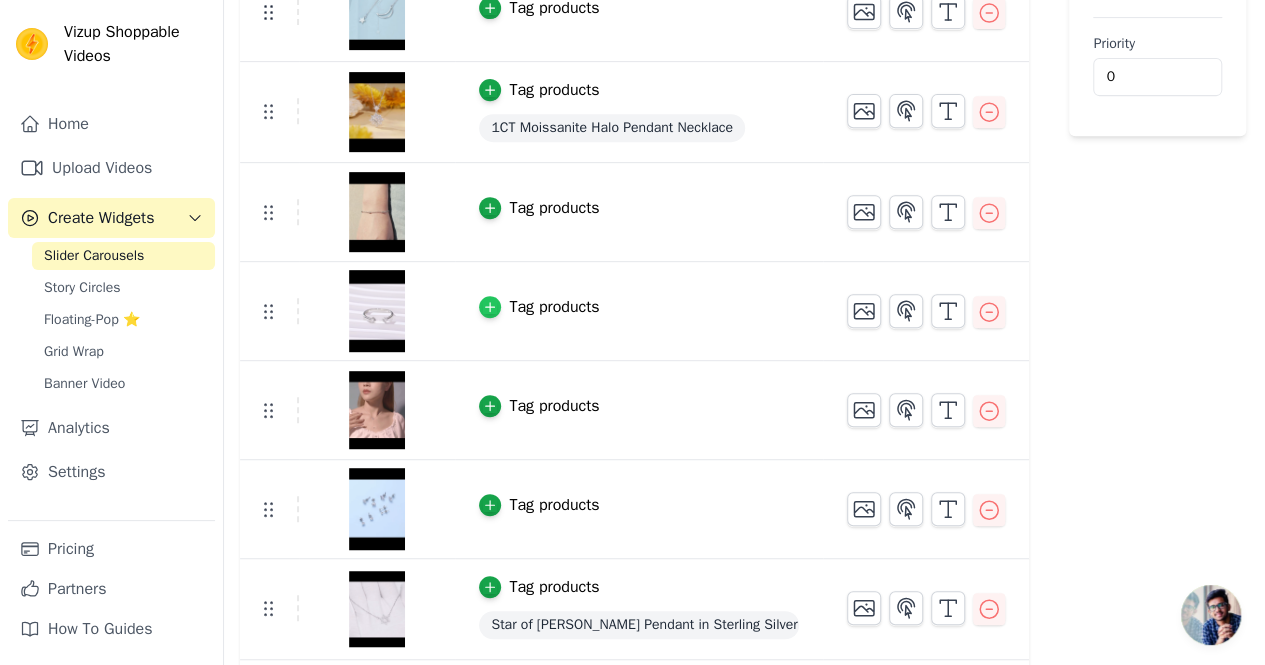 click 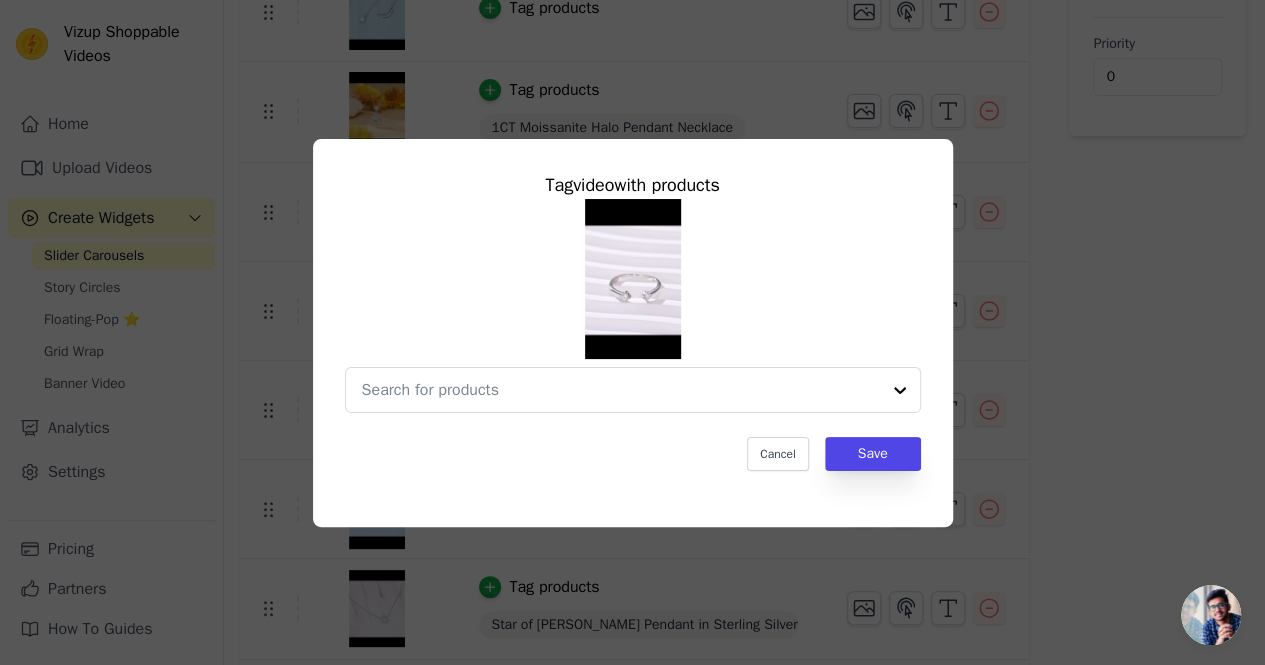 scroll, scrollTop: 0, scrollLeft: 0, axis: both 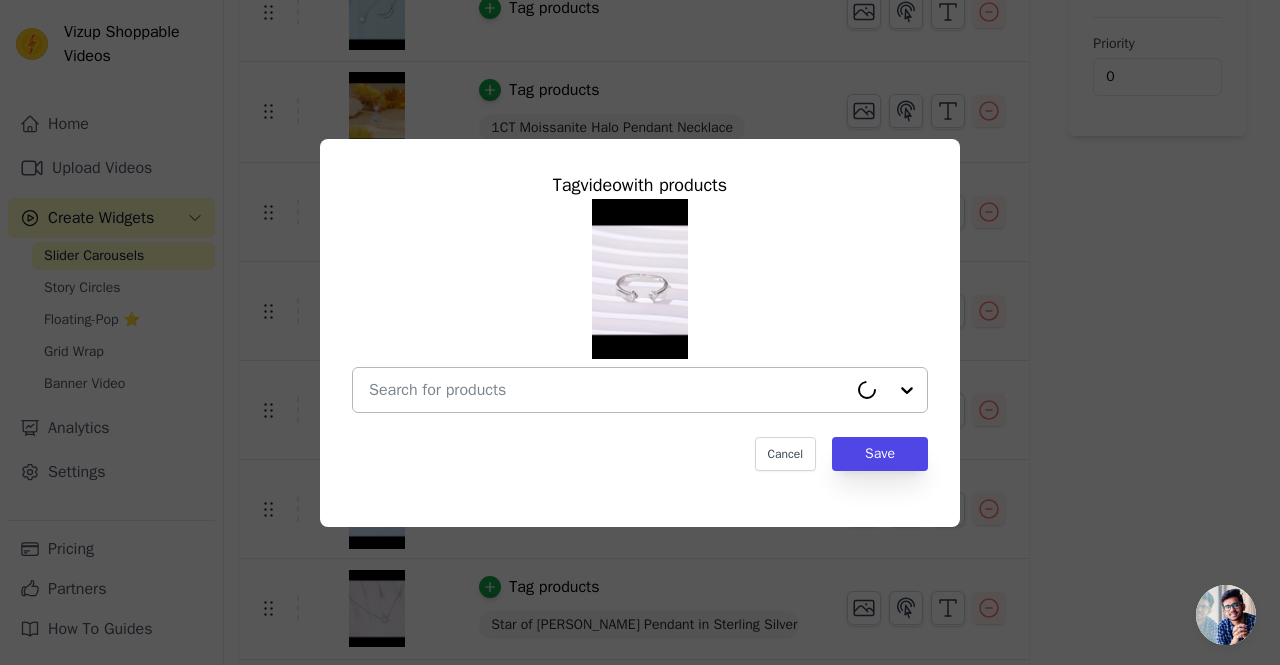 click at bounding box center (608, 390) 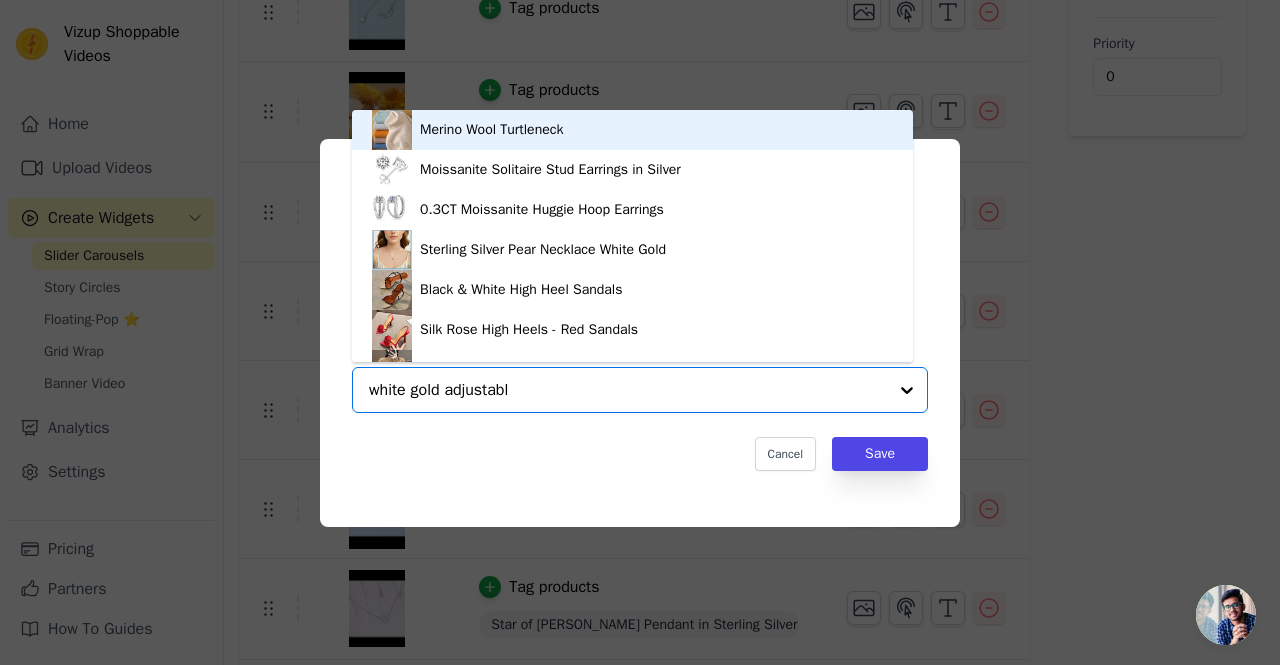type on "white gold adjustable" 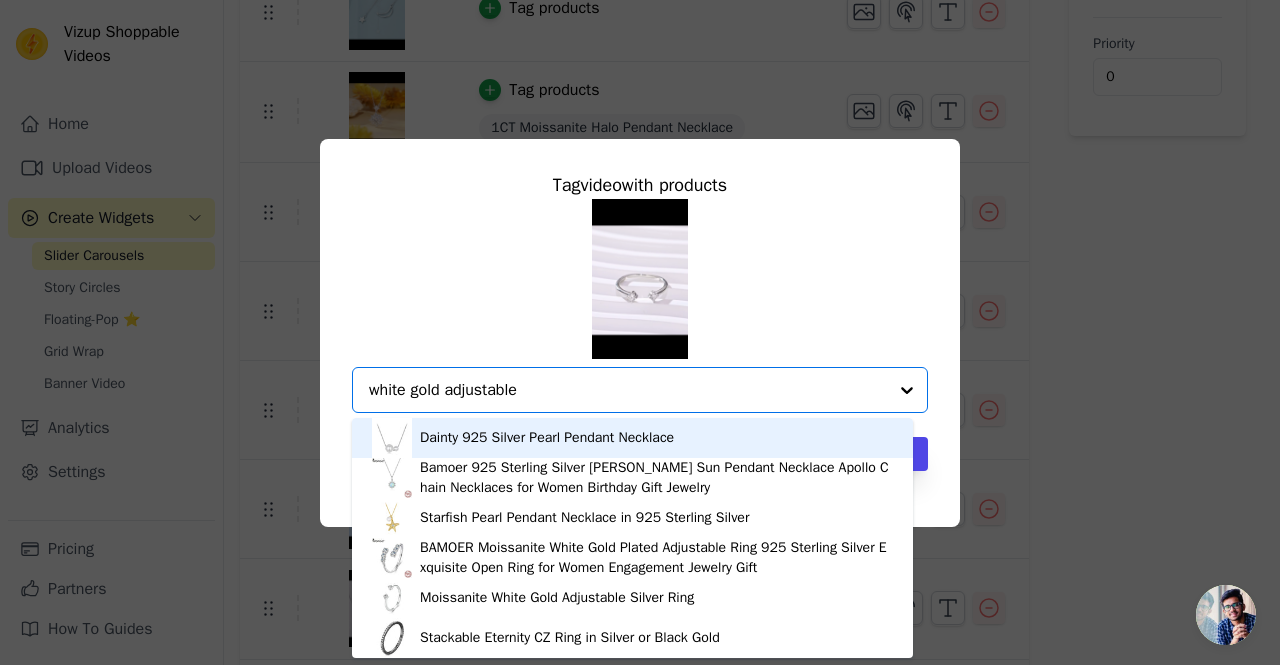 click on "Moissanite White Gold Adjustable Silver Ring" at bounding box center (632, 598) 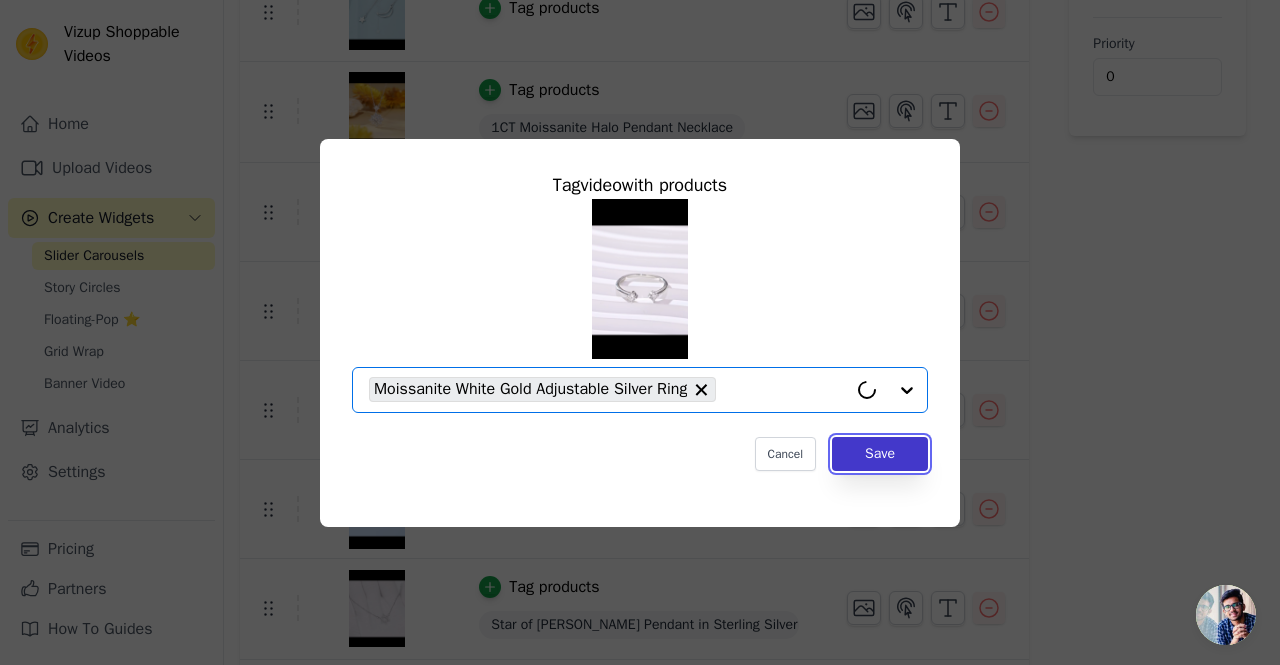 click on "Save" at bounding box center (880, 454) 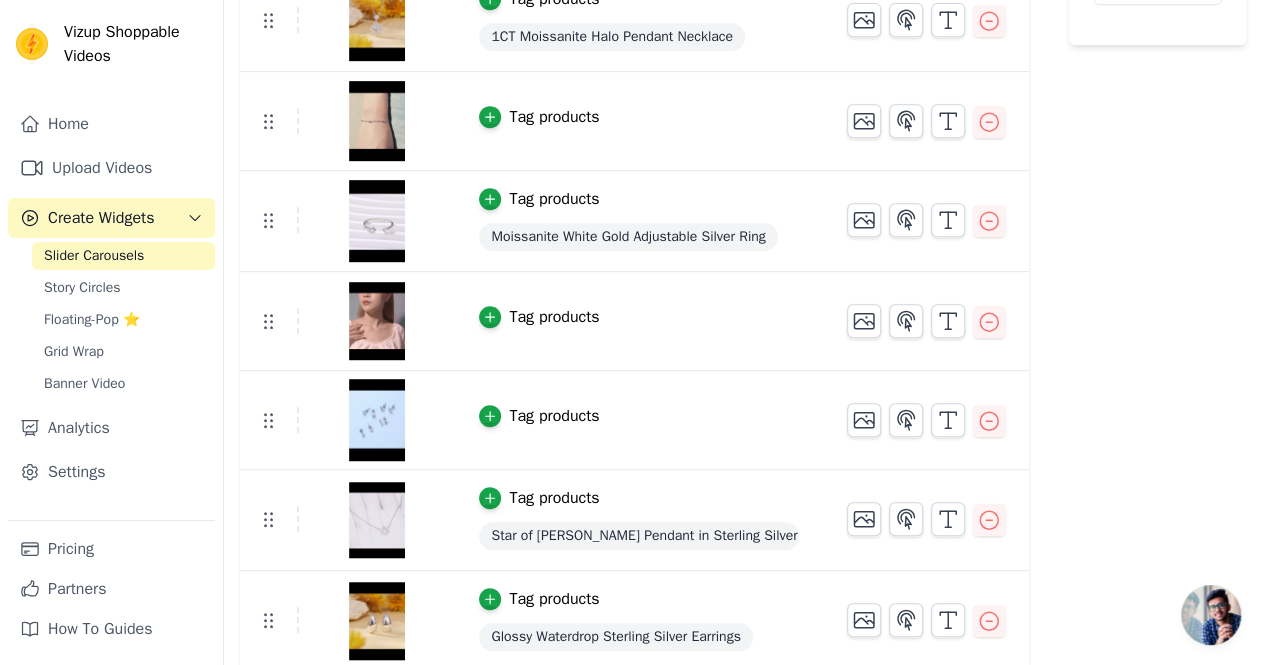 scroll, scrollTop: 471, scrollLeft: 0, axis: vertical 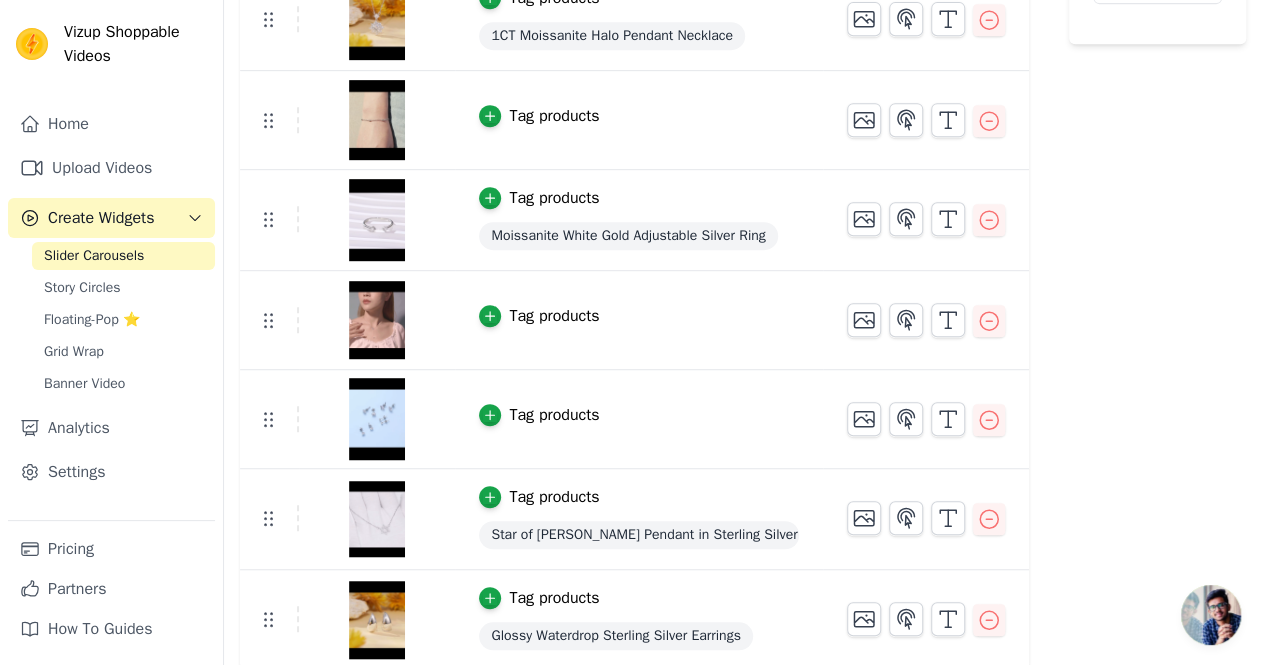 click at bounding box center [377, 320] 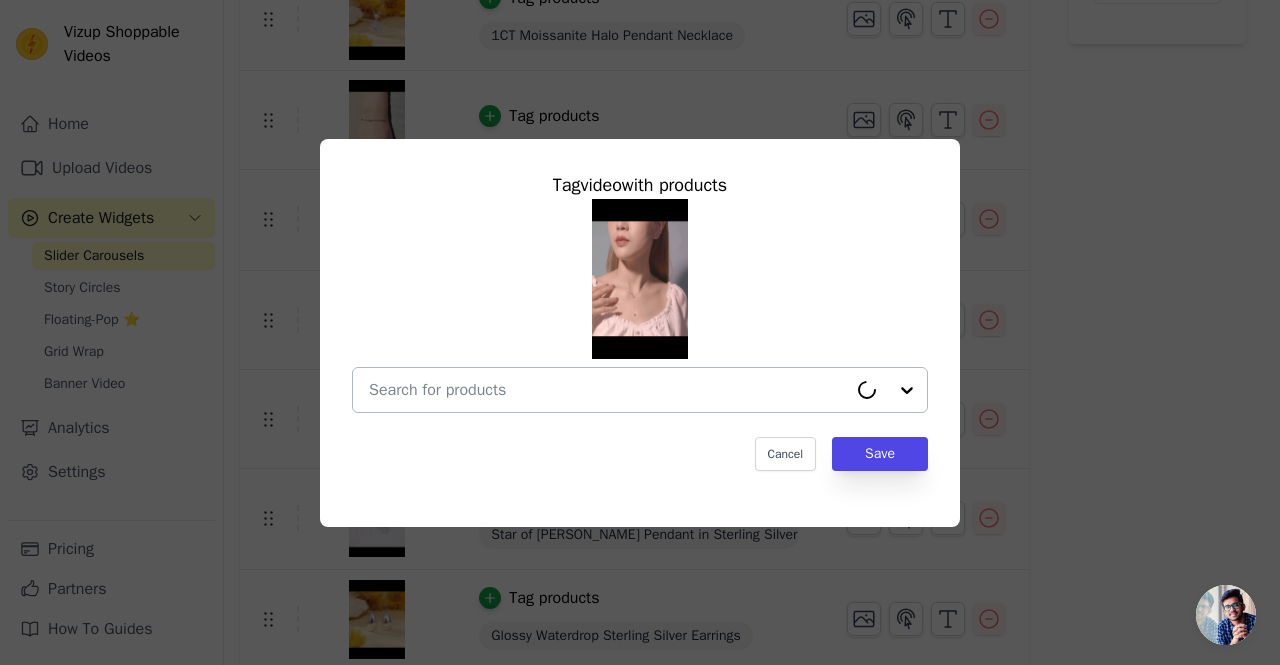 click at bounding box center [608, 390] 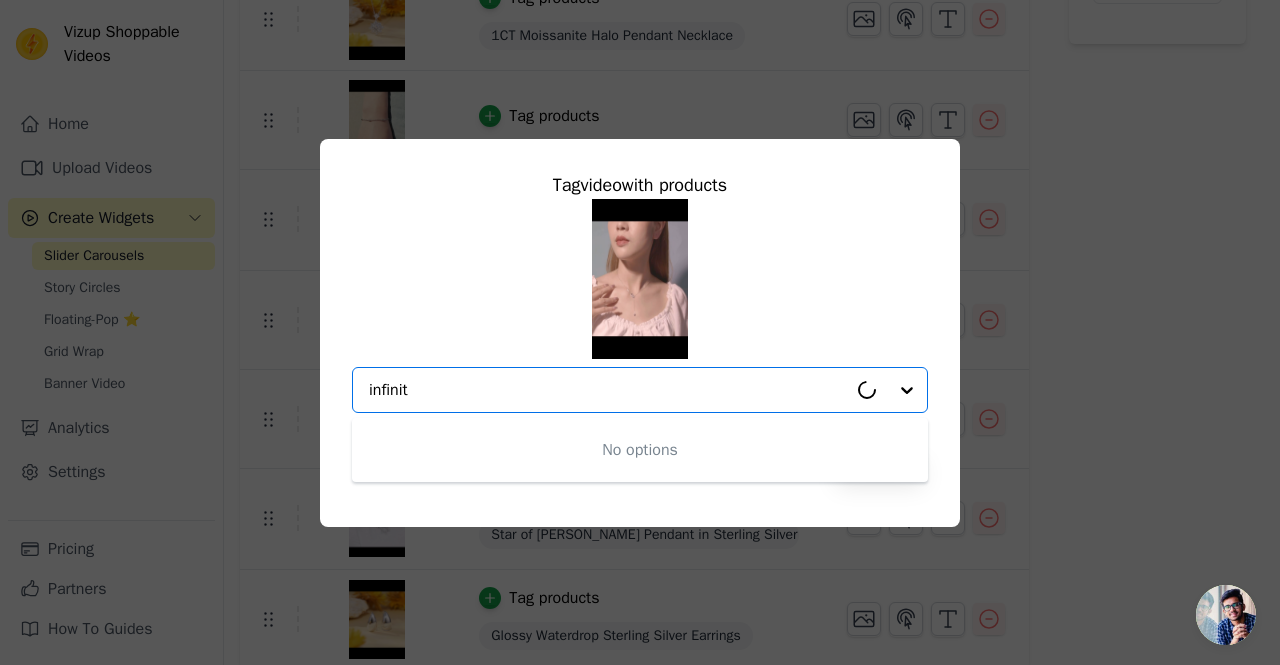 type on "infinity" 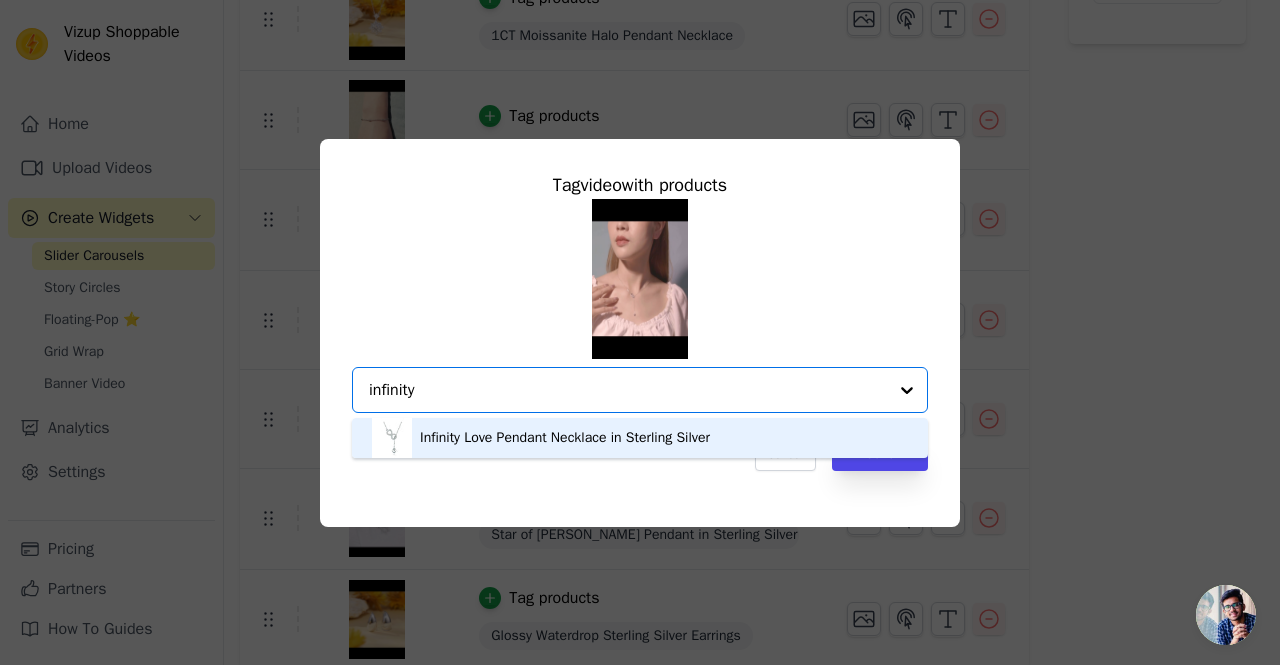 click on "Infinity Love Pendant Necklace in Sterling Silver" at bounding box center [565, 438] 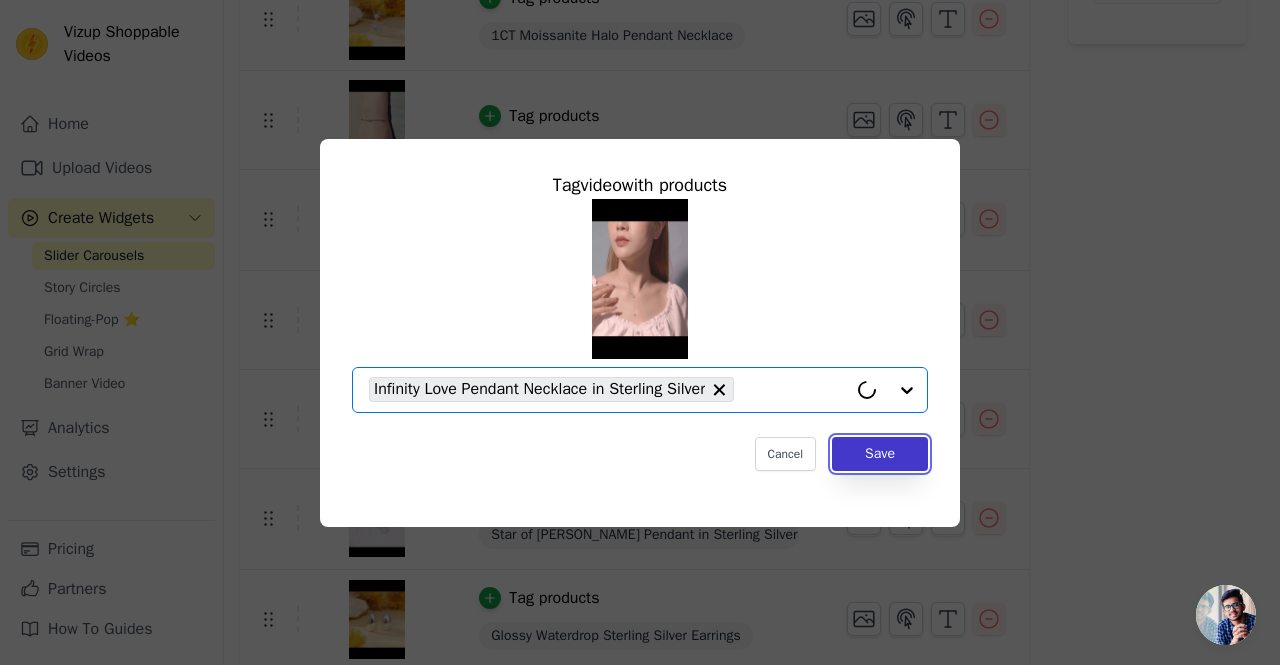 click on "Save" at bounding box center [880, 454] 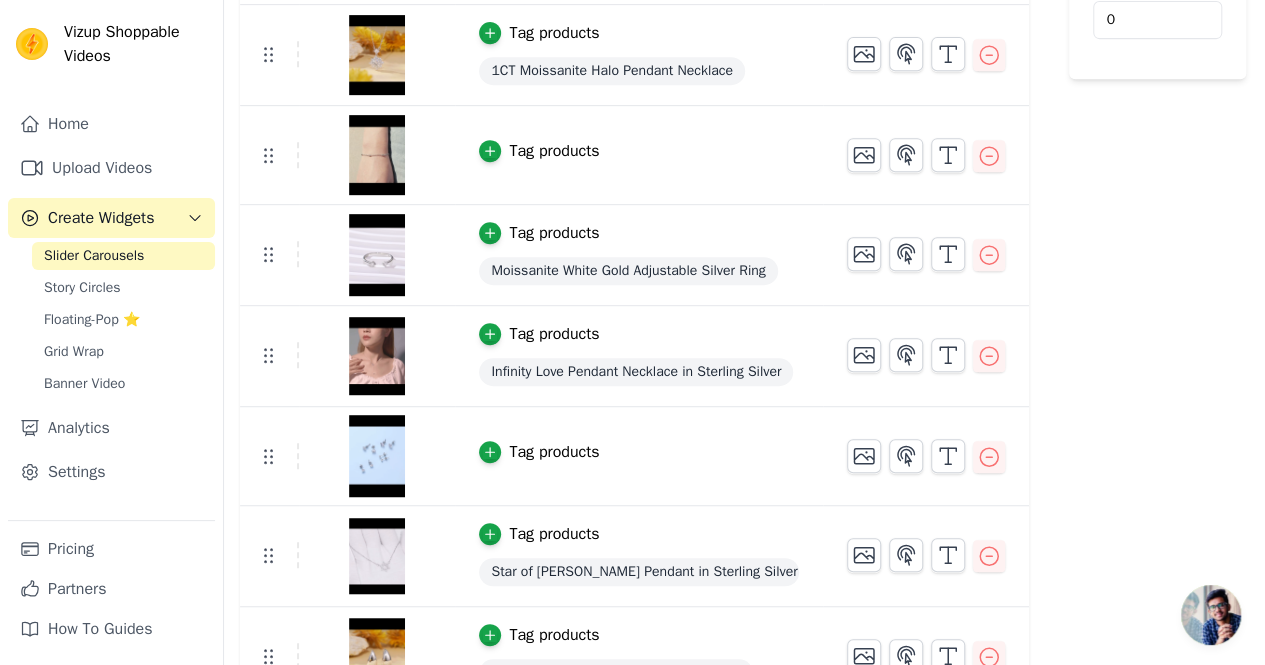 scroll, scrollTop: 411, scrollLeft: 0, axis: vertical 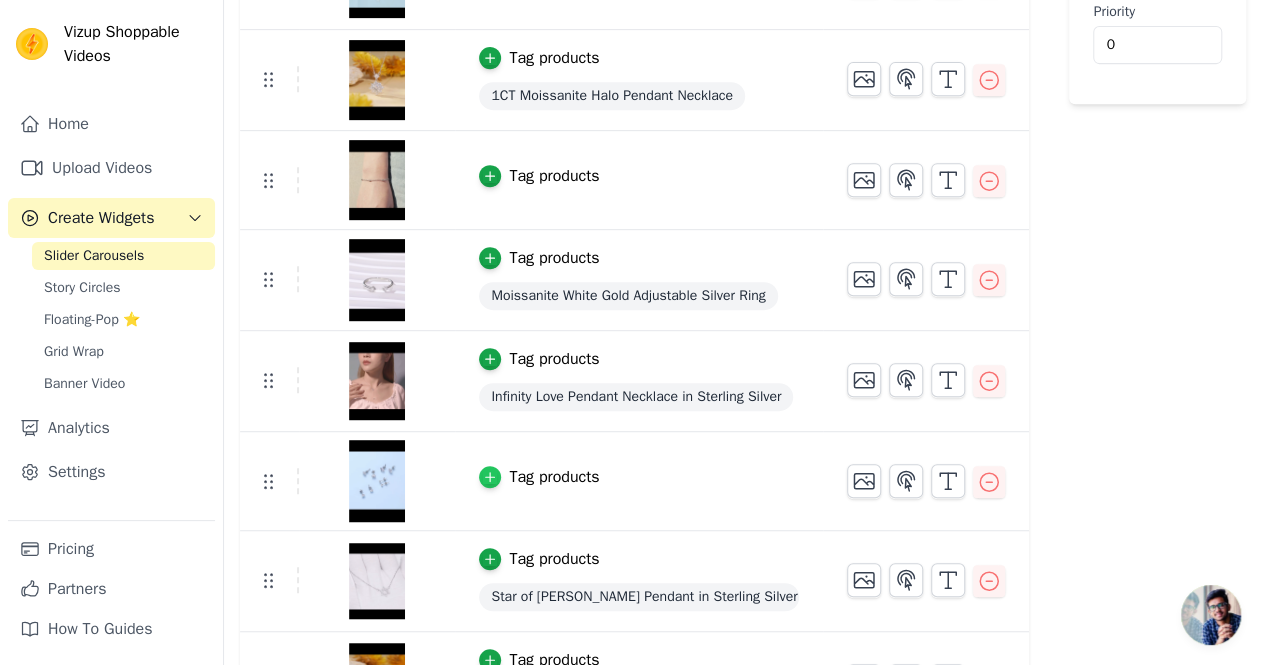 click 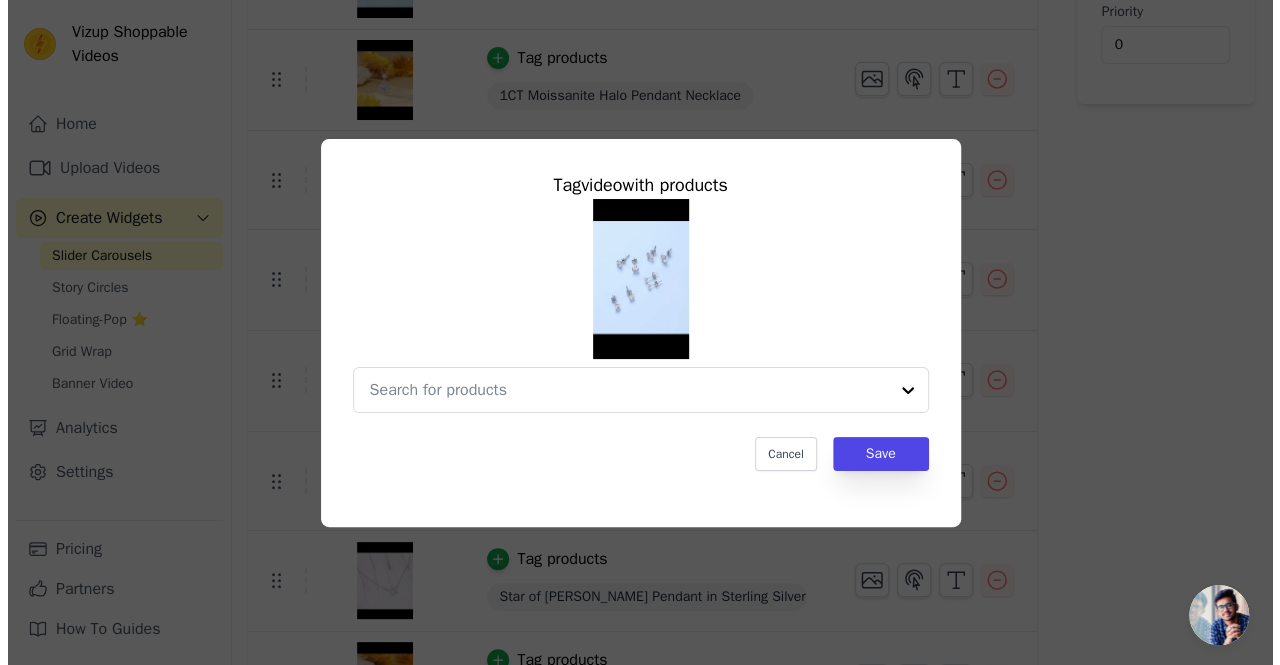 scroll, scrollTop: 0, scrollLeft: 0, axis: both 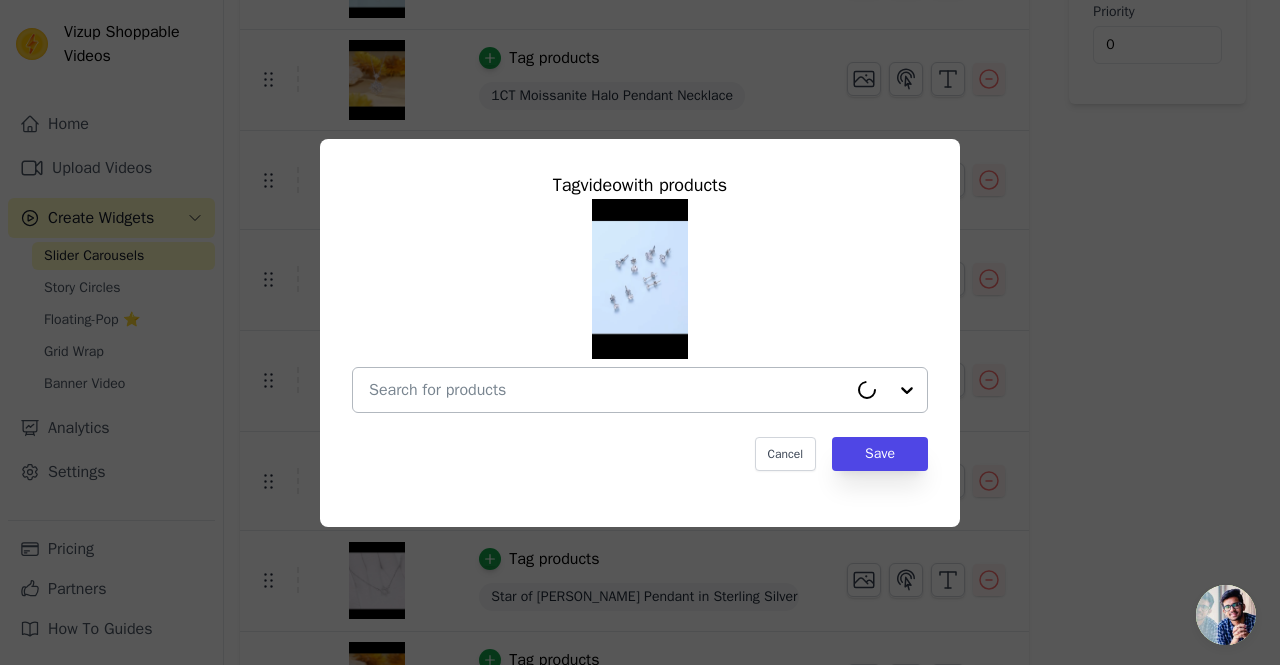 click at bounding box center (608, 390) 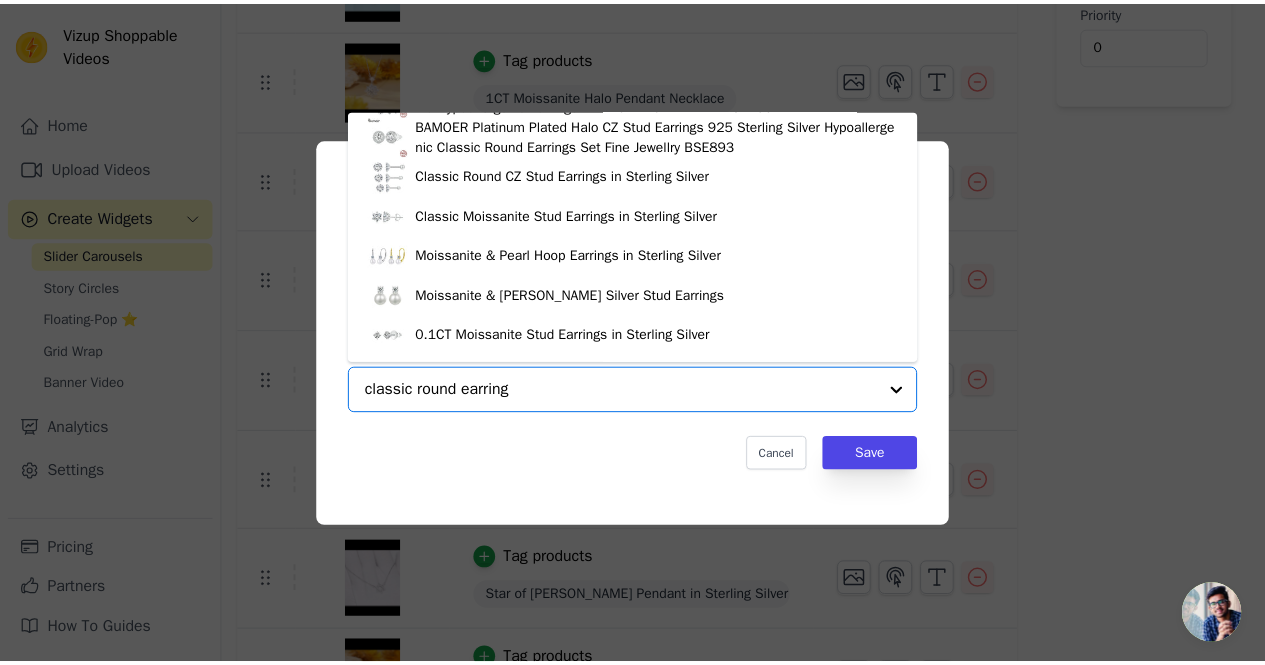 scroll, scrollTop: 593, scrollLeft: 0, axis: vertical 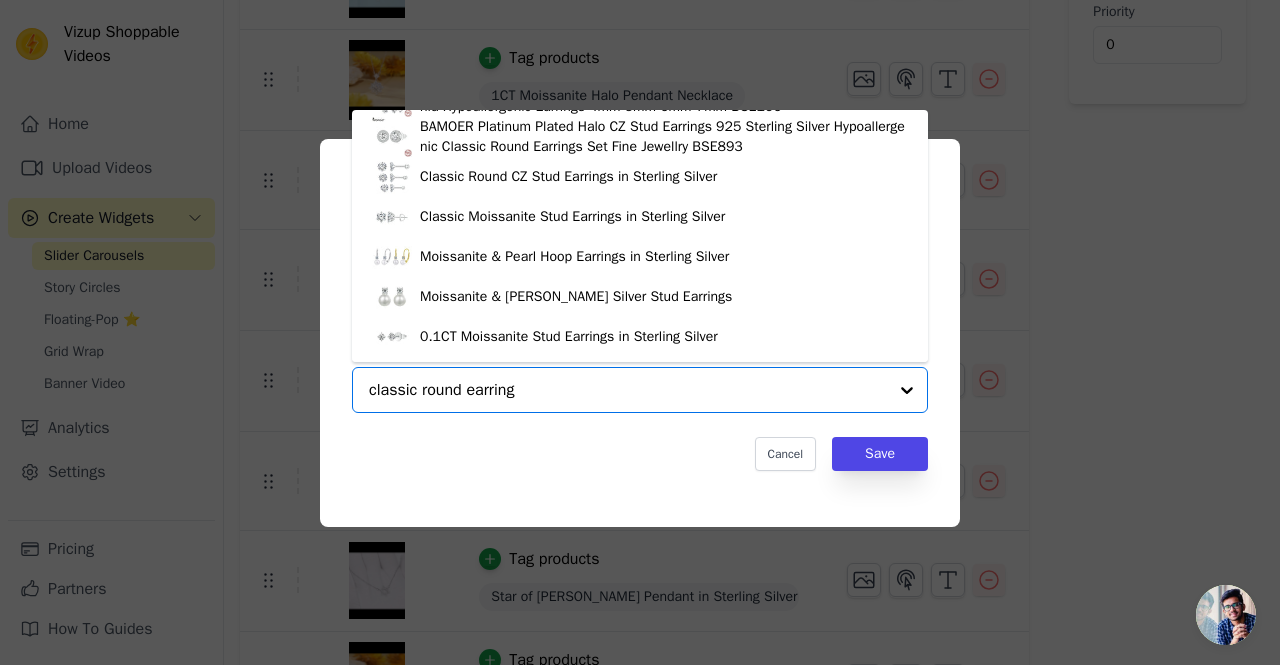 type on "classic round earrings" 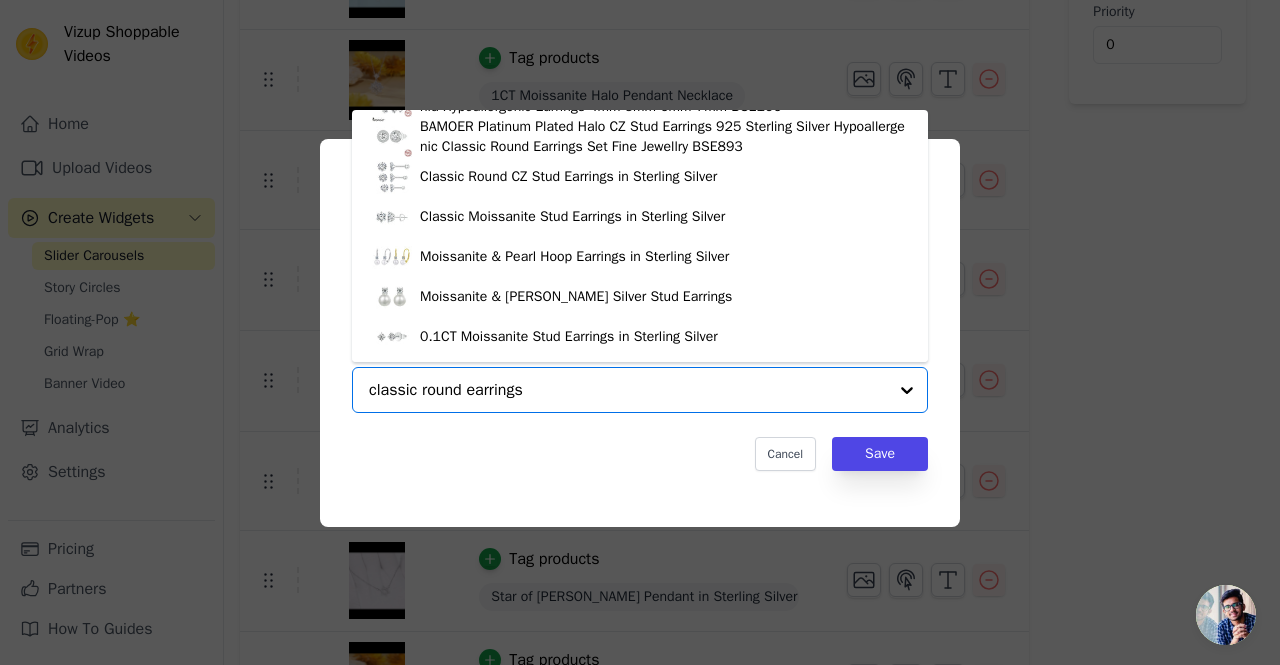 click on "Classic Round CZ Stud Earrings in Sterling Silver" at bounding box center [568, 177] 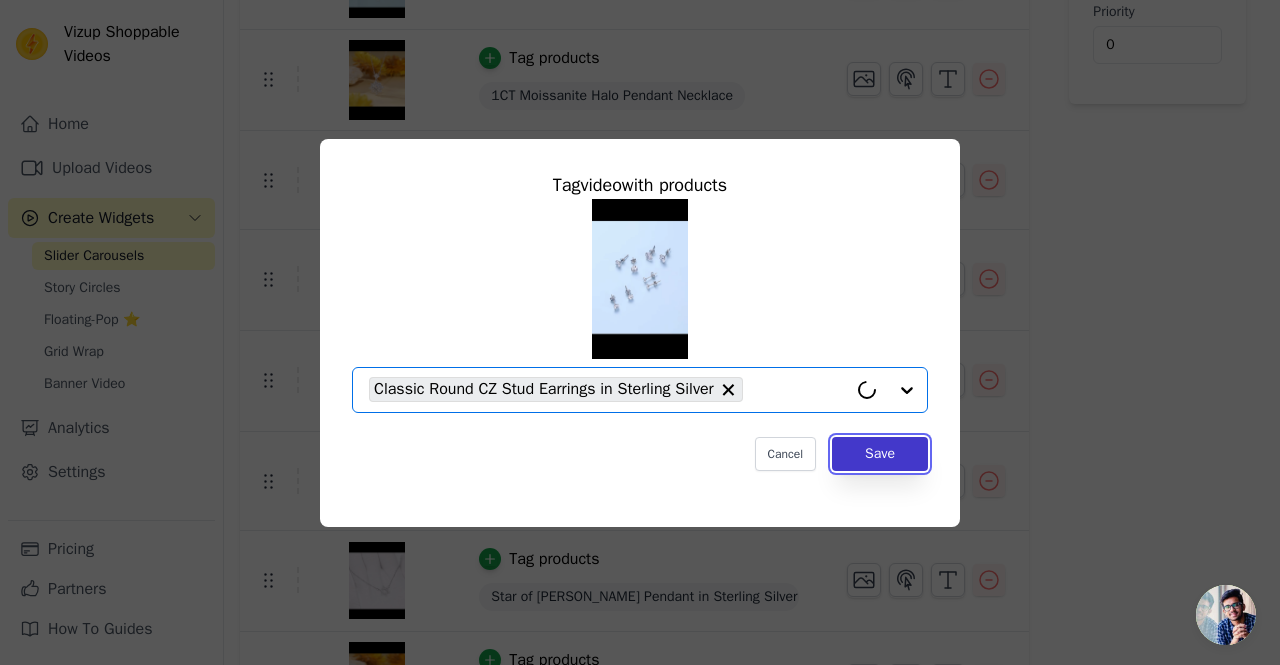 click on "Save" at bounding box center [880, 454] 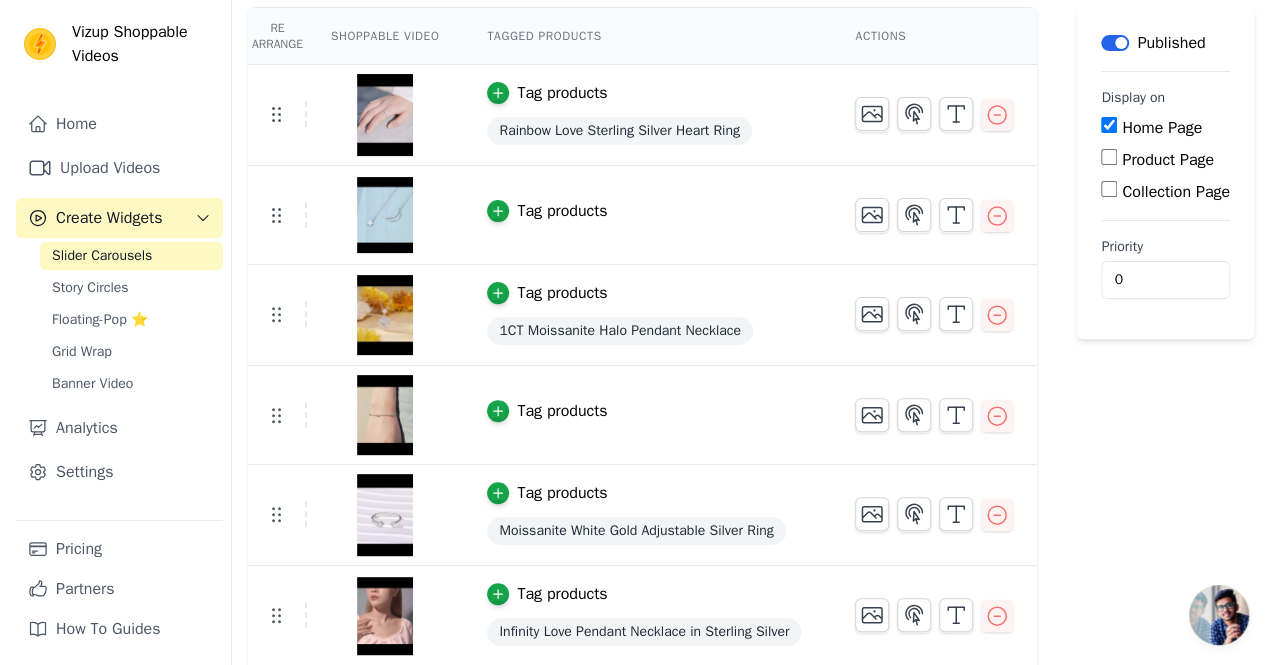 scroll, scrollTop: 0, scrollLeft: 0, axis: both 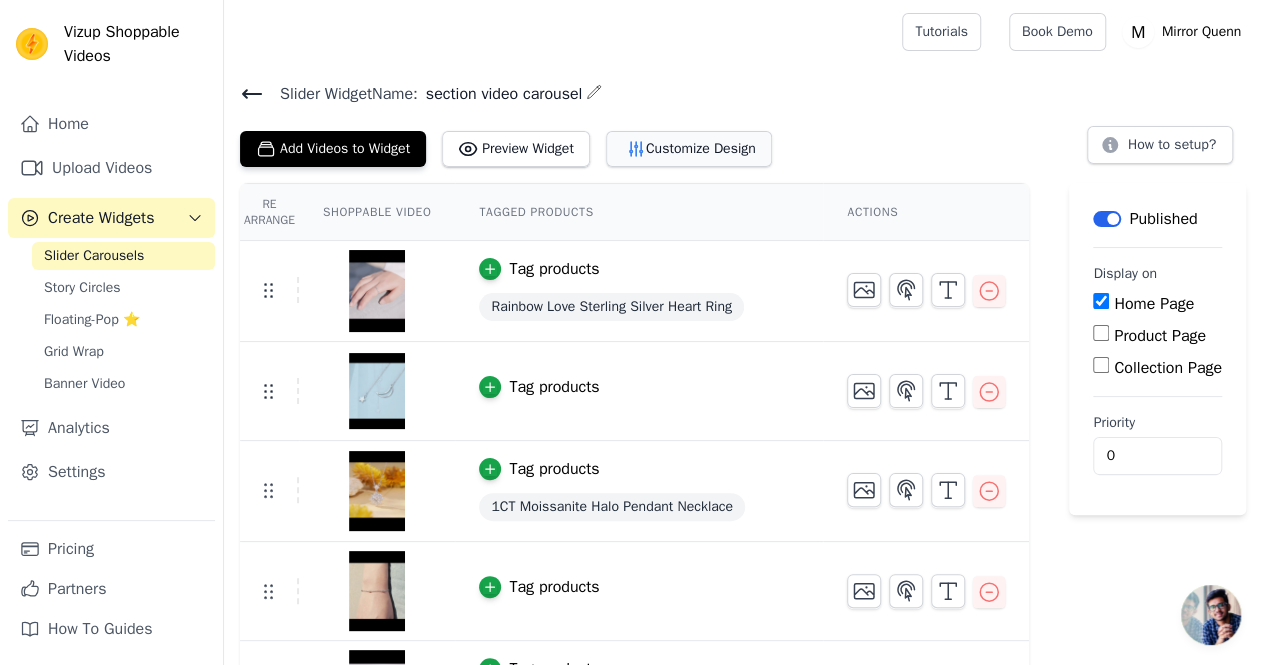 click on "Customize Design" at bounding box center [689, 149] 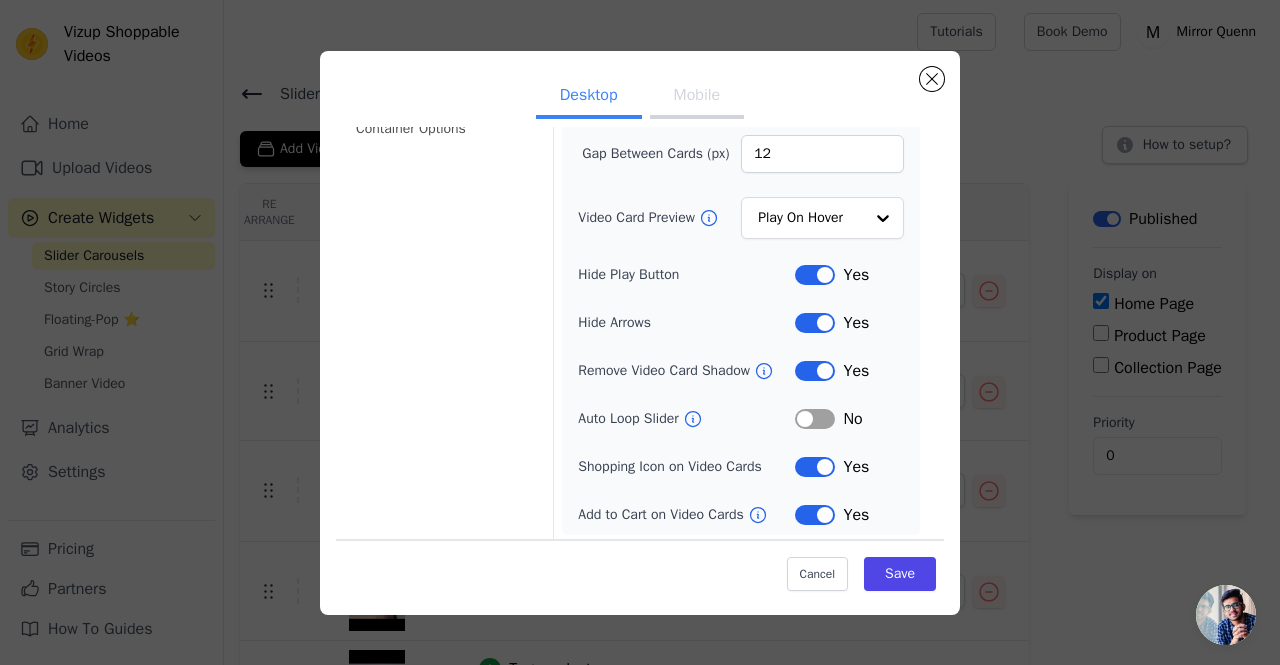 scroll, scrollTop: 0, scrollLeft: 0, axis: both 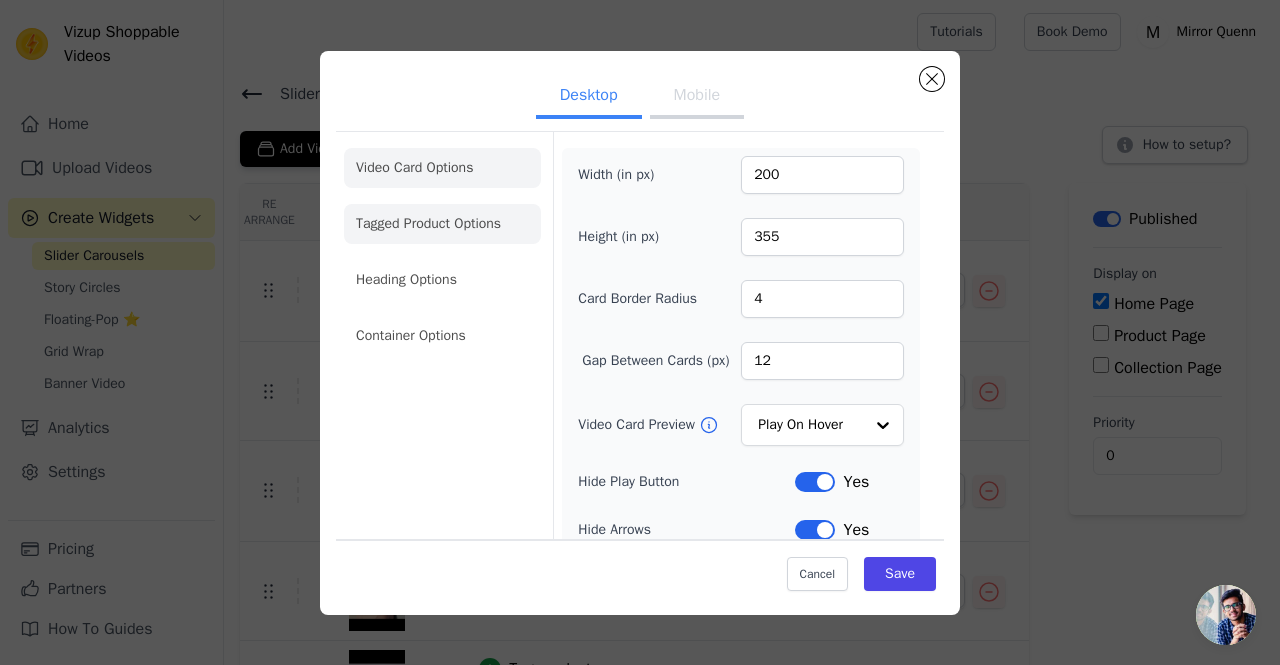 click on "Tagged Product Options" 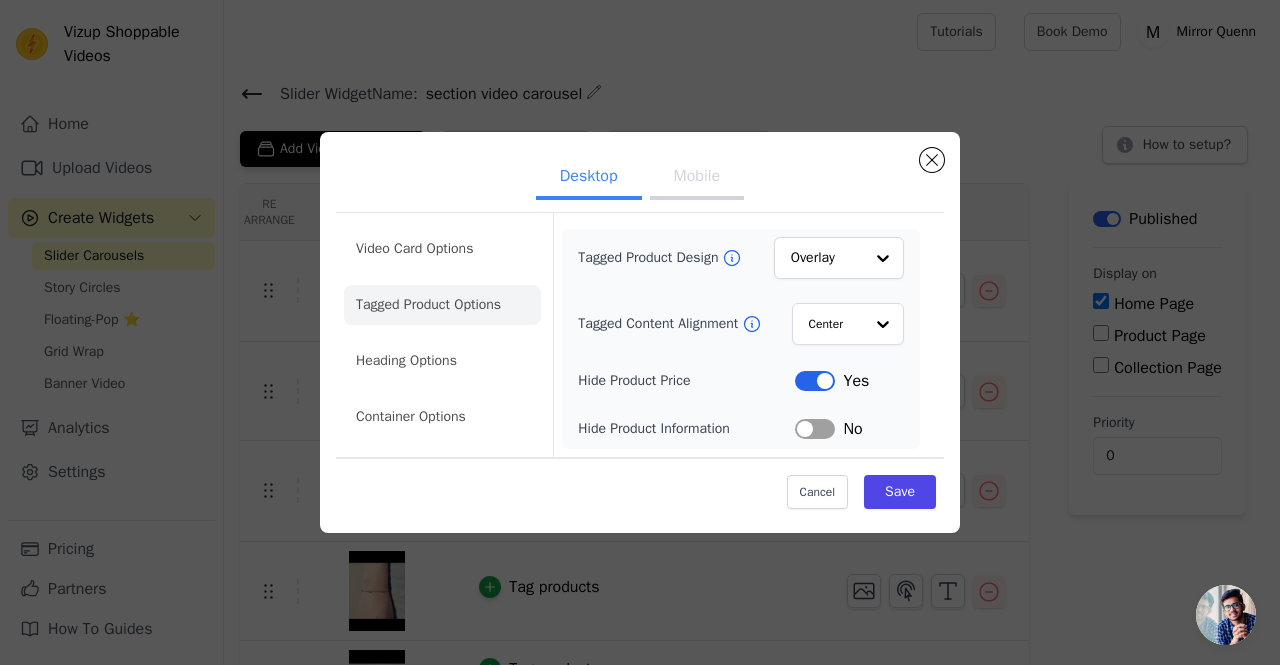 click on "Label" at bounding box center (815, 381) 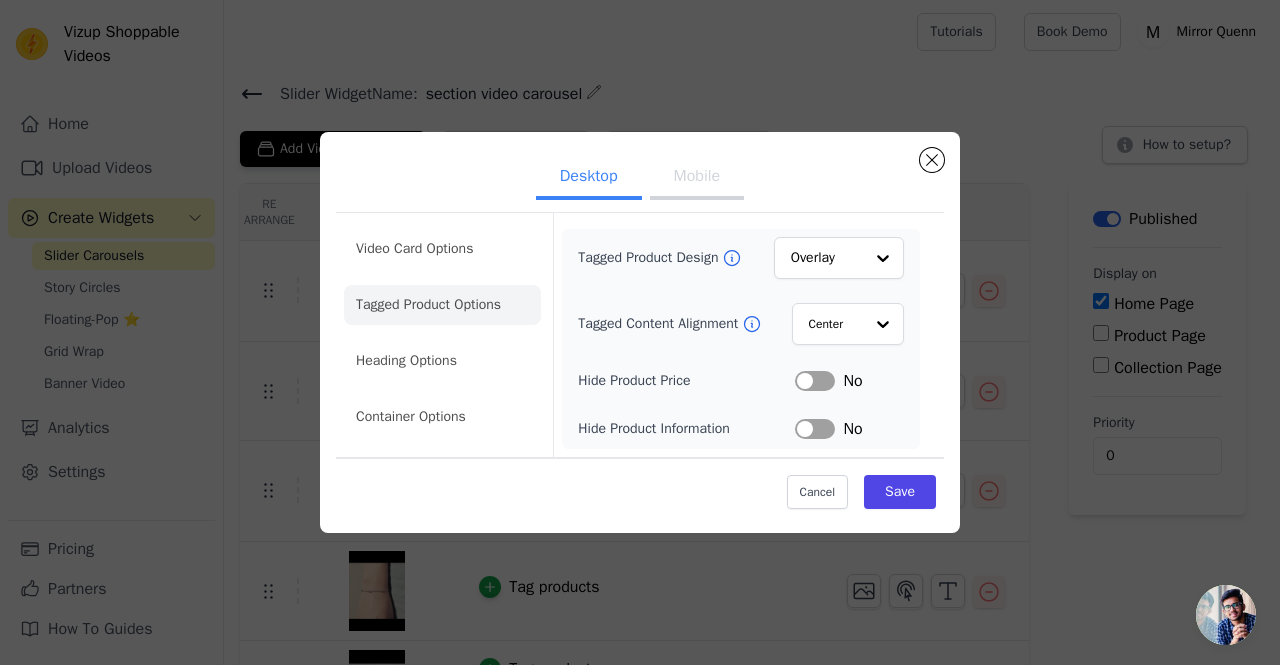 click on "Label" at bounding box center [815, 429] 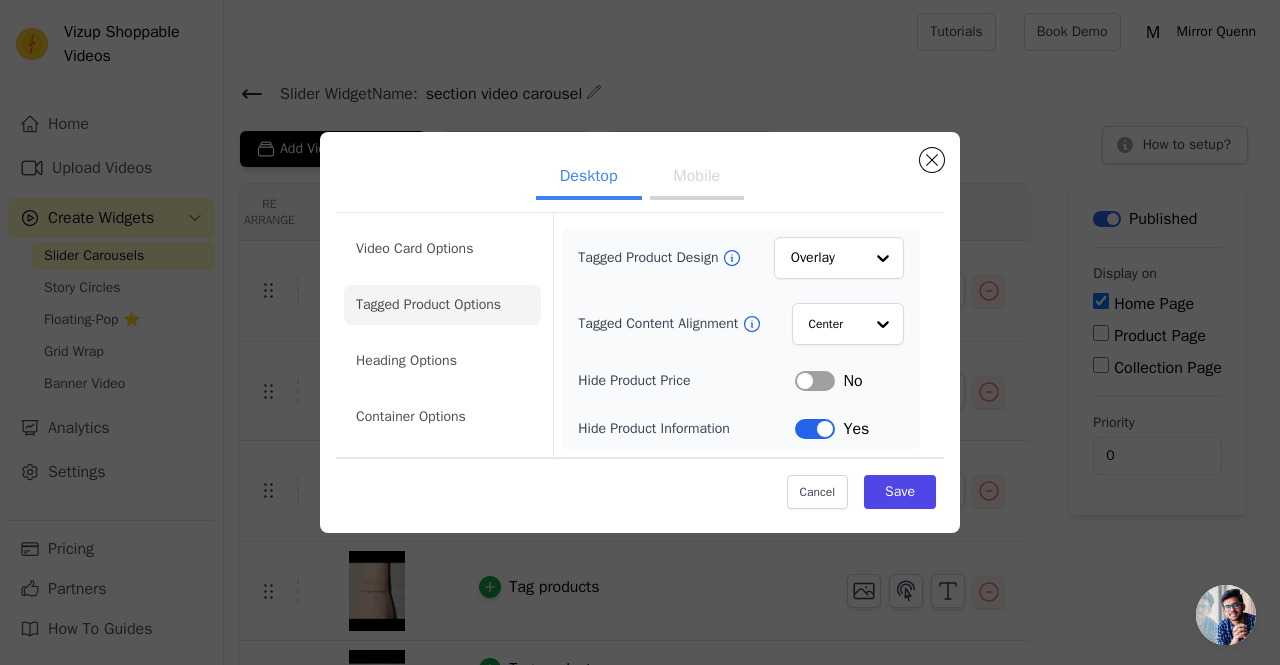 click on "Label" at bounding box center [815, 381] 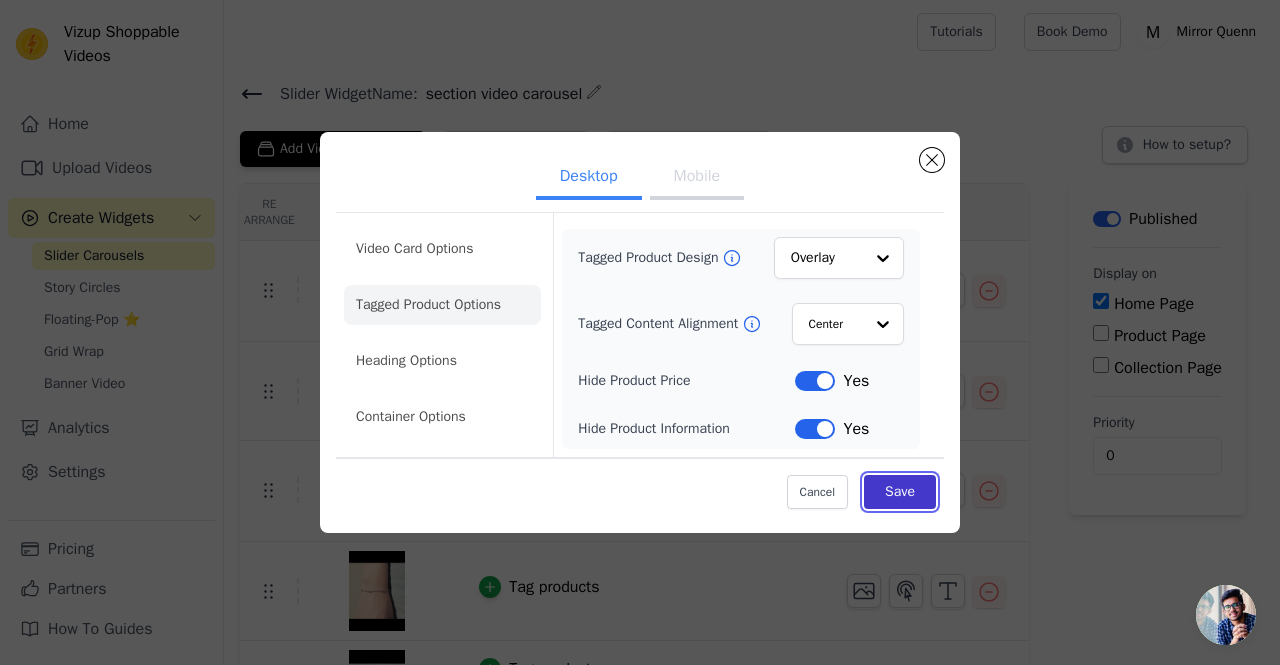 click on "Save" at bounding box center [900, 492] 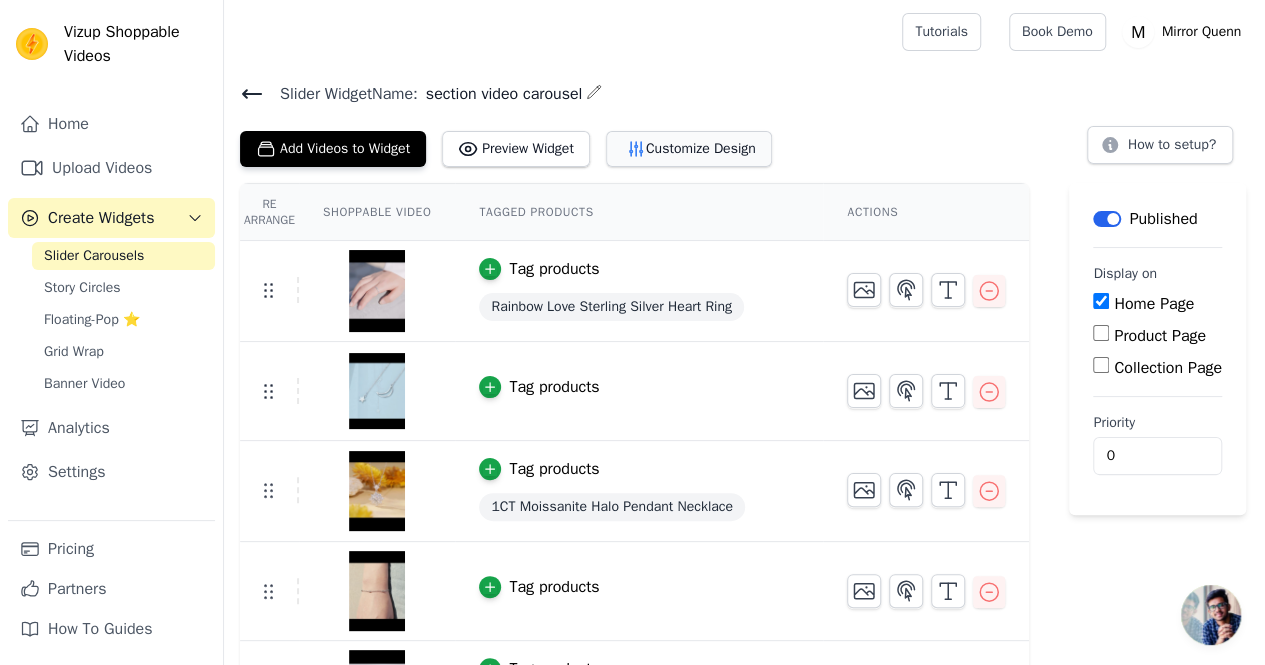 click on "Customize Design" at bounding box center [689, 149] 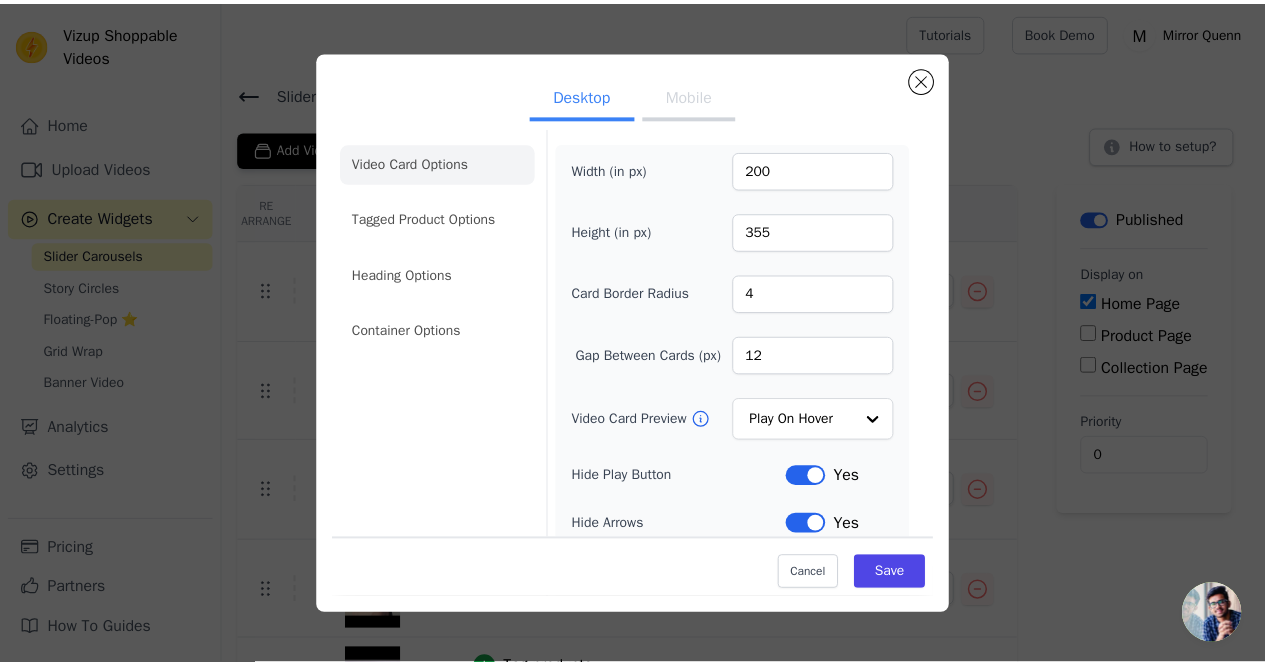 scroll, scrollTop: 0, scrollLeft: 0, axis: both 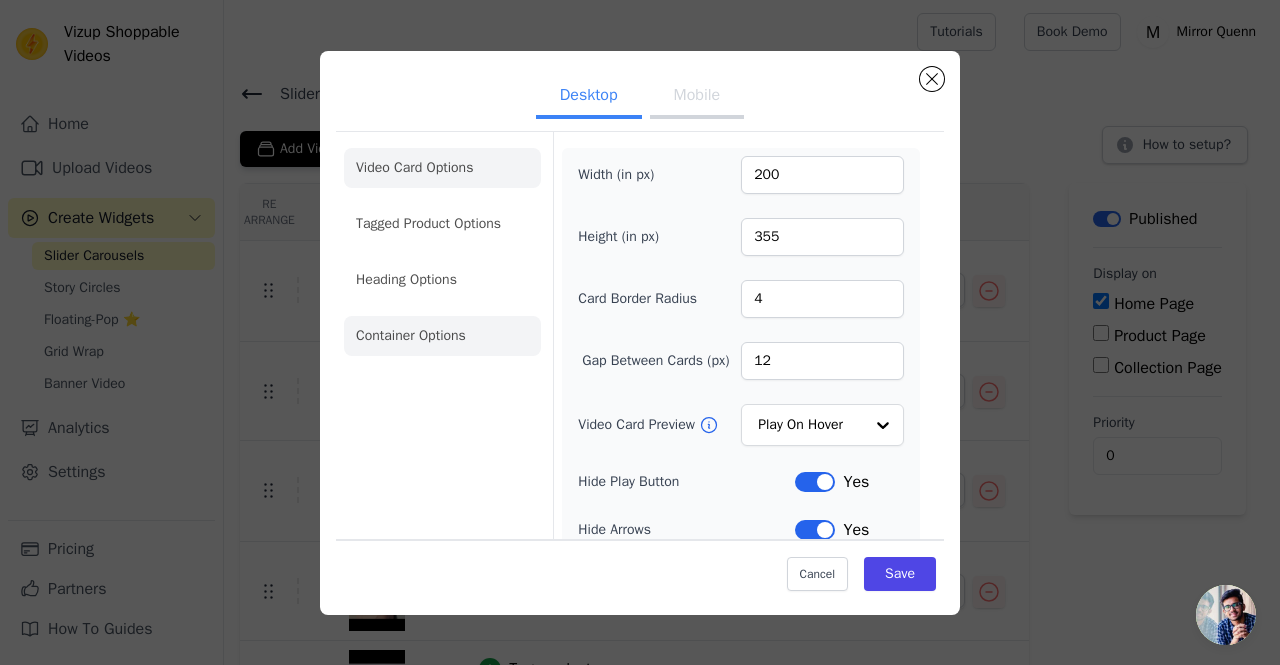 click on "Container Options" 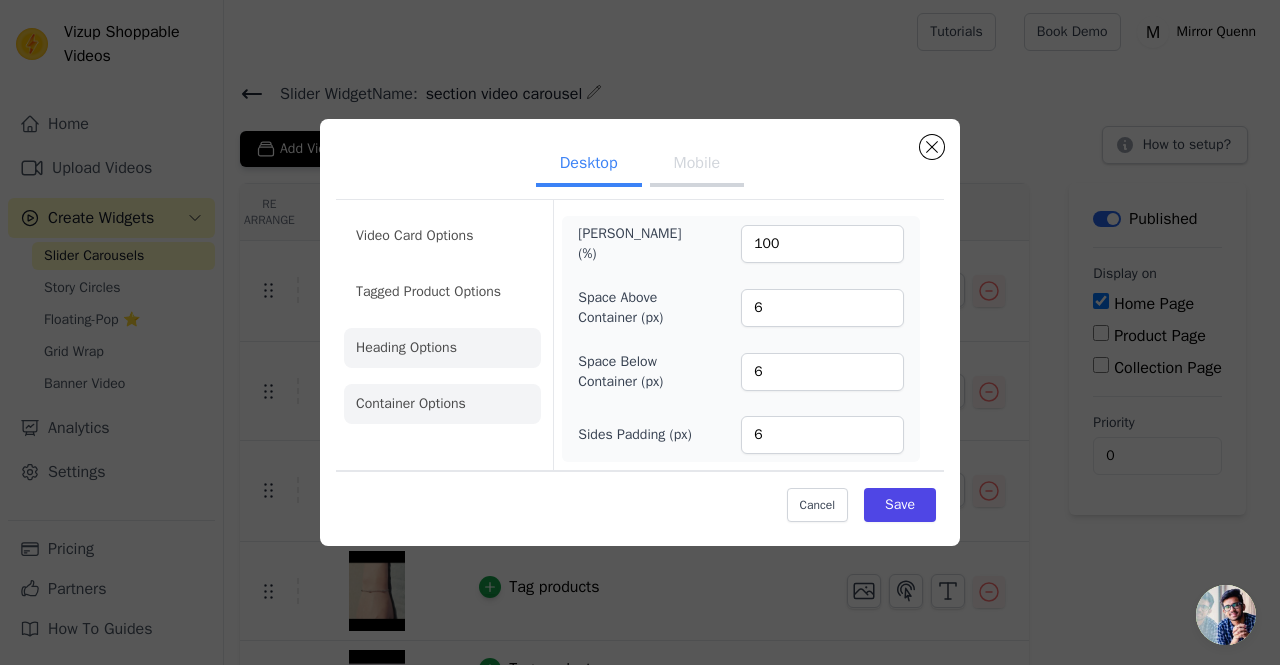 click on "Heading Options" 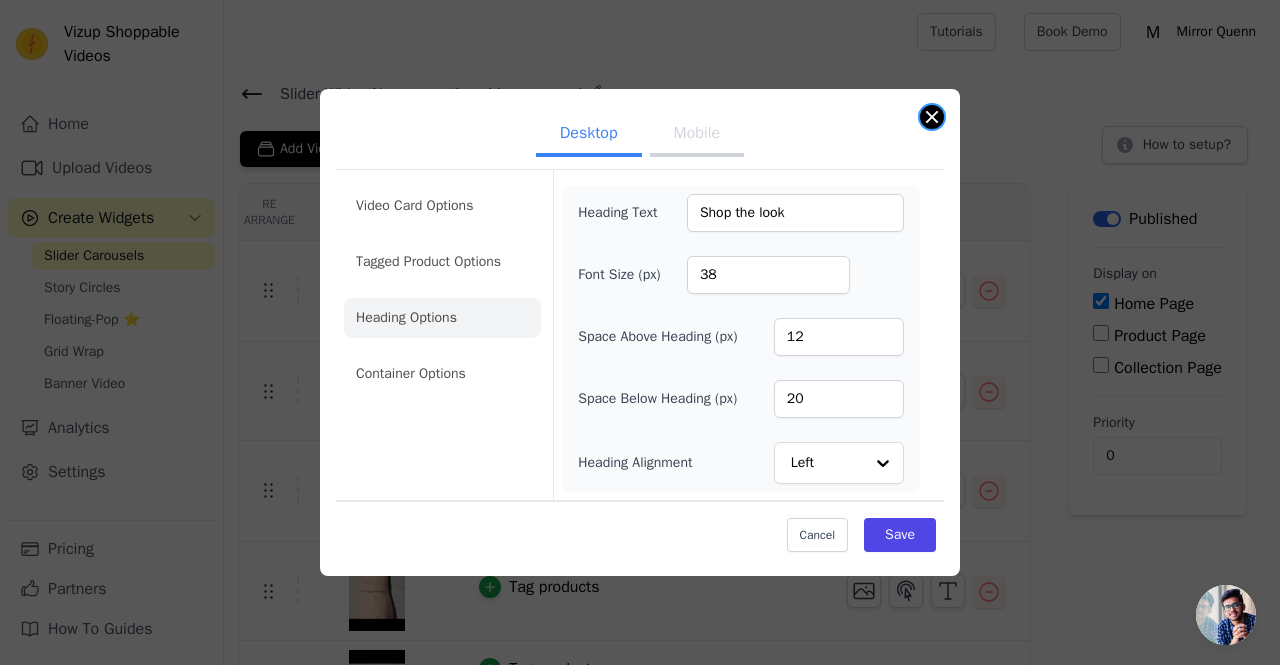 click at bounding box center [932, 117] 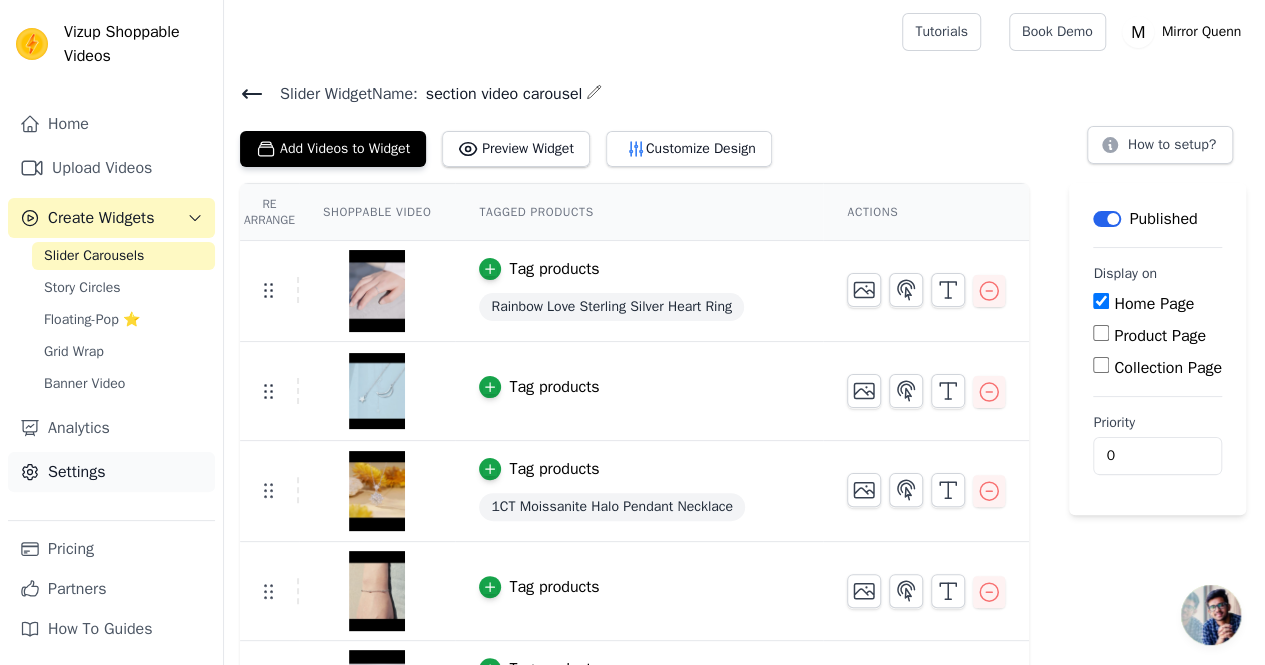 click on "Settings" at bounding box center (111, 472) 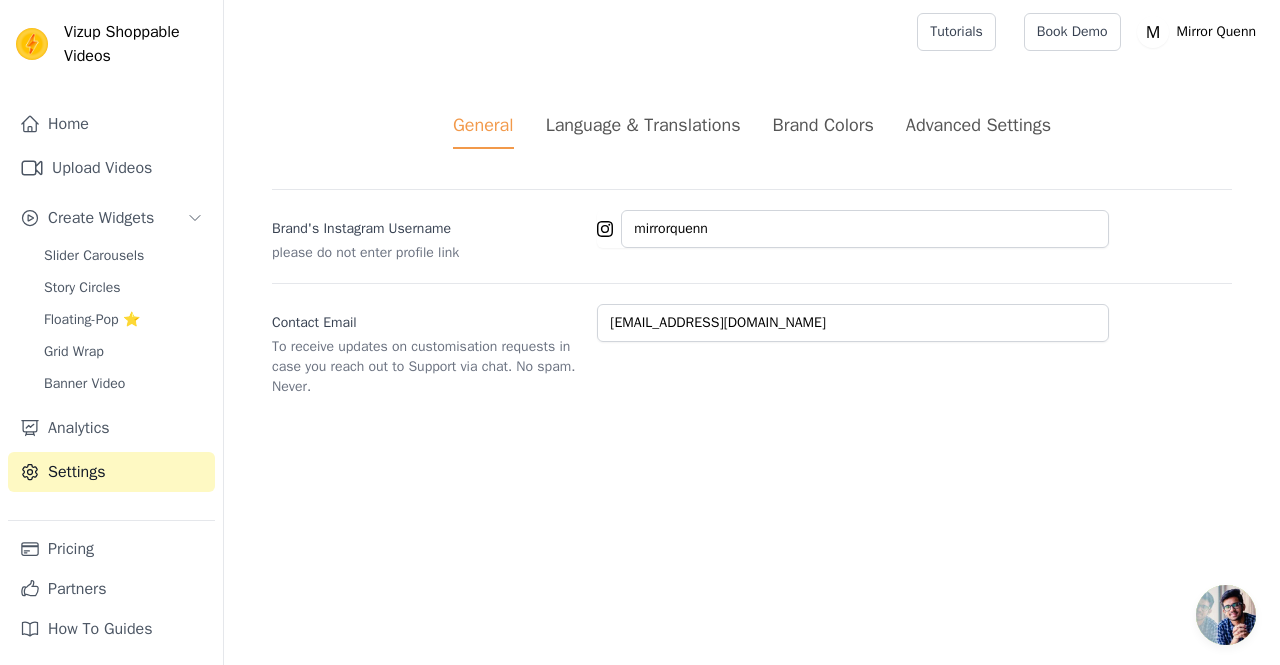 click on "Brand Colors" at bounding box center (823, 125) 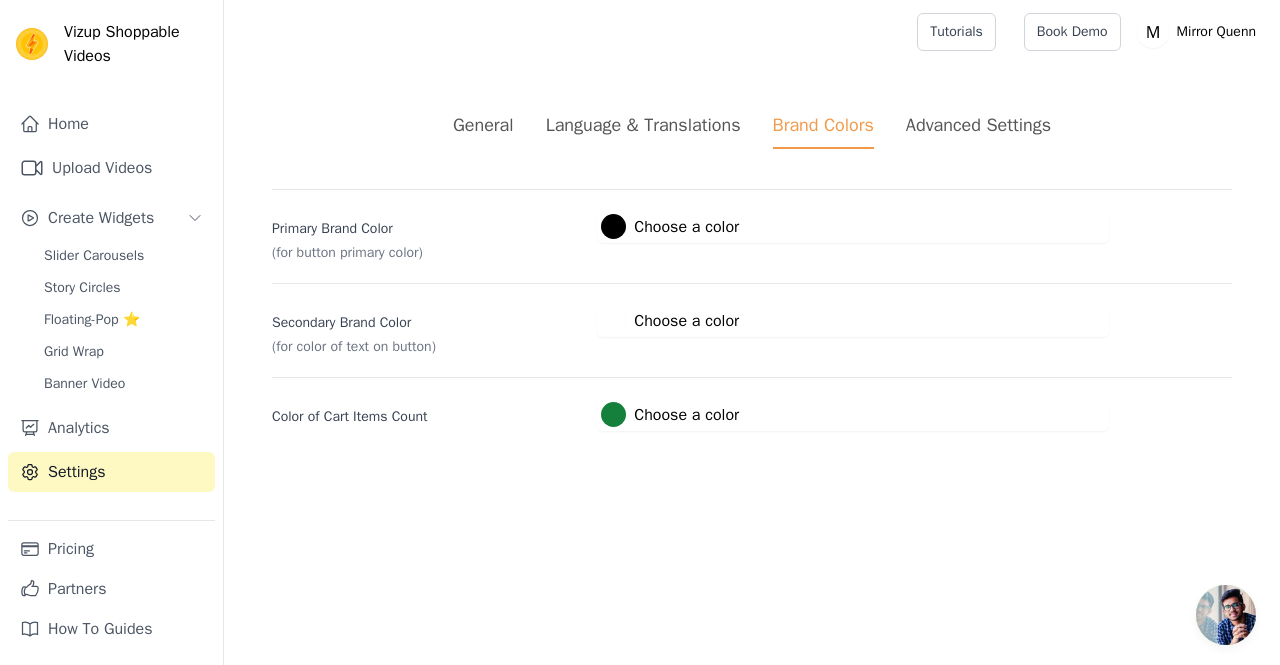 click at bounding box center (613, 226) 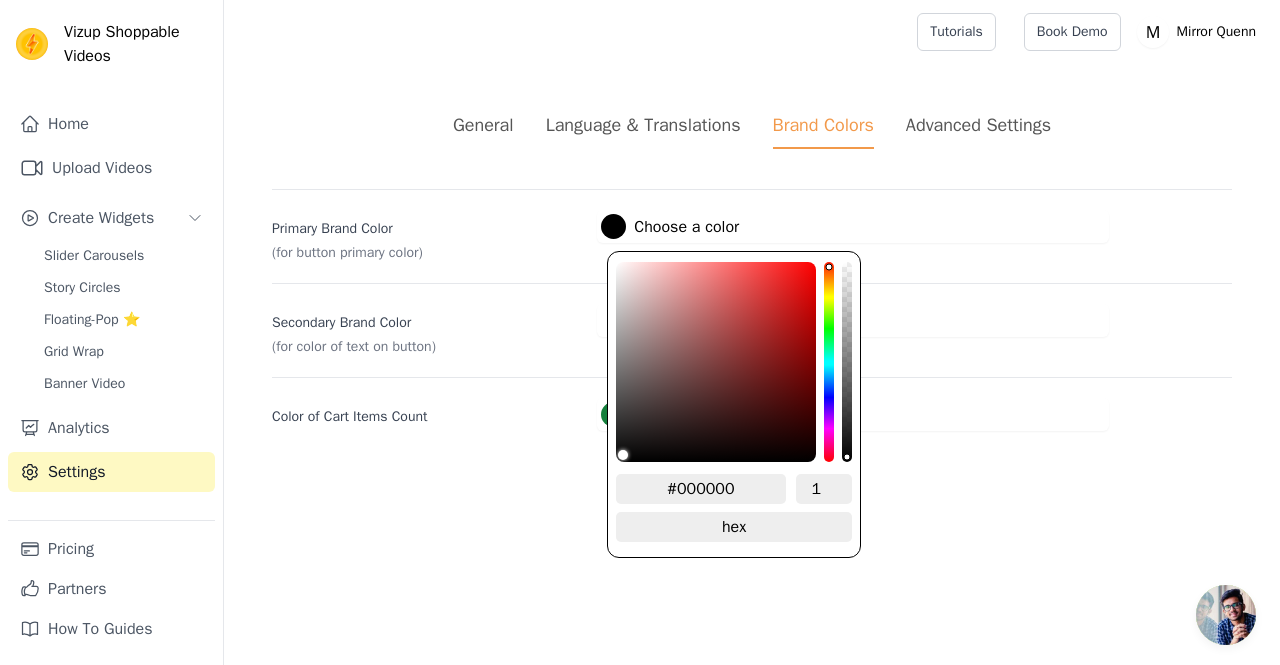 click on "#000000" at bounding box center (700, 489) 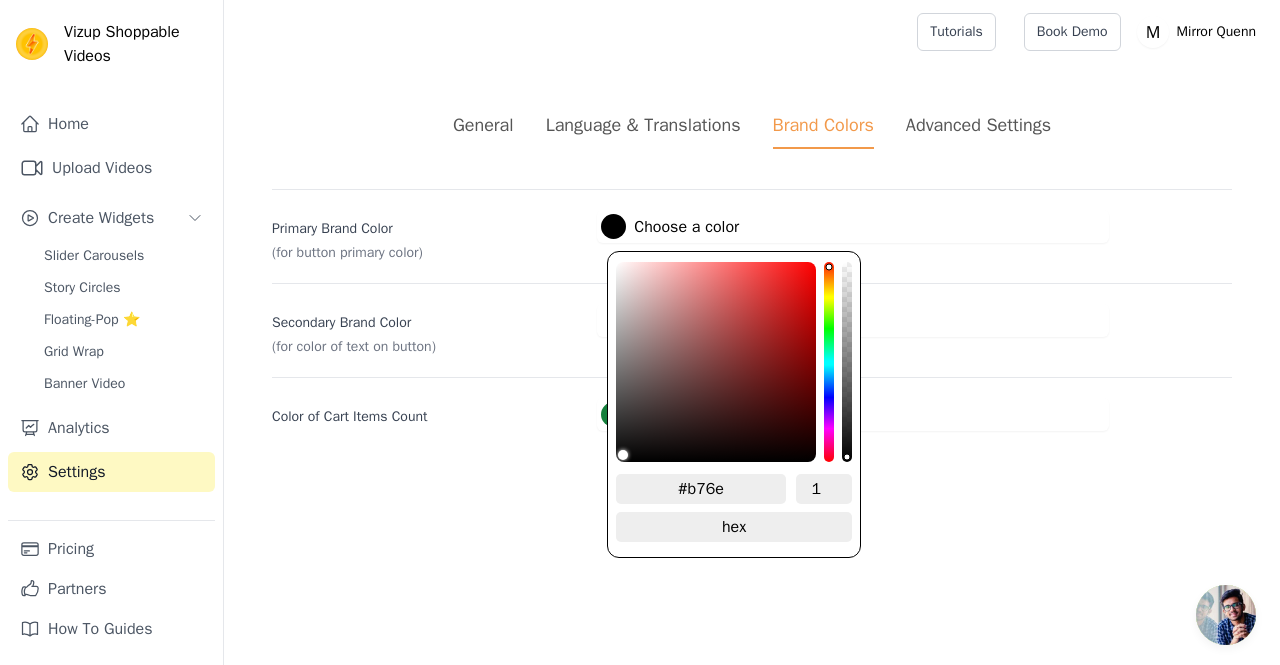 type on "#b76e7" 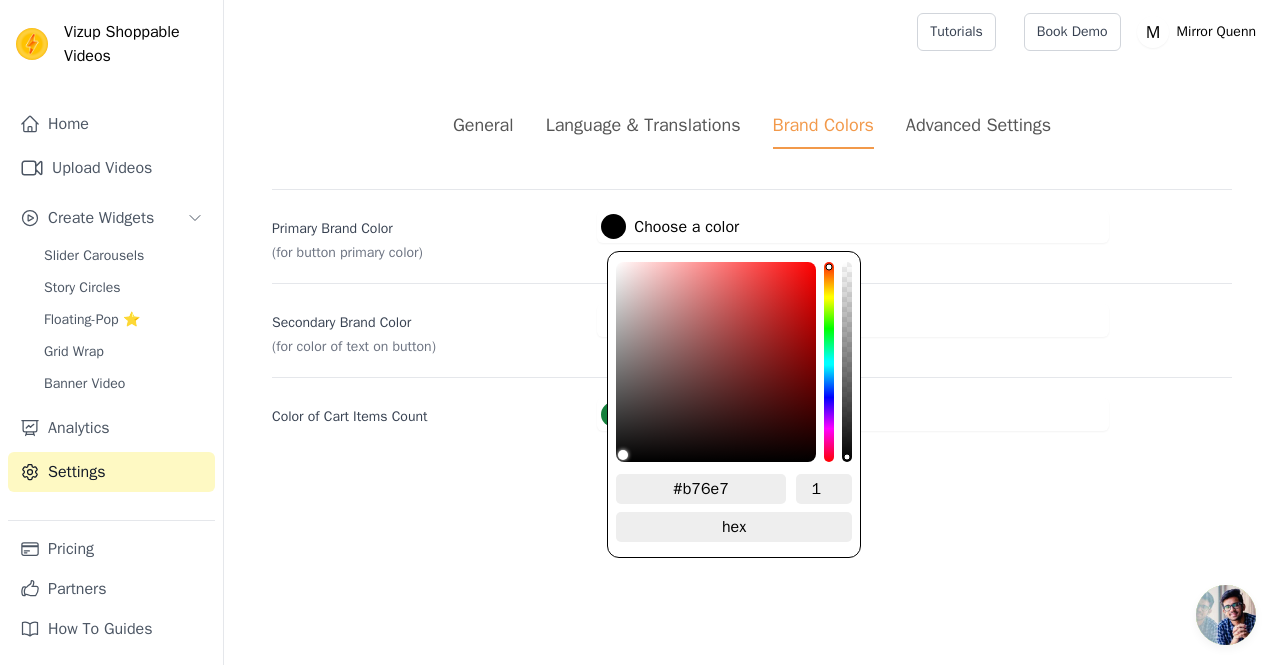 type on "#b76e79" 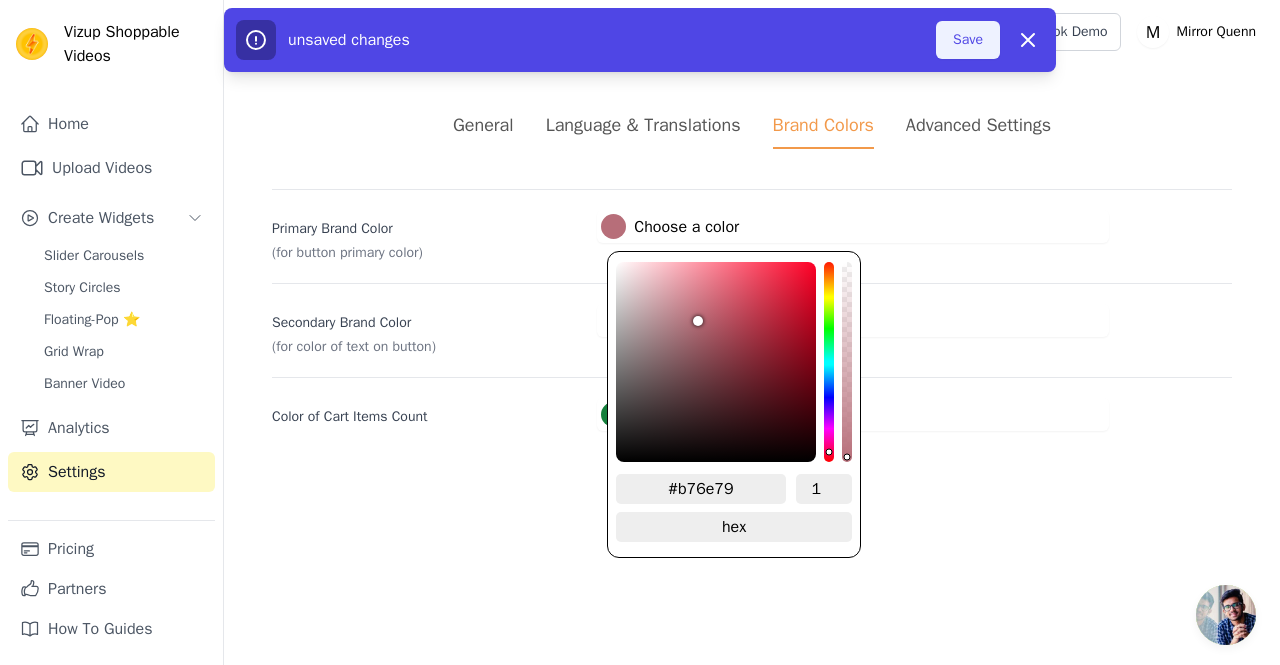 click on "Save" at bounding box center [968, 40] 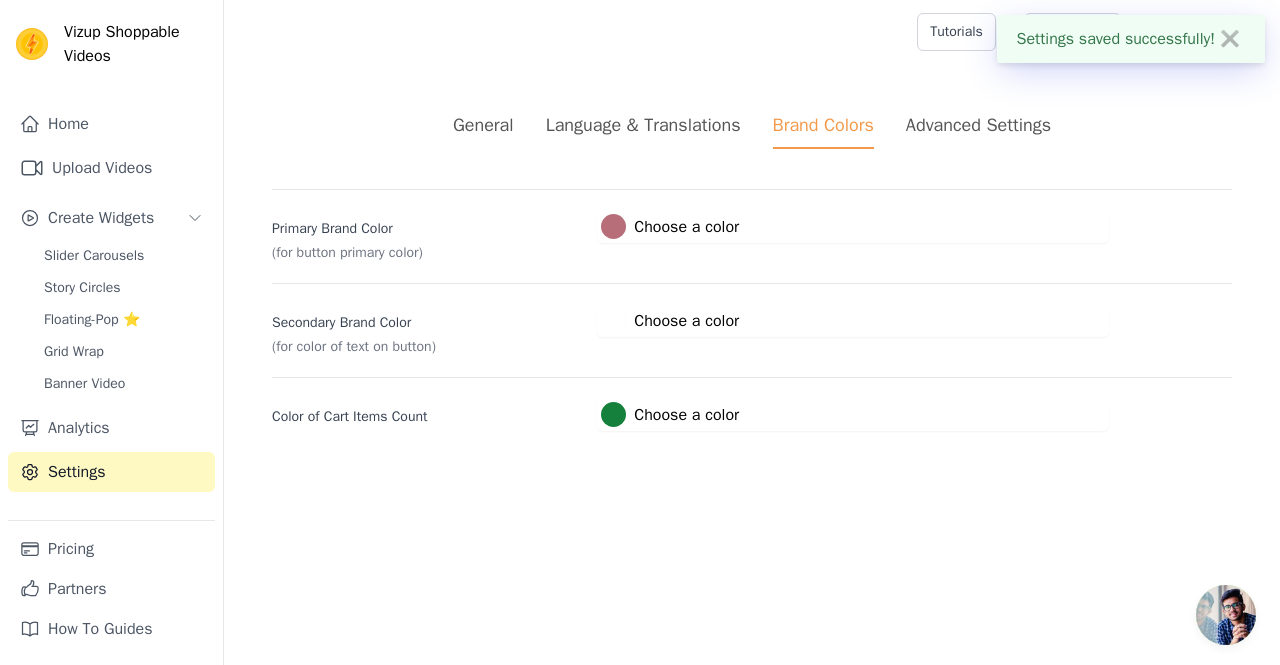 click at bounding box center (613, 414) 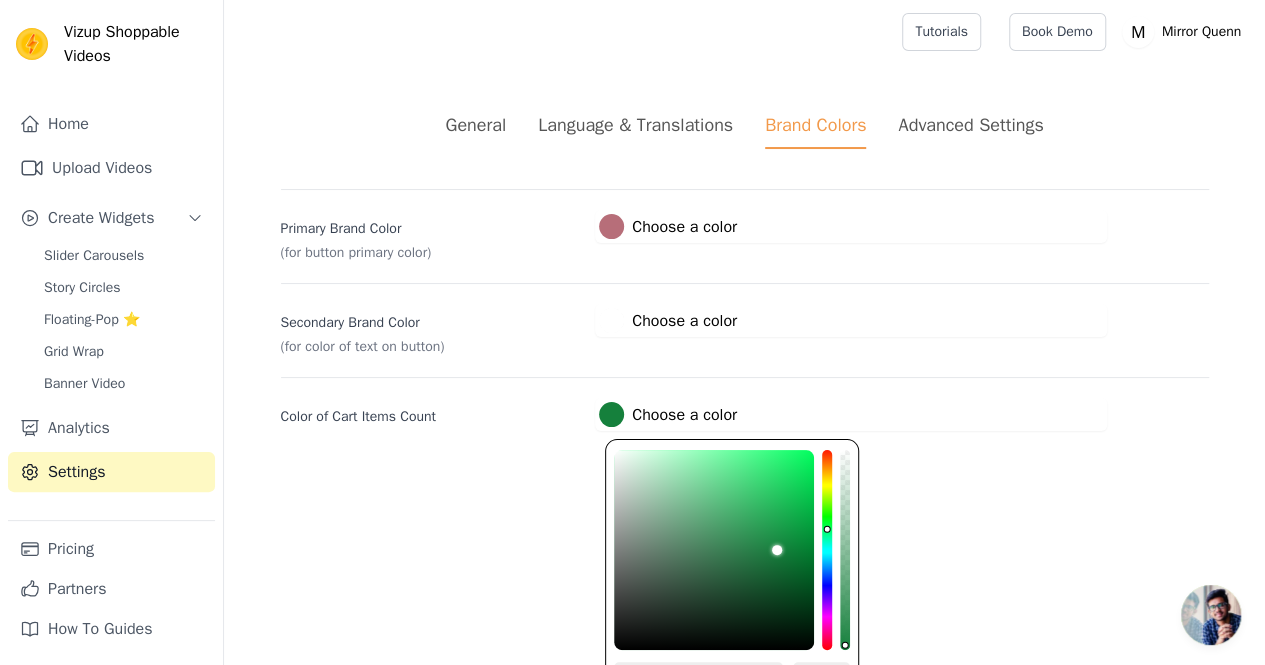 type on "#1d994a" 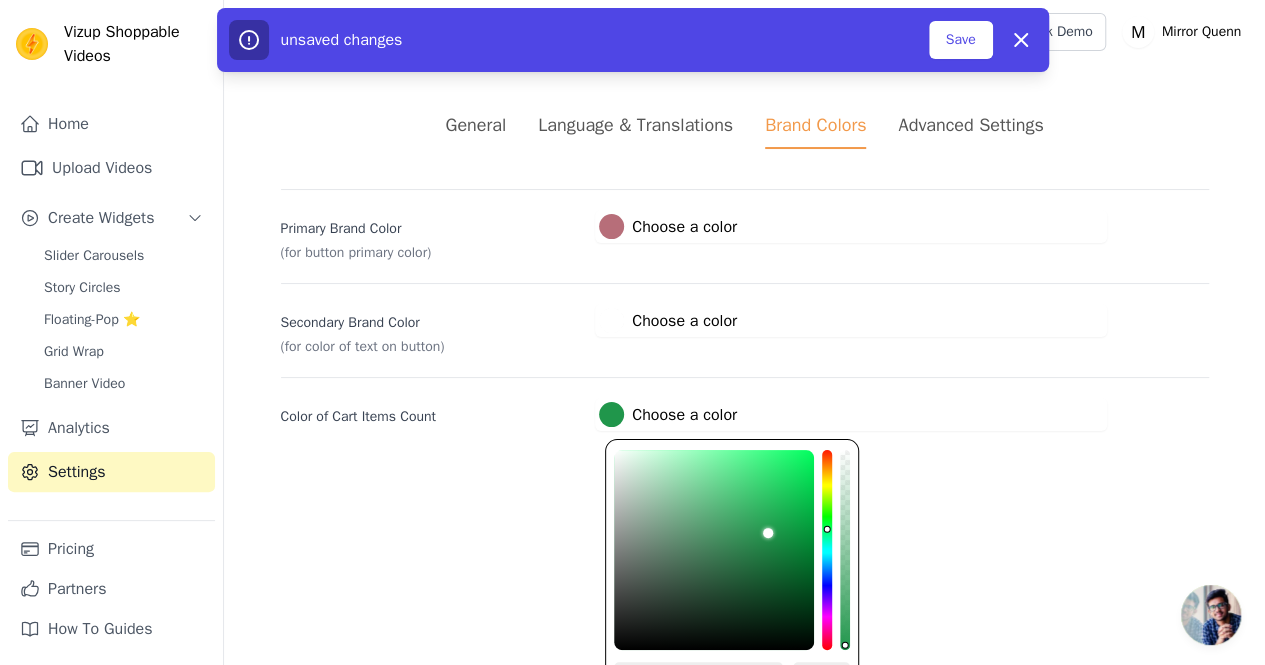 type on "#228e4a" 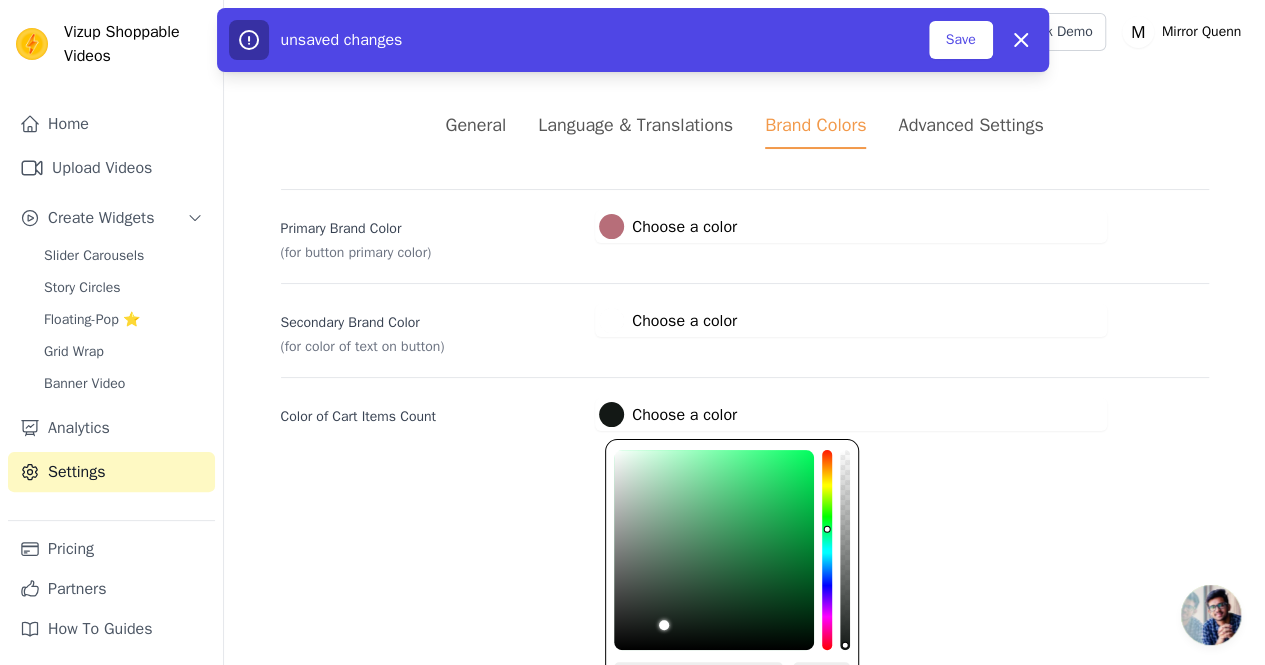 type on "#0e110f" 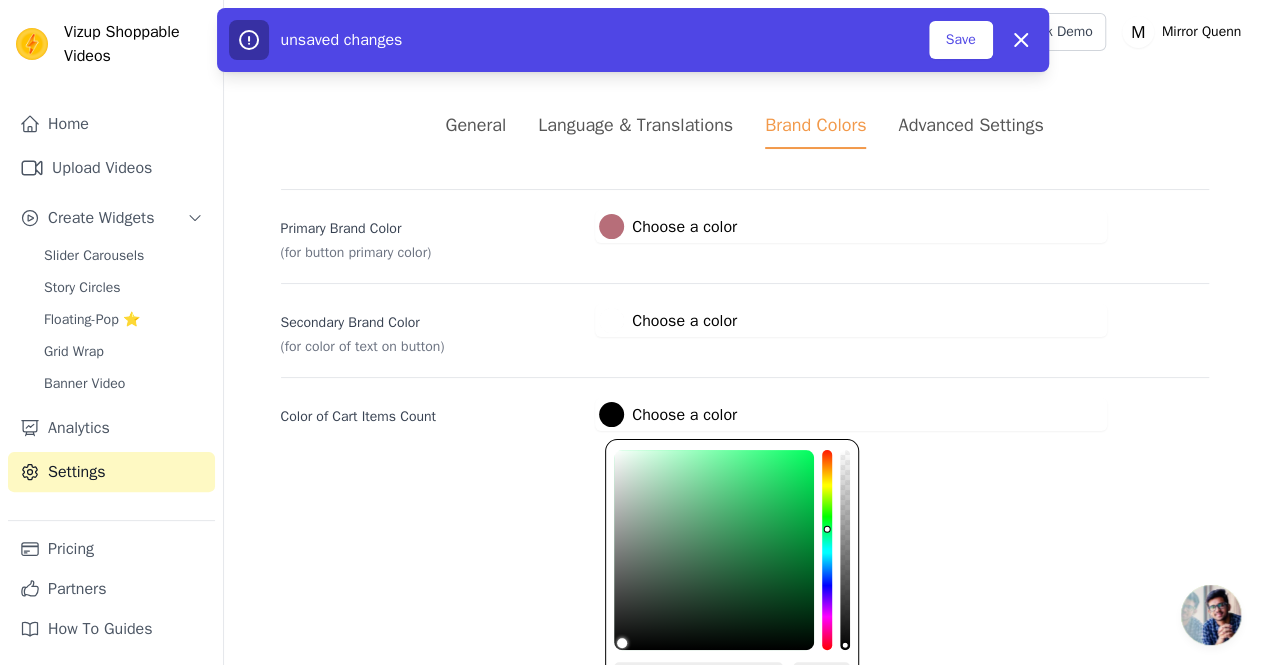 type on "#3f7051" 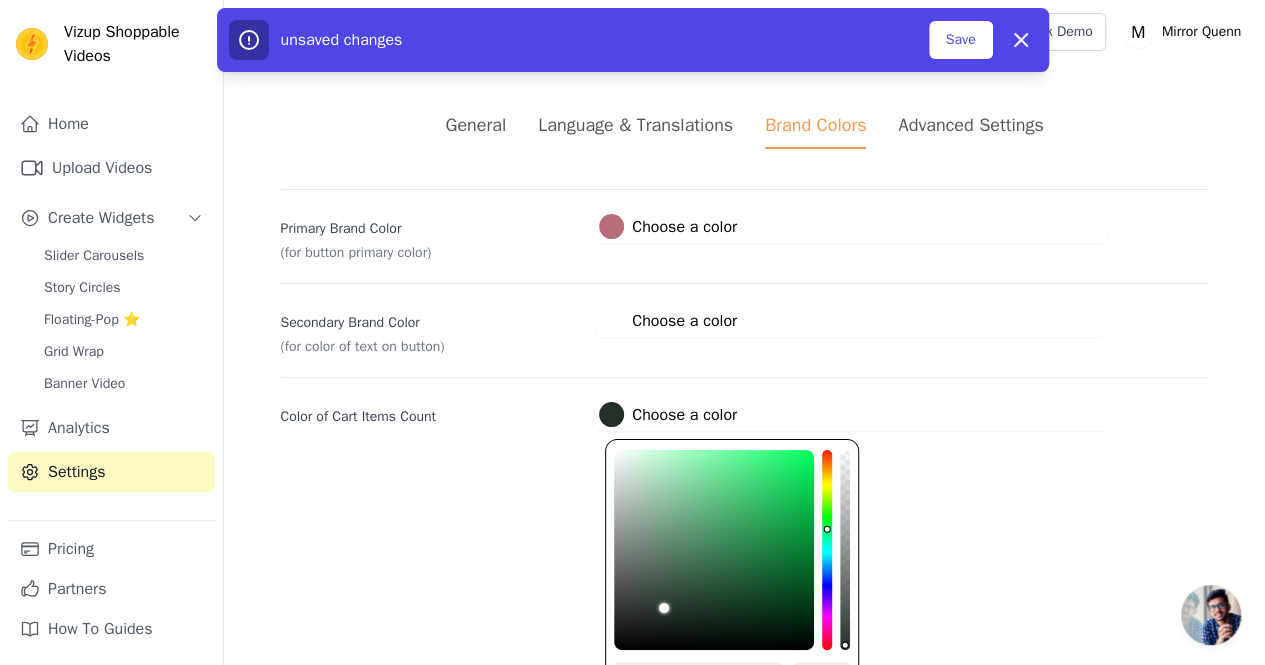 type on "#1c231f" 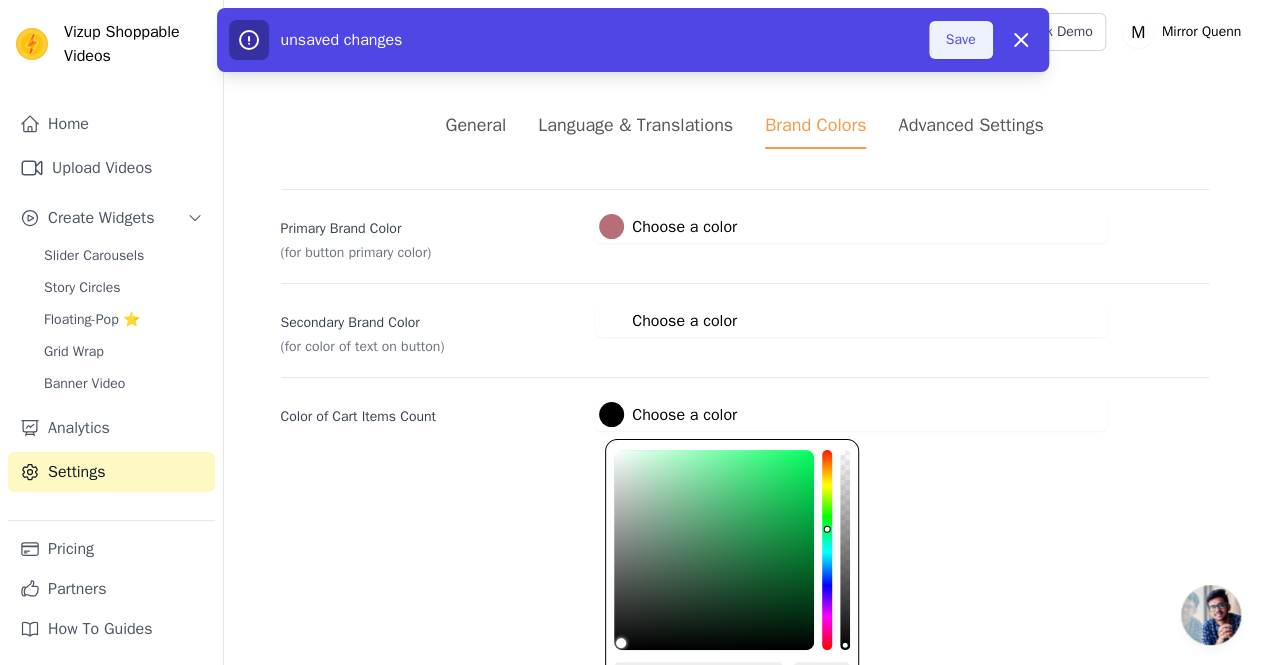 click on "Save" at bounding box center (961, 40) 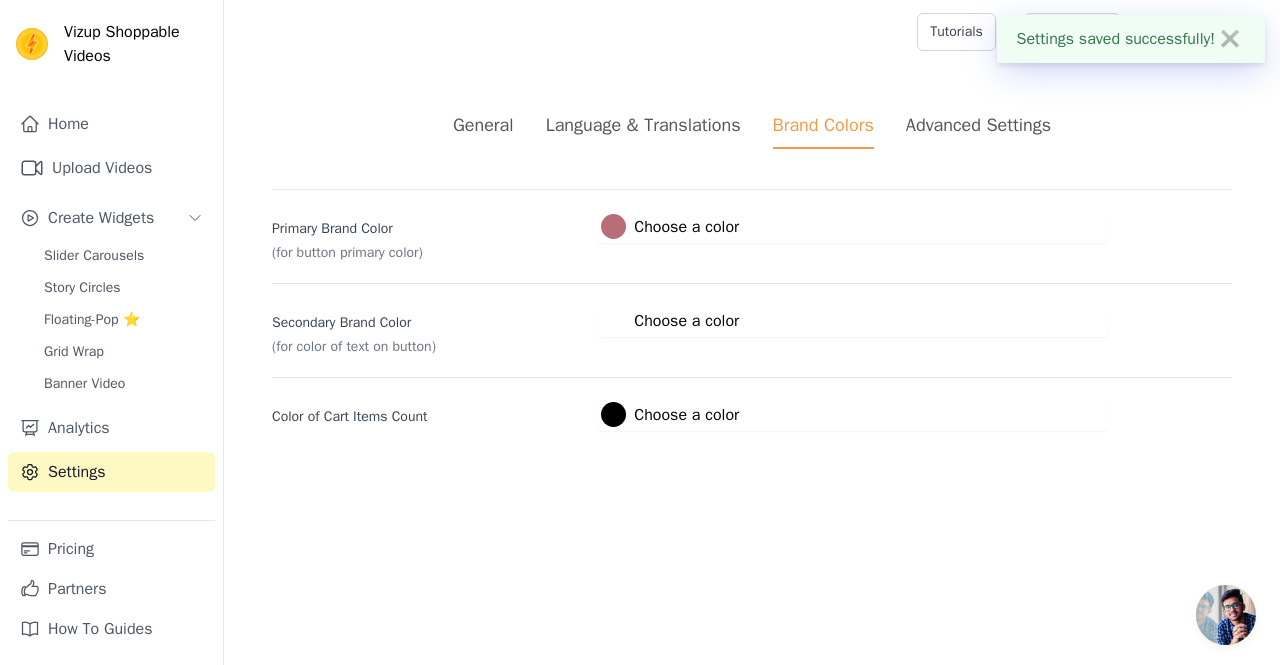 click on "General" at bounding box center (483, 125) 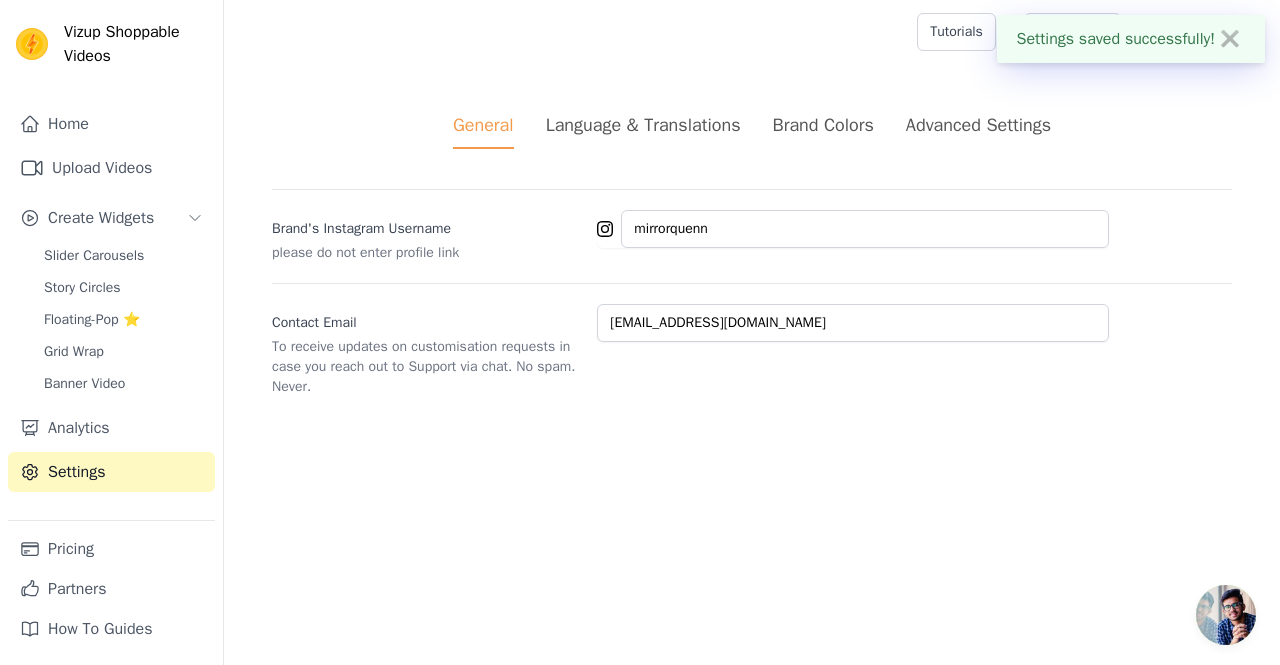 click on "Advanced Settings" at bounding box center [978, 125] 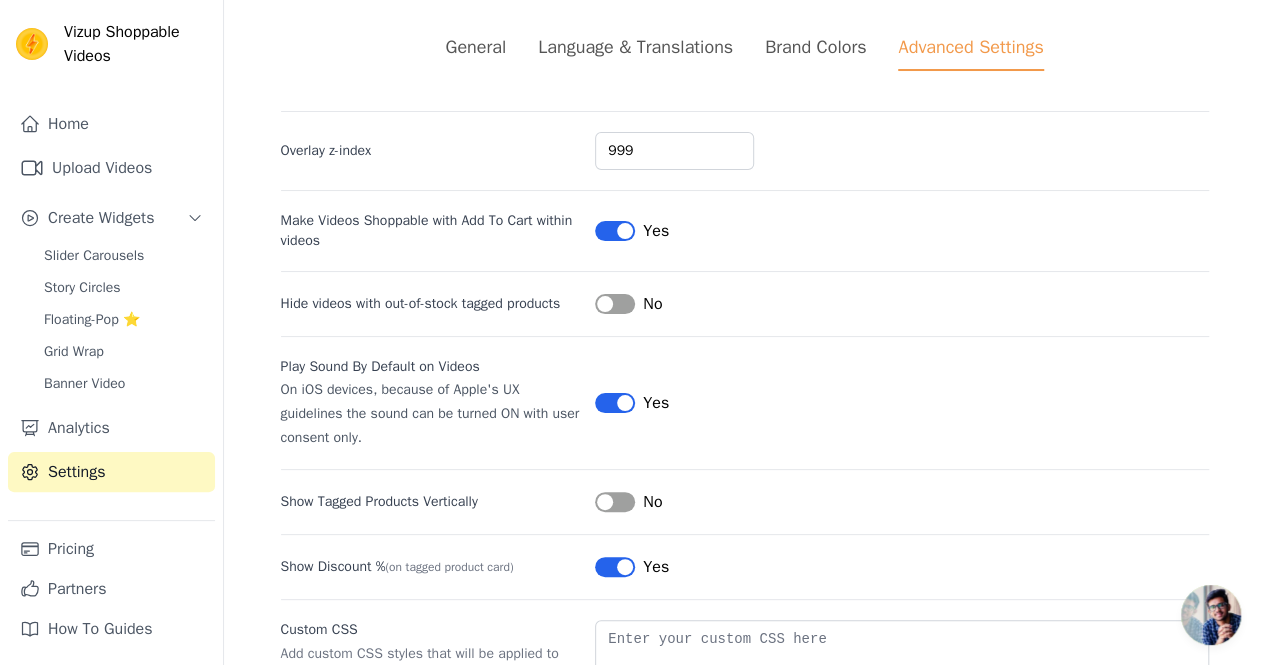 scroll, scrollTop: 82, scrollLeft: 0, axis: vertical 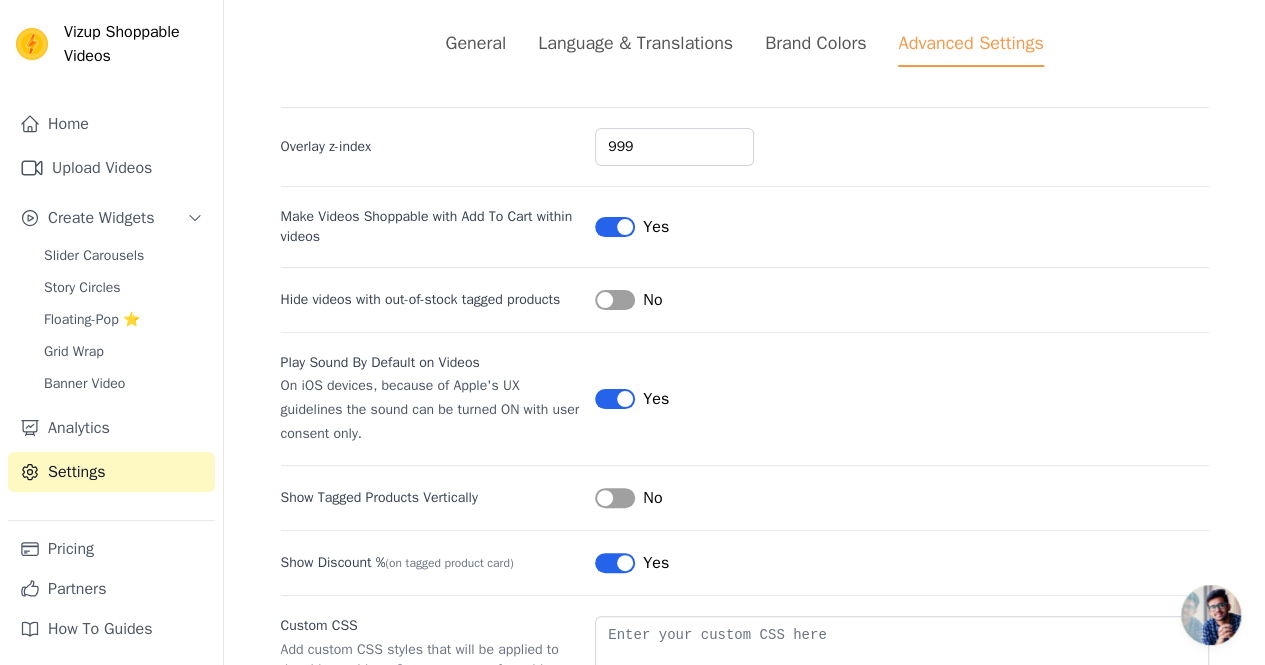 click on "Label" at bounding box center [615, 300] 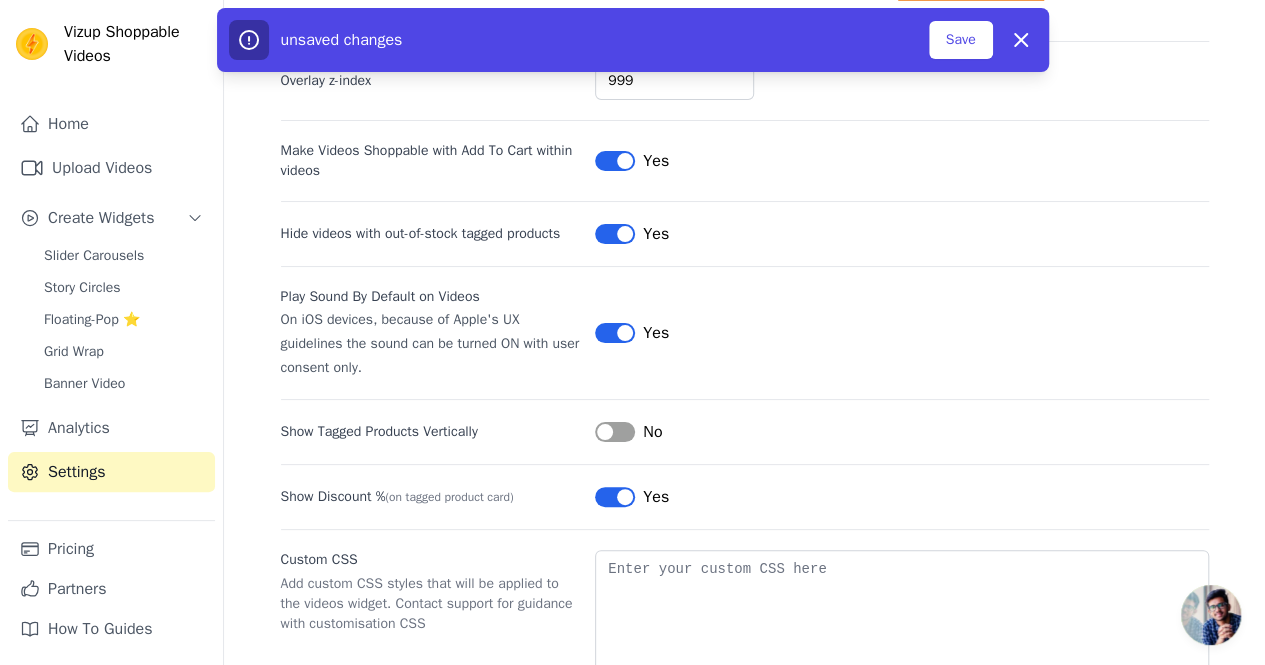 scroll, scrollTop: 144, scrollLeft: 0, axis: vertical 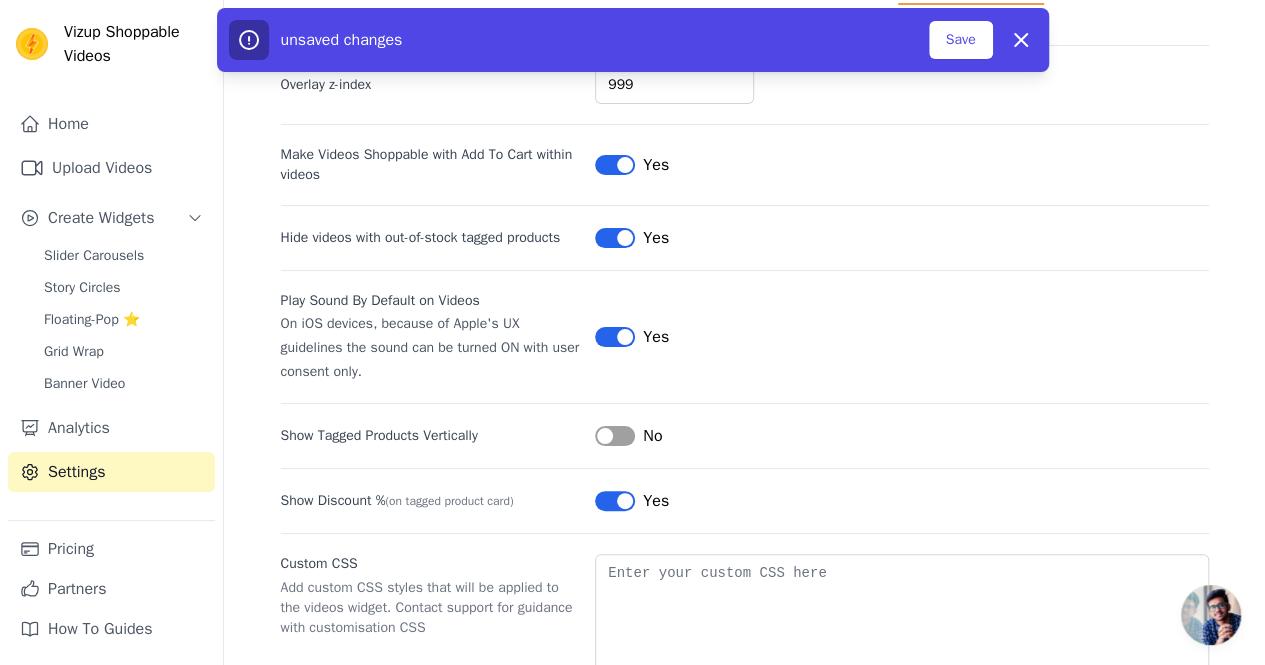 click on "Label" at bounding box center (615, 337) 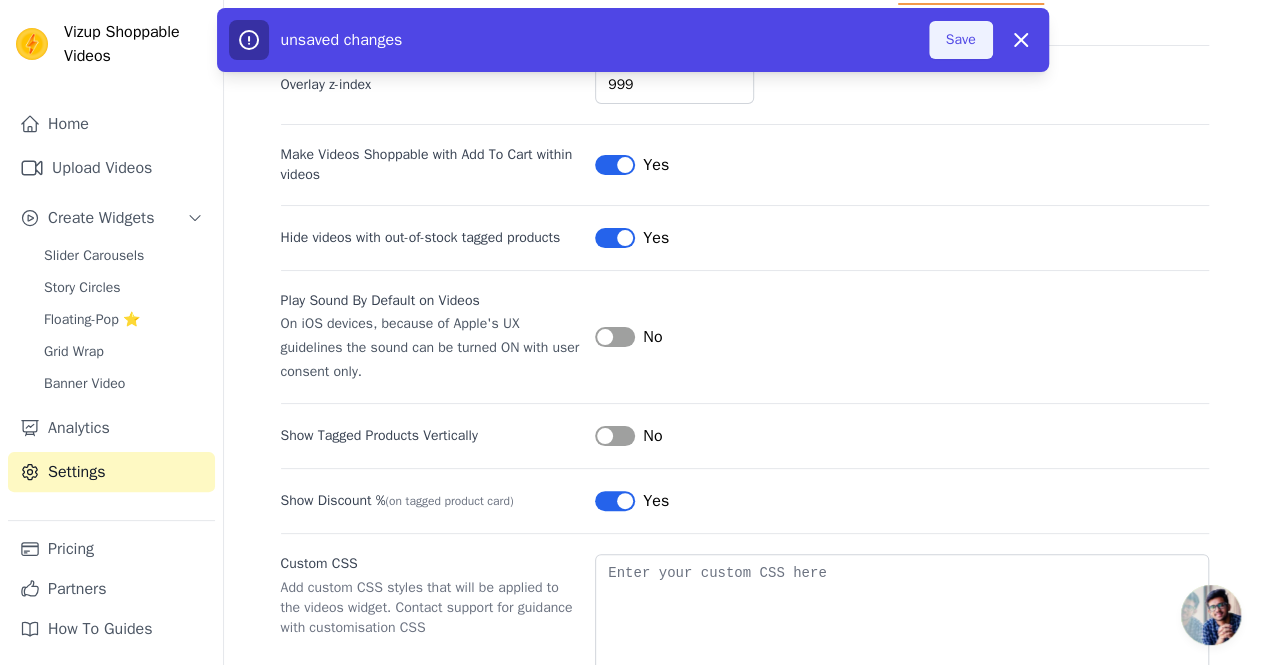 click on "Save" at bounding box center (961, 40) 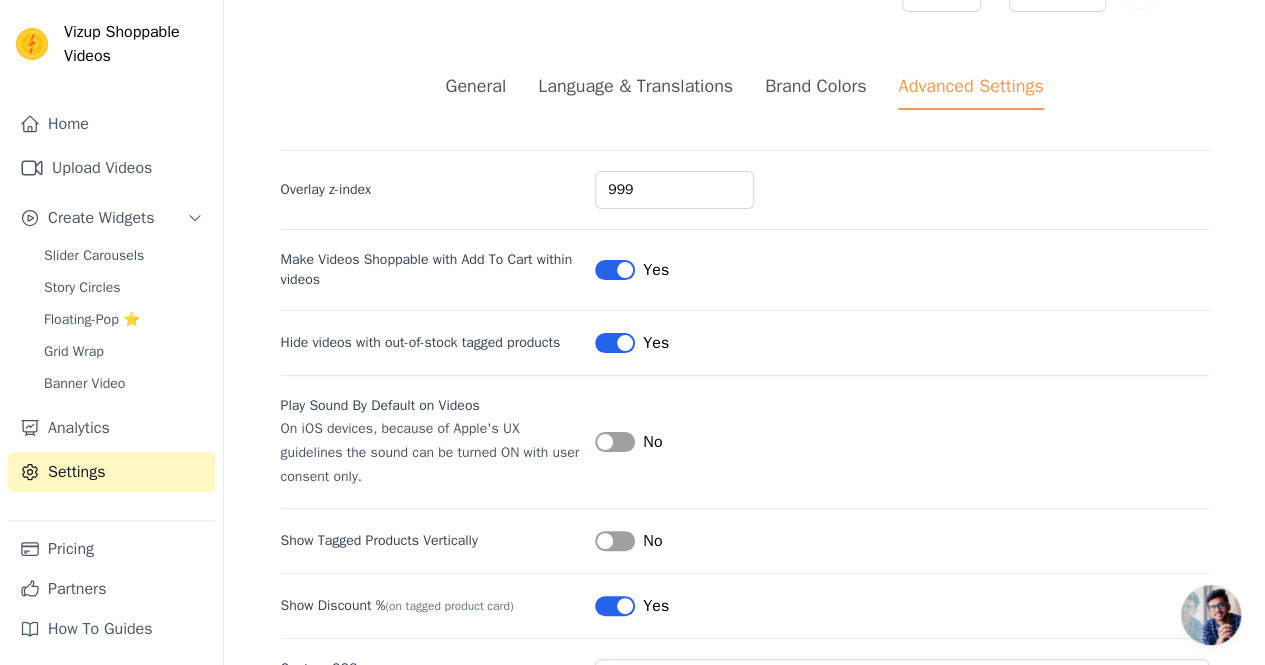 scroll, scrollTop: 0, scrollLeft: 0, axis: both 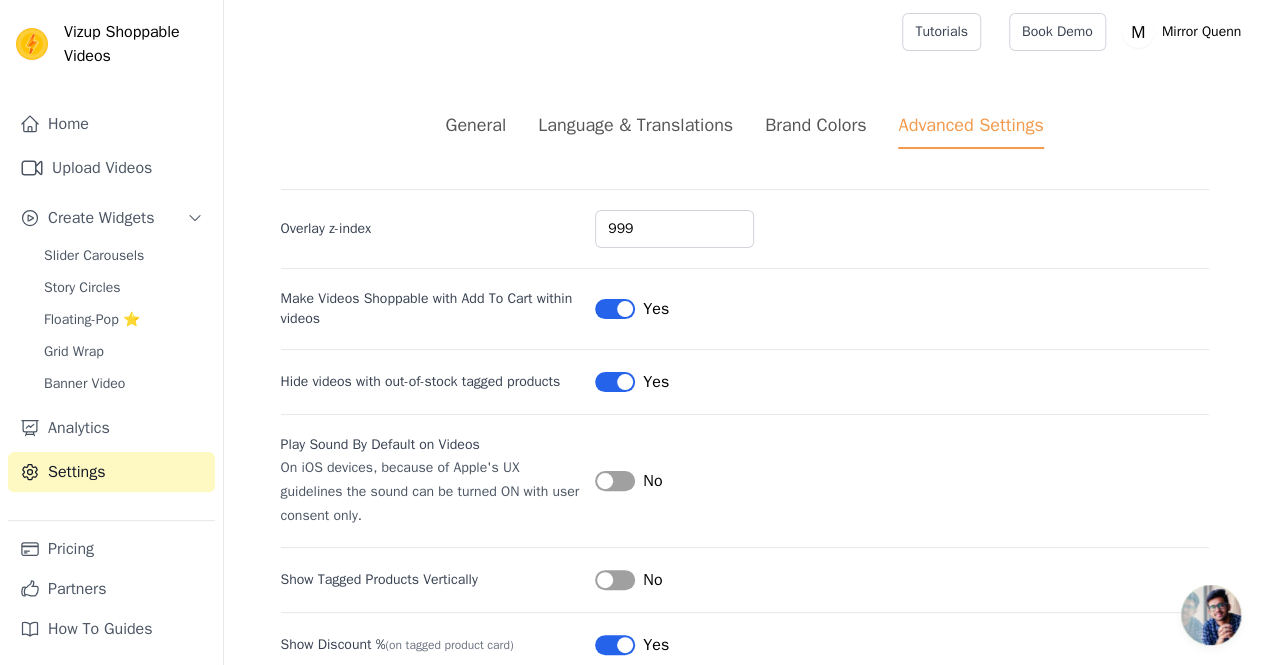 click on "Brand Colors" at bounding box center [815, 125] 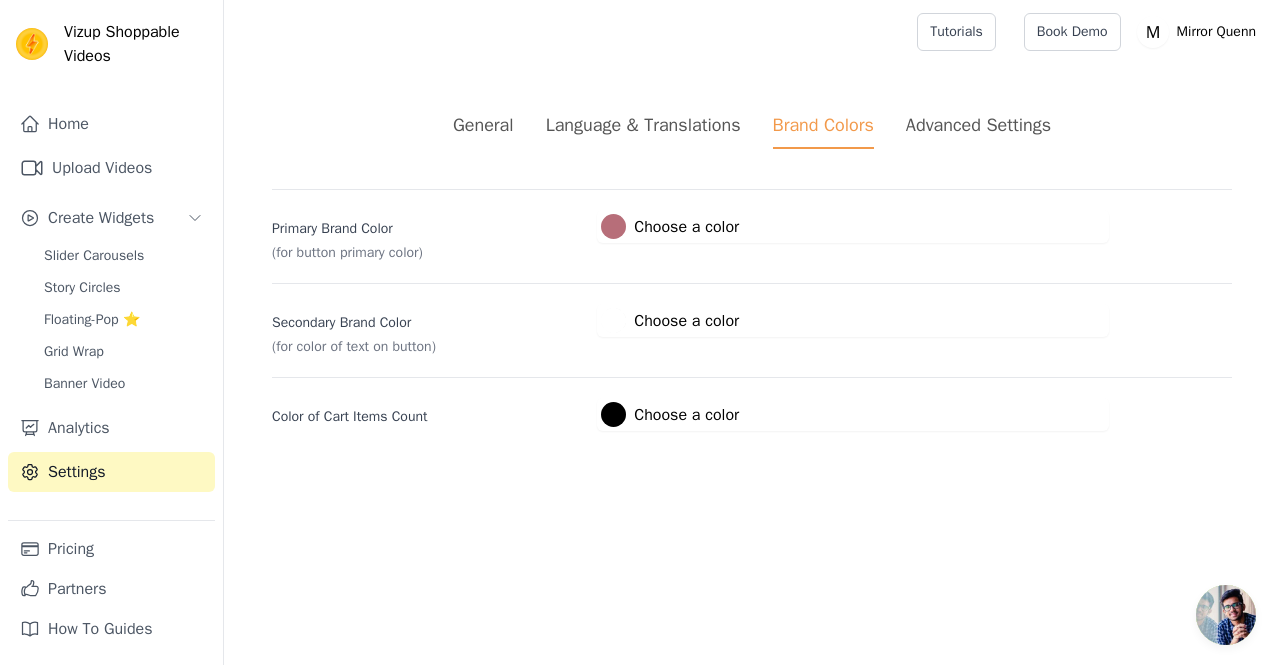 click on "Language & Translations" at bounding box center [643, 125] 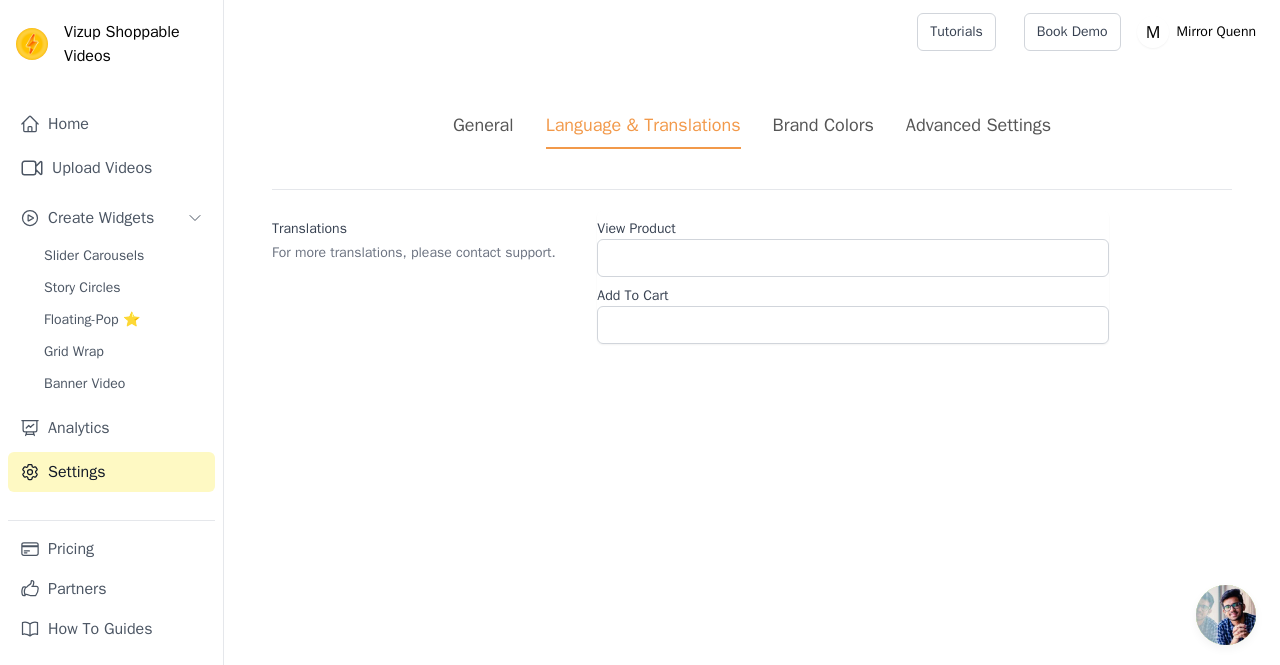 click on "General" at bounding box center [483, 125] 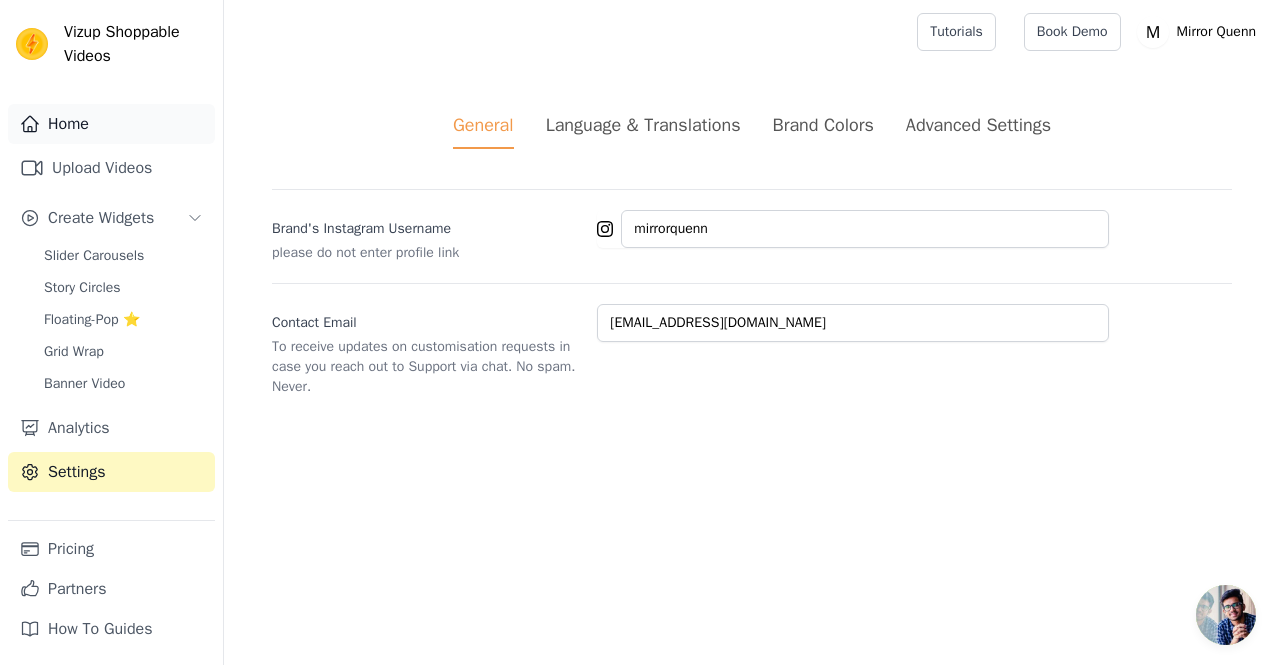 click on "Home" at bounding box center (111, 124) 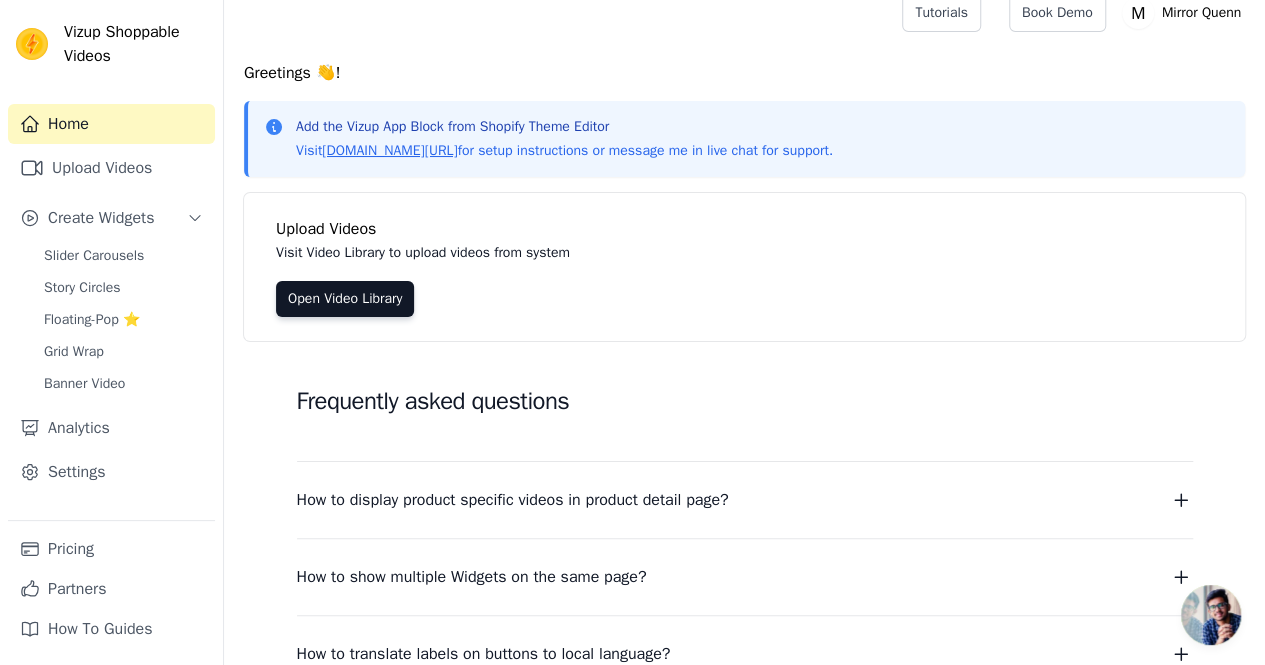 scroll, scrollTop: 18, scrollLeft: 0, axis: vertical 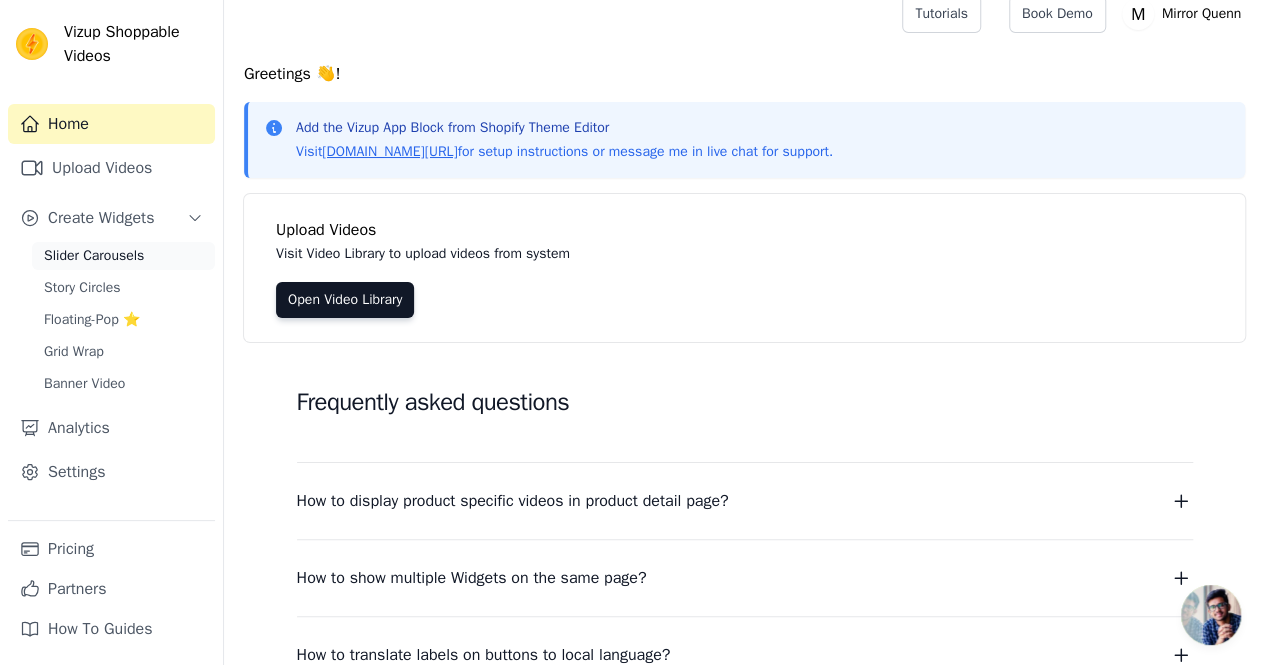 click on "Slider Carousels" at bounding box center [94, 256] 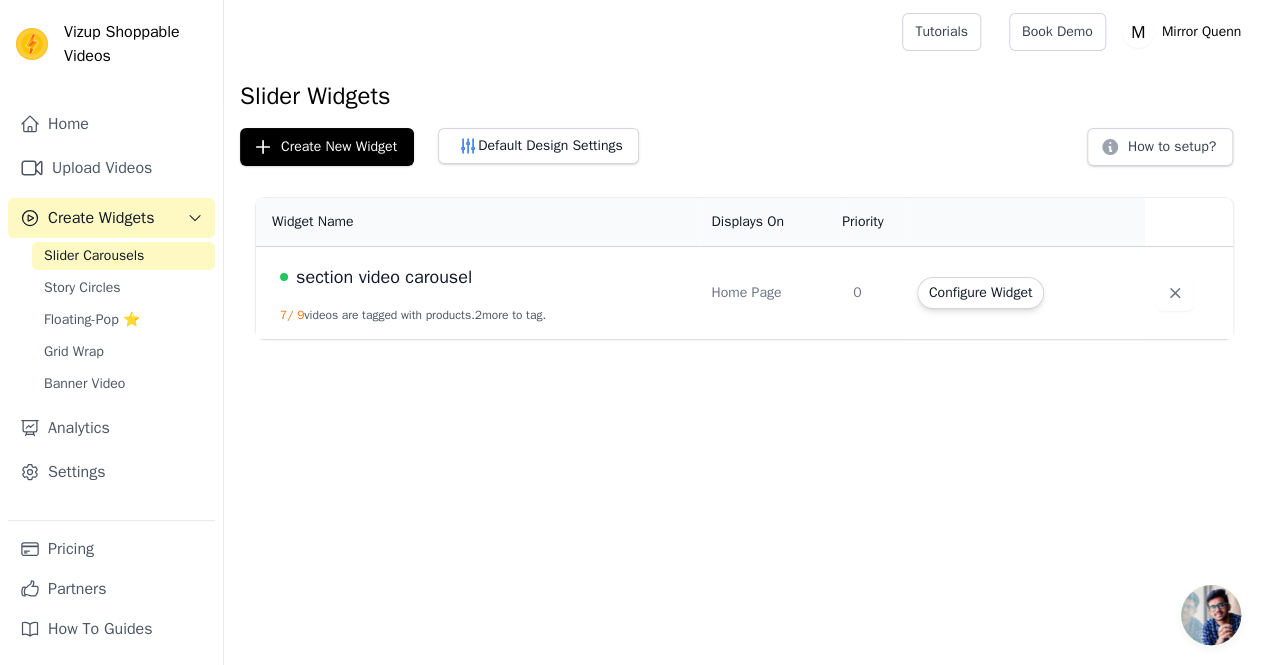 scroll, scrollTop: 0, scrollLeft: 0, axis: both 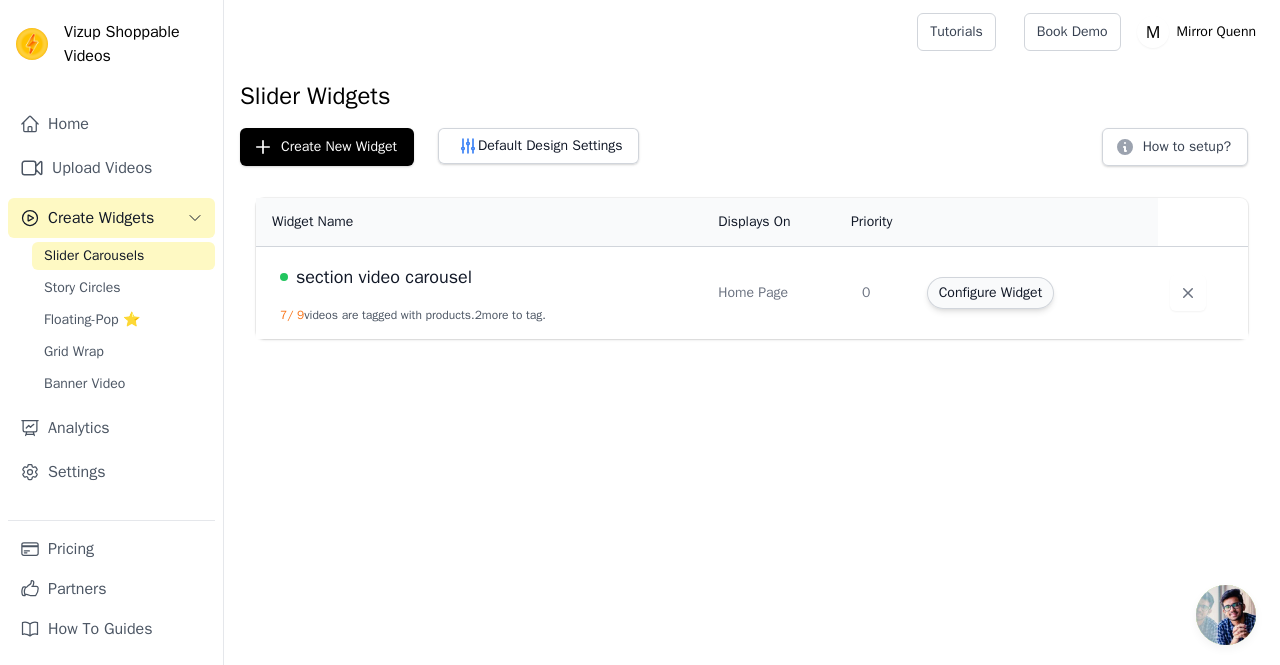 click on "Configure Widget" at bounding box center [990, 293] 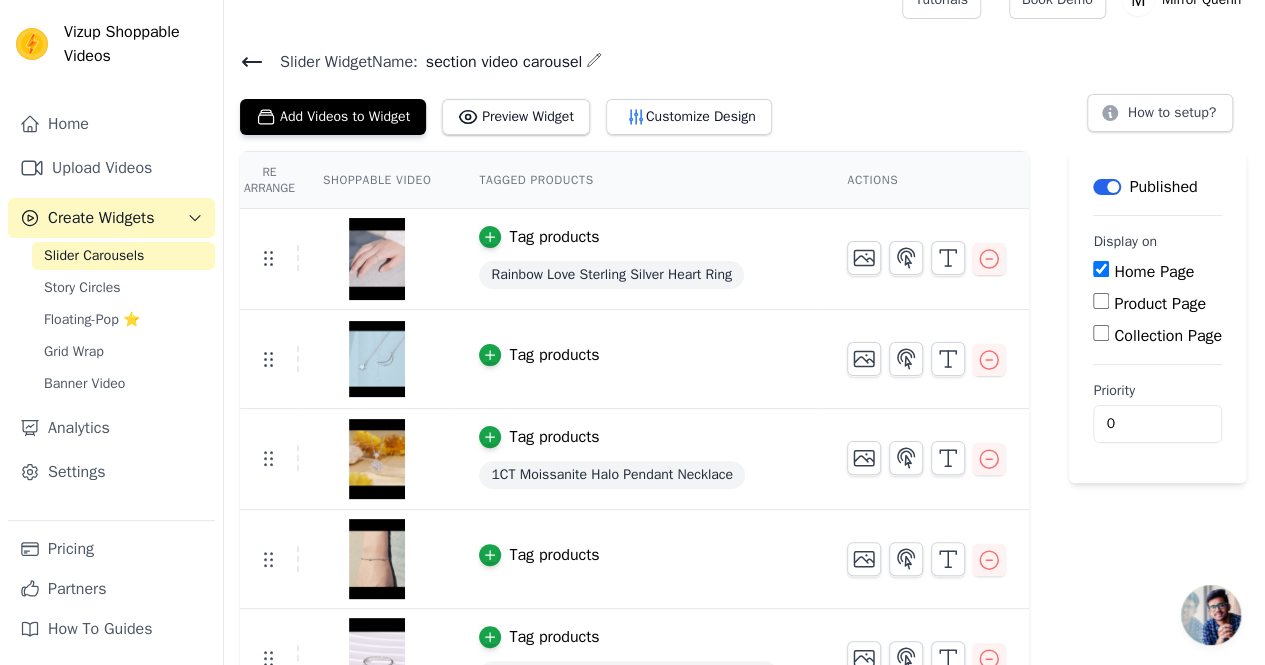 scroll, scrollTop: 33, scrollLeft: 0, axis: vertical 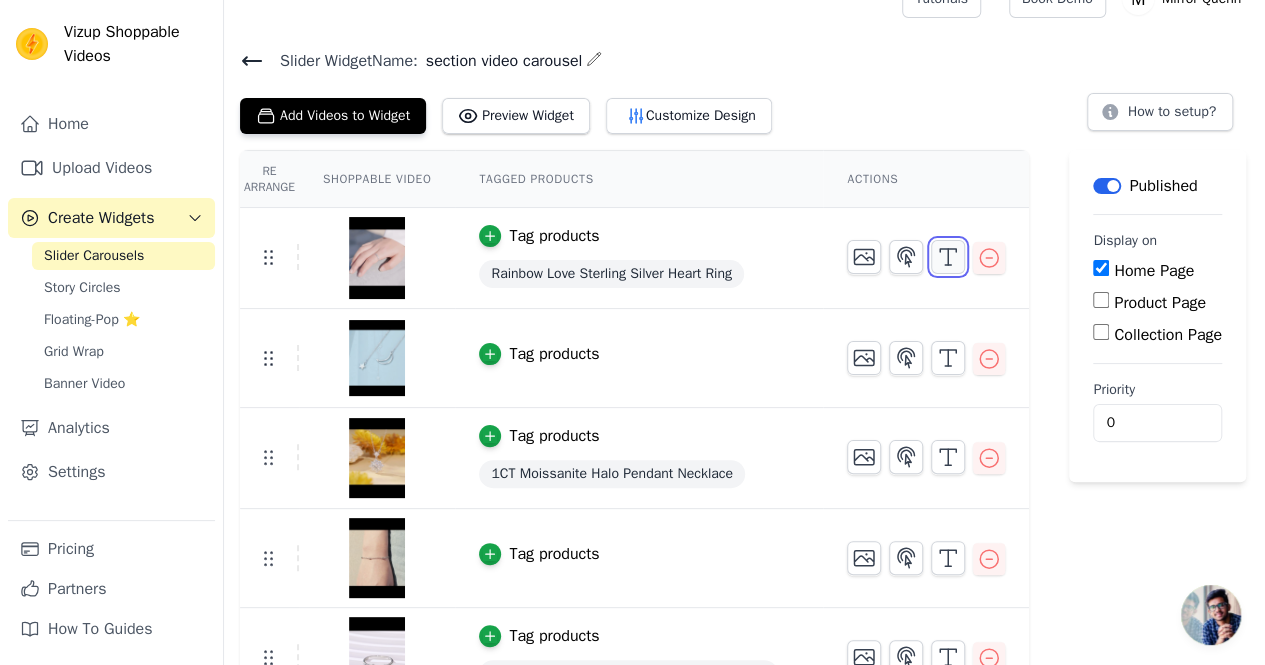 click 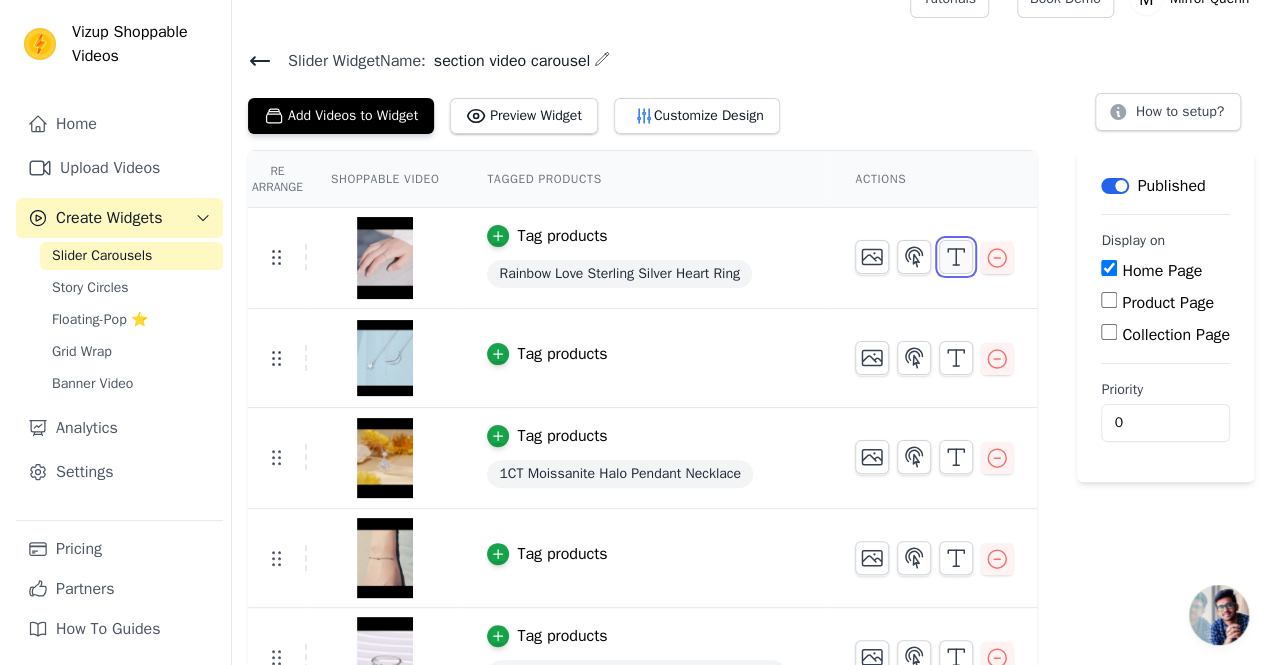 scroll, scrollTop: 0, scrollLeft: 0, axis: both 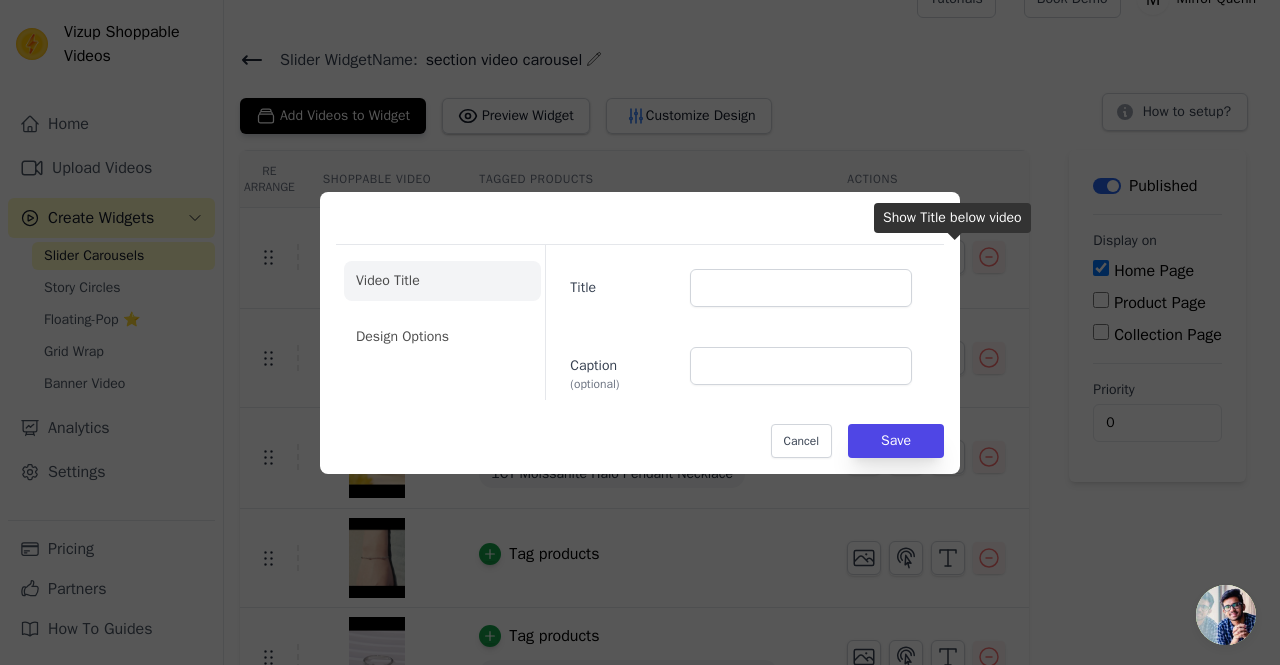 click on "Video Title Design Options   Title     Caption  (optional)     Cancel   Save" at bounding box center [640, 332] 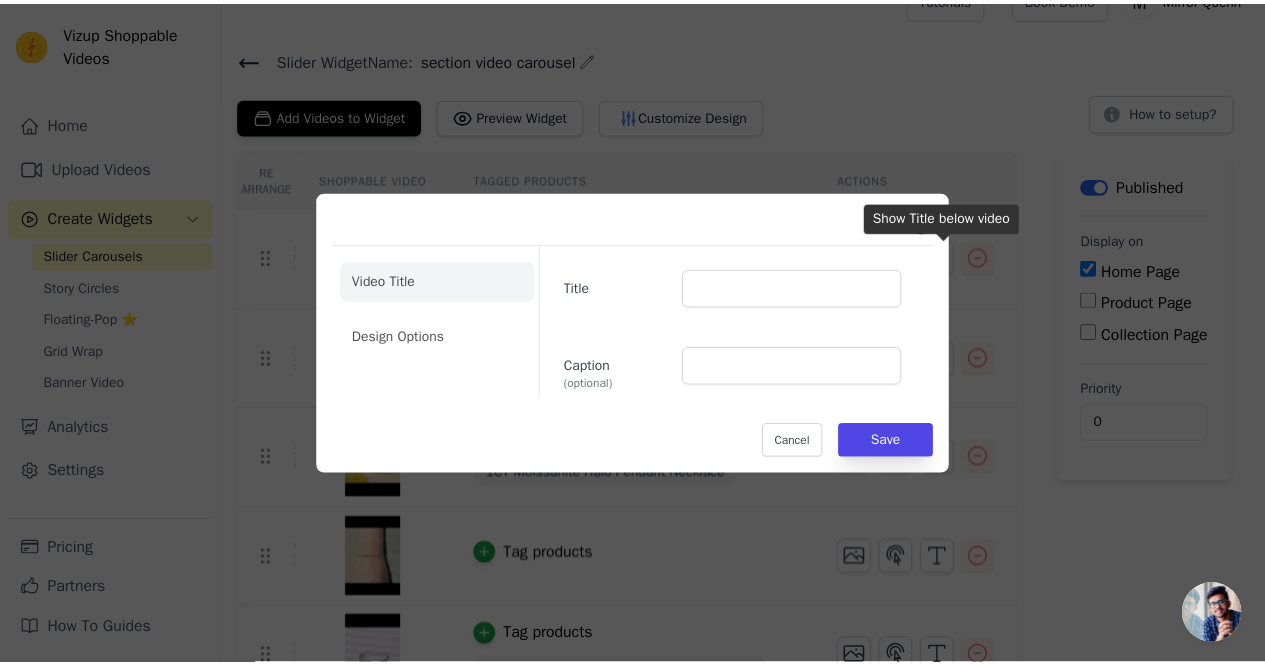 scroll, scrollTop: 33, scrollLeft: 0, axis: vertical 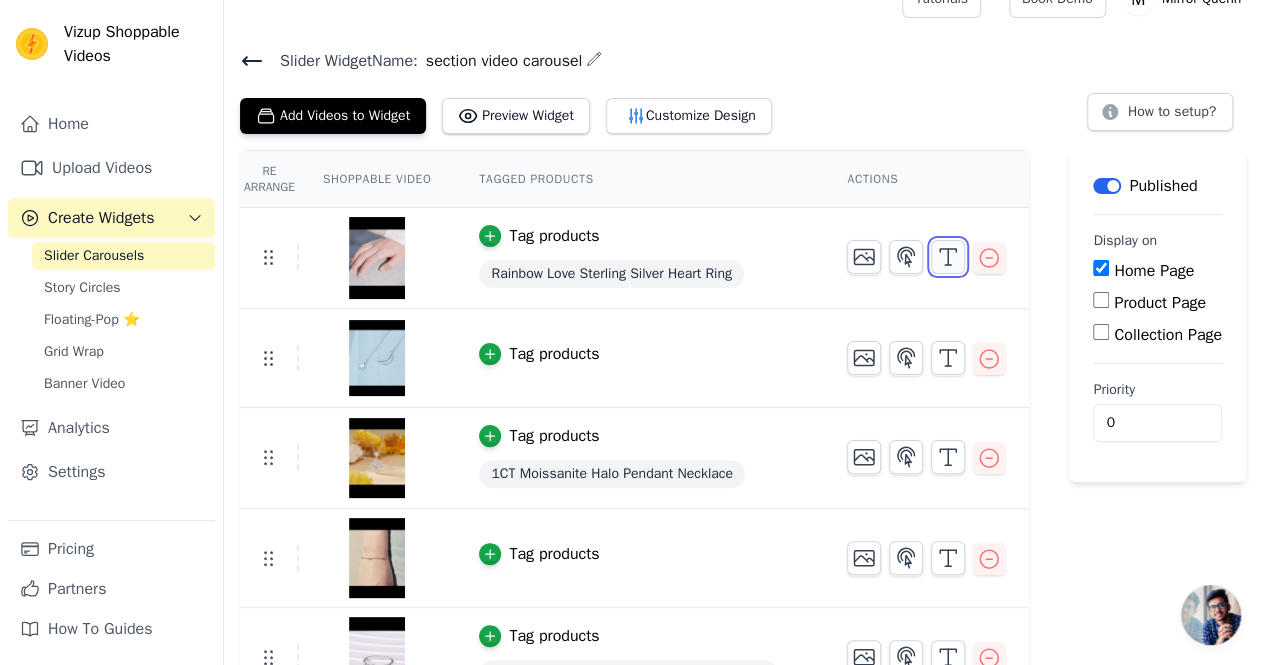 click 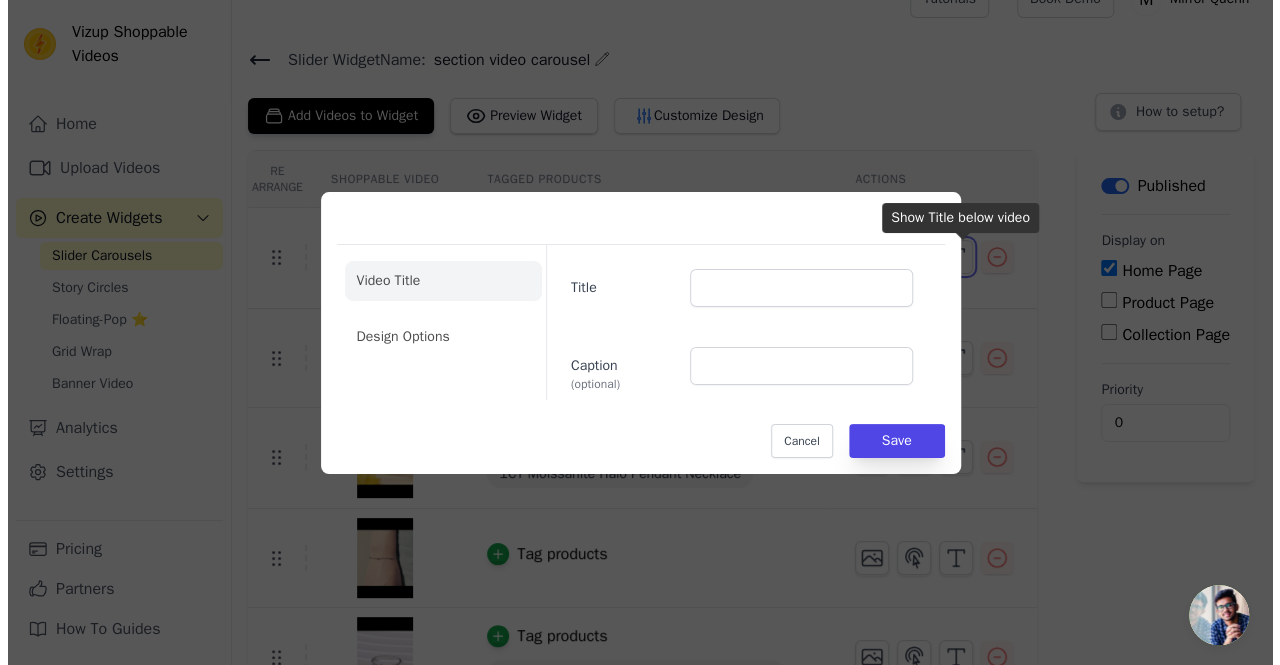scroll, scrollTop: 0, scrollLeft: 0, axis: both 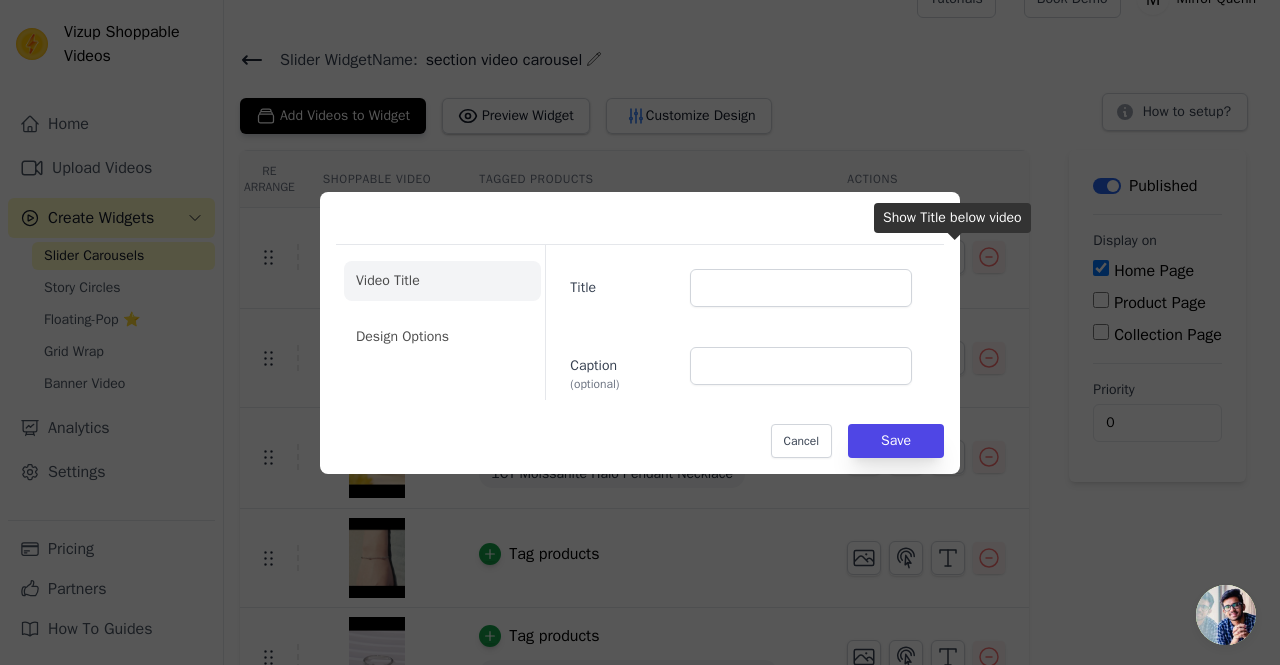 click on "Video Title Design Options   Title     Caption  (optional)     Cancel   Save" at bounding box center (640, 332) 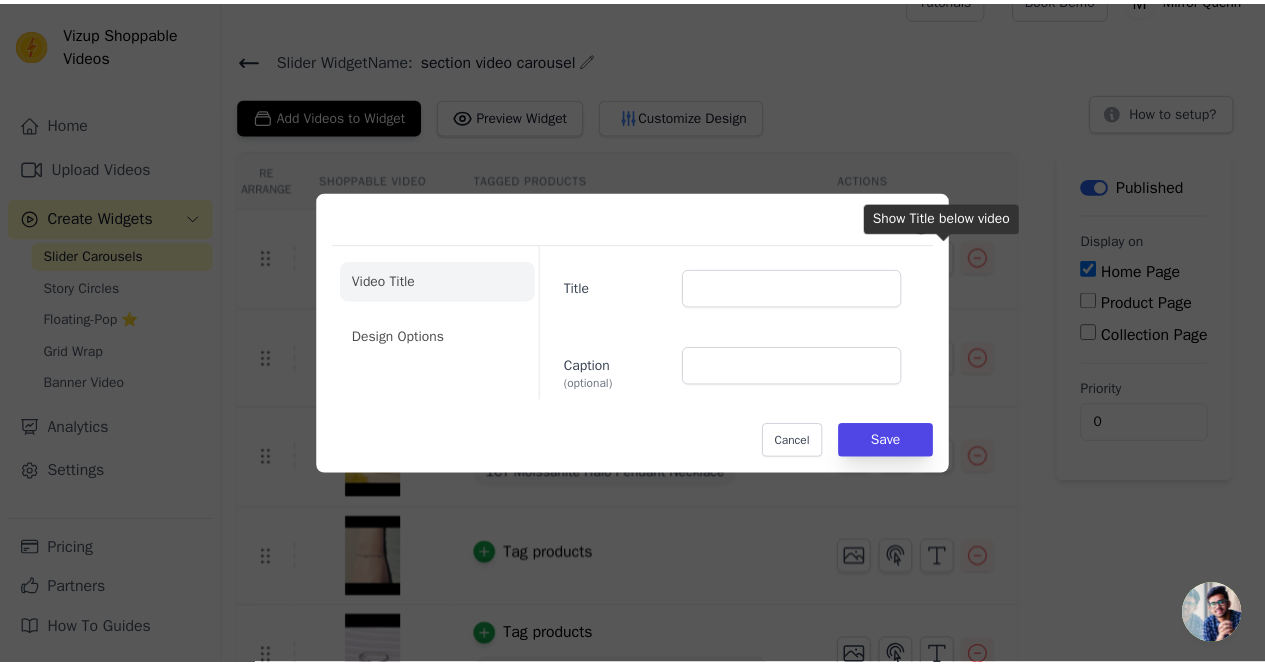 scroll, scrollTop: 33, scrollLeft: 0, axis: vertical 